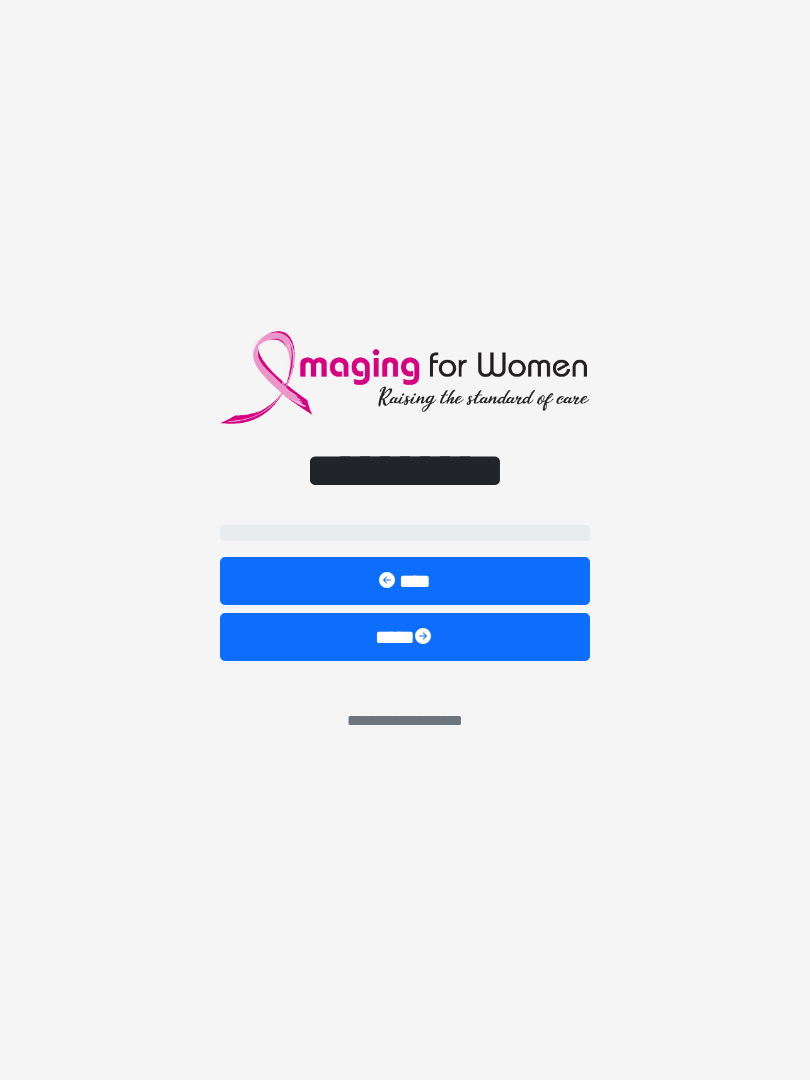 scroll, scrollTop: 0, scrollLeft: 0, axis: both 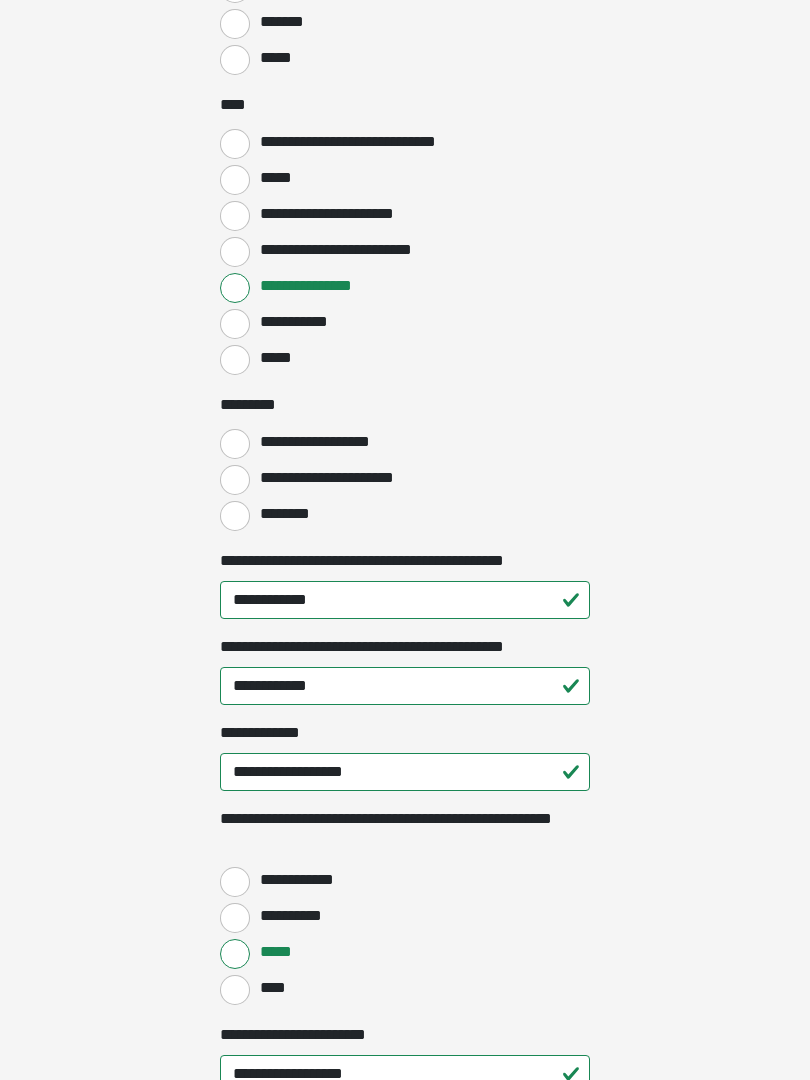 click on "**********" at bounding box center (235, 480) 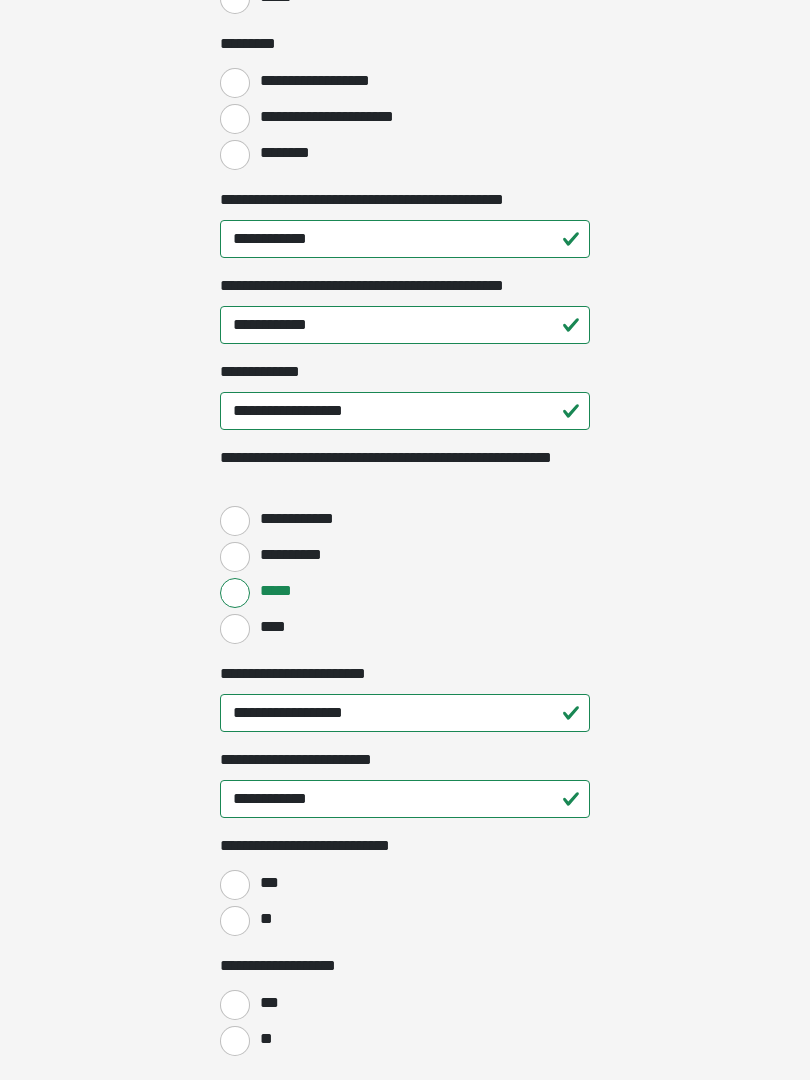 scroll, scrollTop: 2331, scrollLeft: 0, axis: vertical 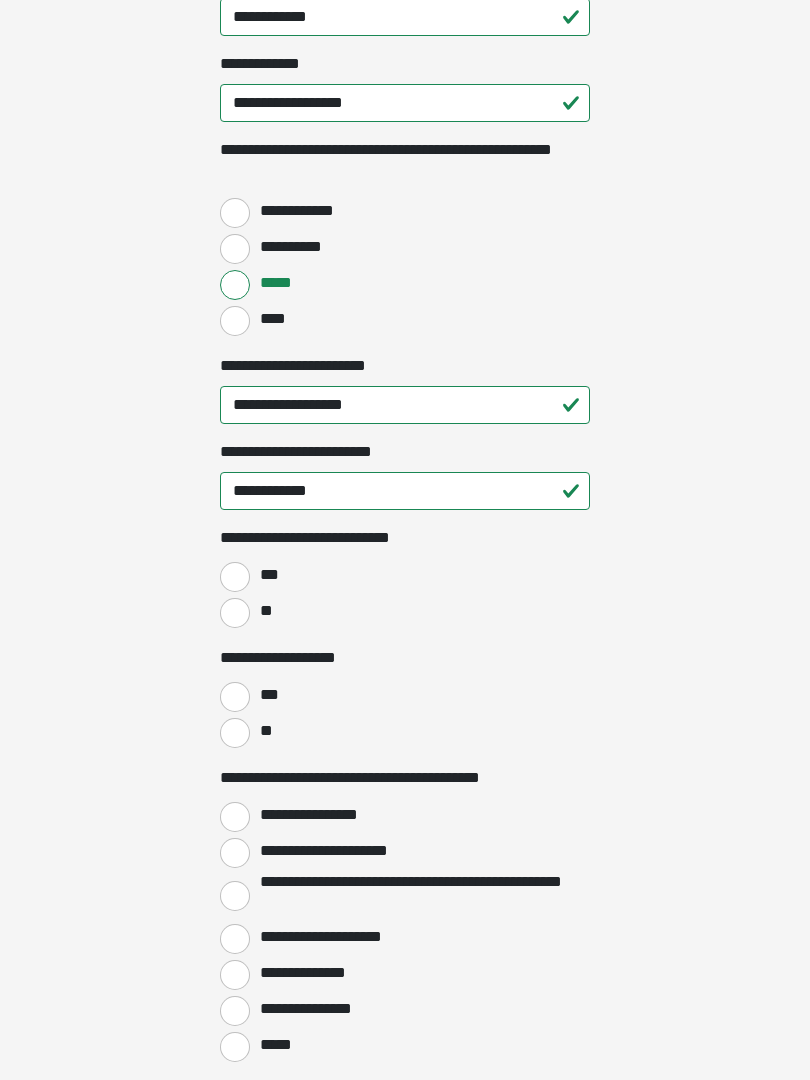 click on "**" at bounding box center [235, 614] 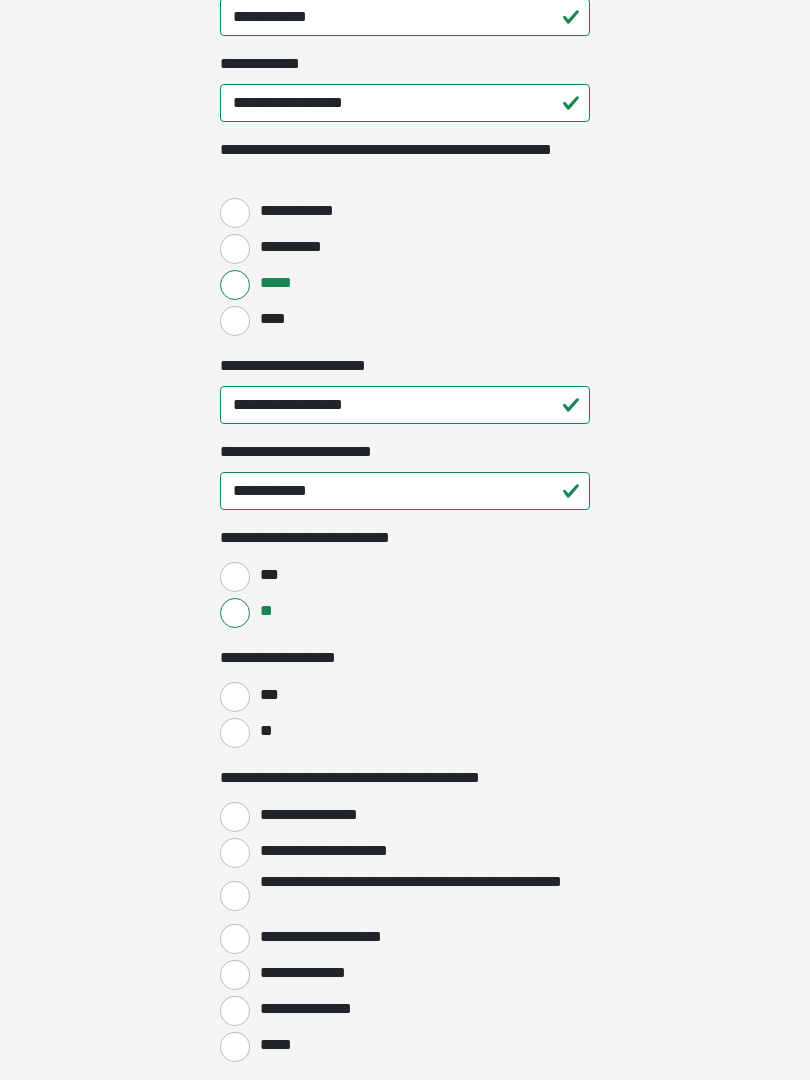 click on "**" at bounding box center [235, 733] 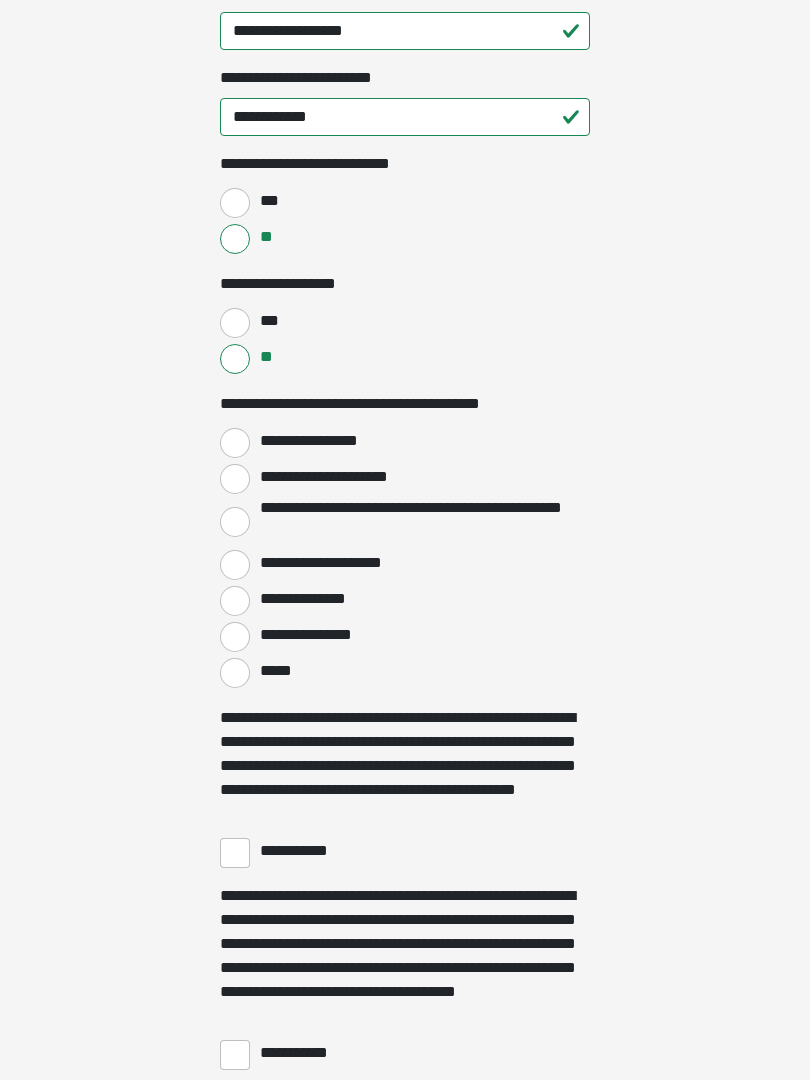 scroll, scrollTop: 3029, scrollLeft: 0, axis: vertical 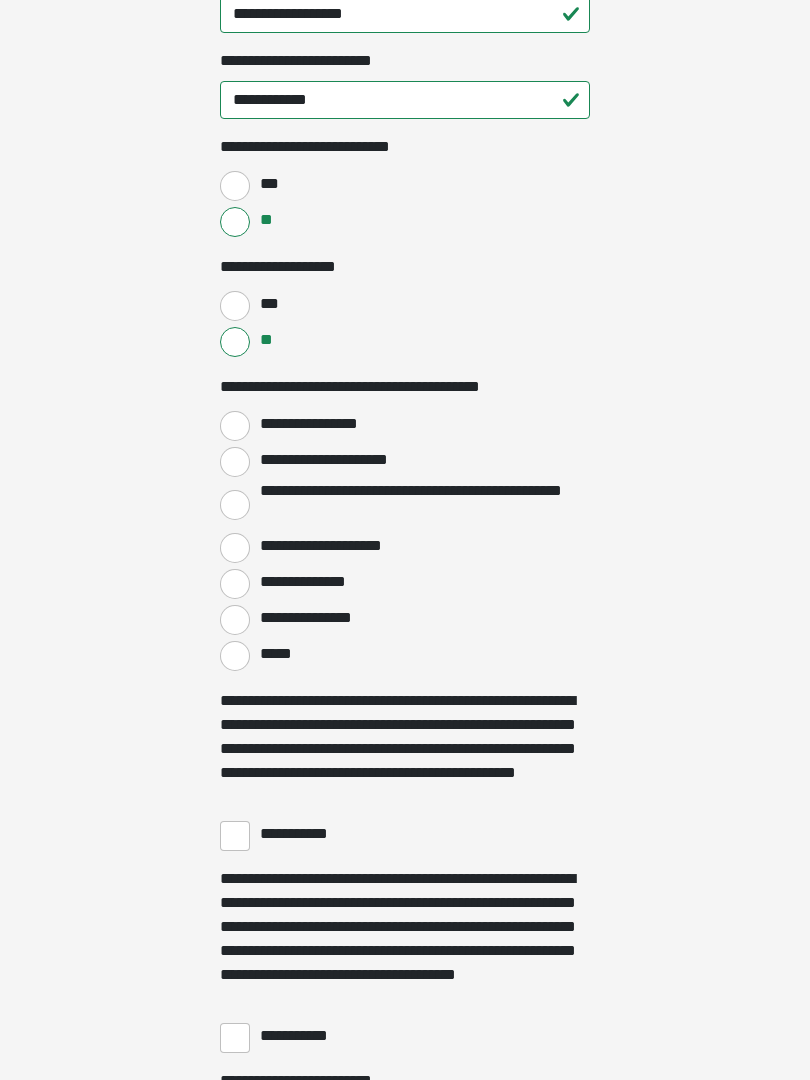 click on "**********" at bounding box center [235, 426] 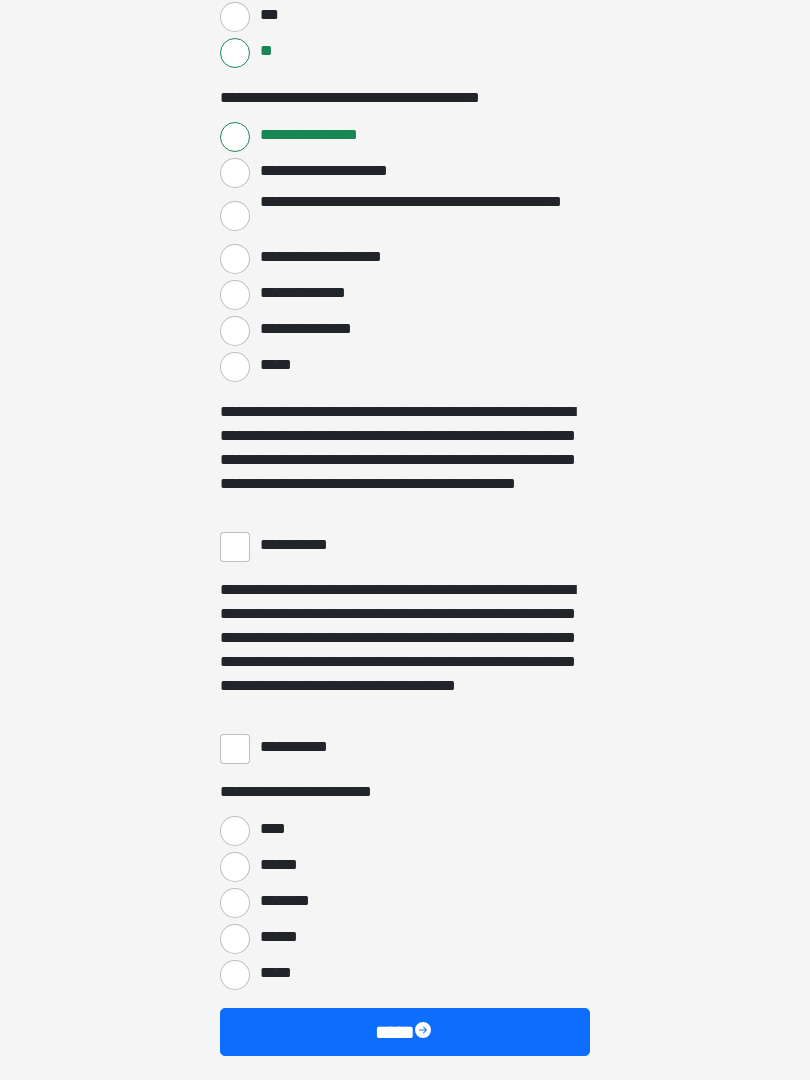 scroll, scrollTop: 3318, scrollLeft: 0, axis: vertical 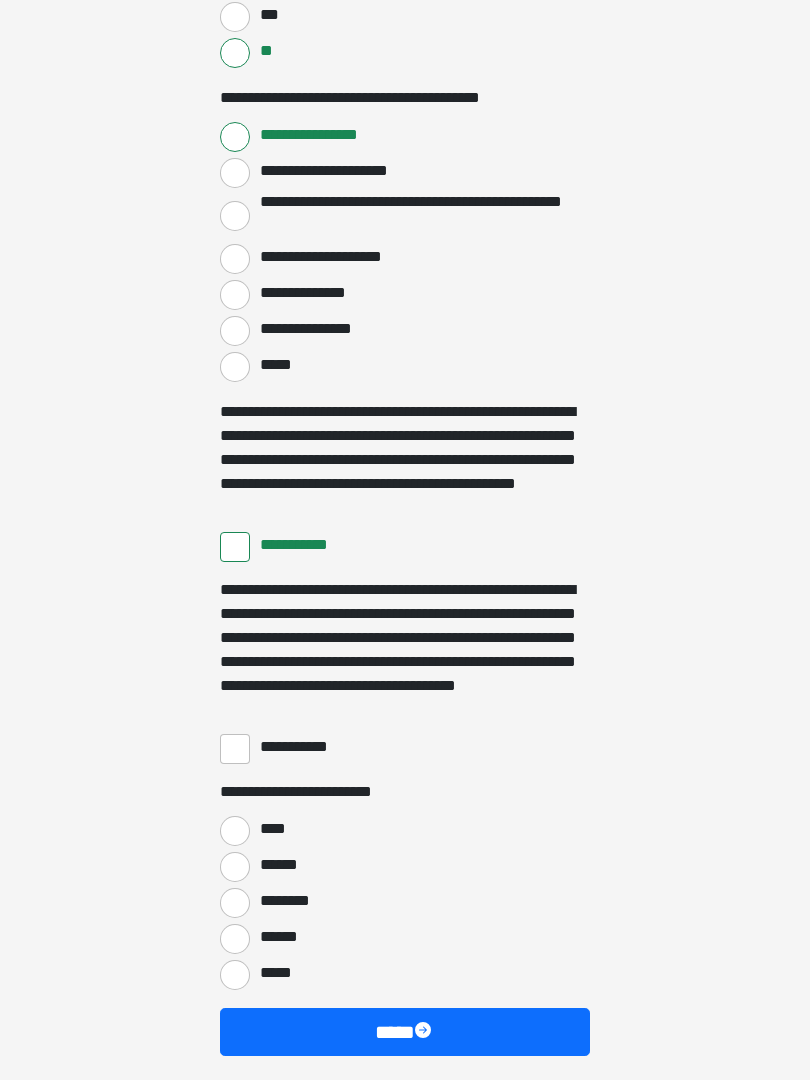 click on "**********" at bounding box center [235, 749] 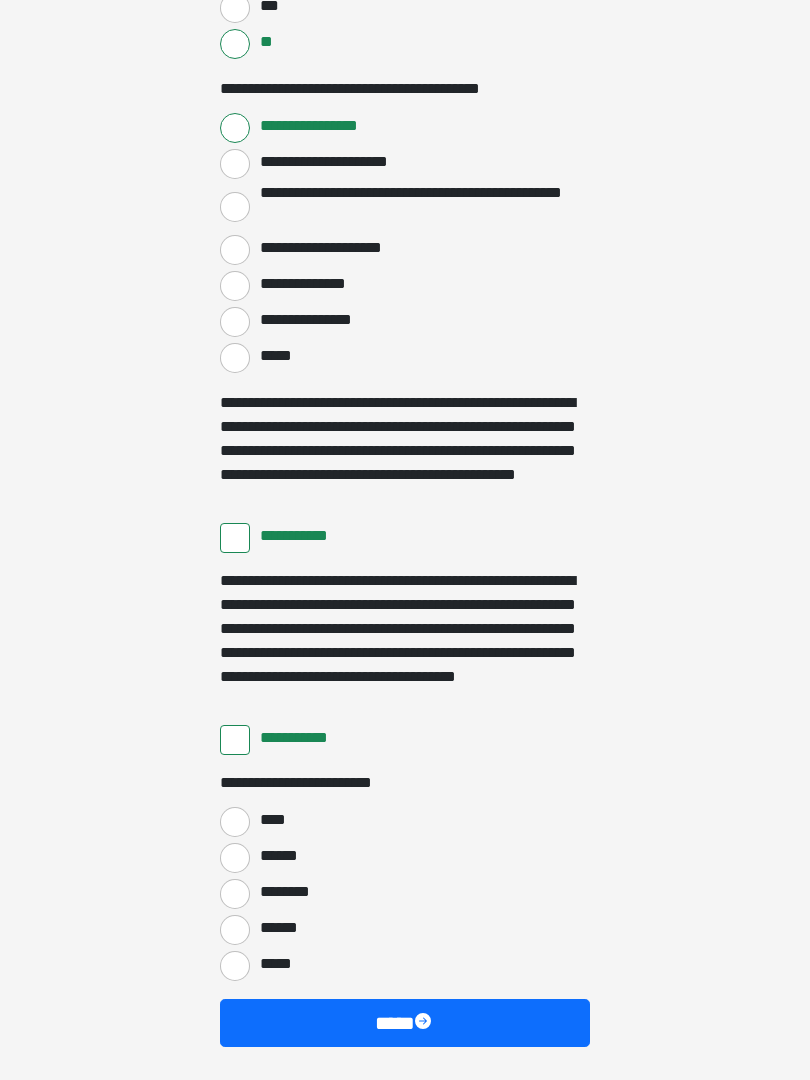 scroll, scrollTop: 3397, scrollLeft: 0, axis: vertical 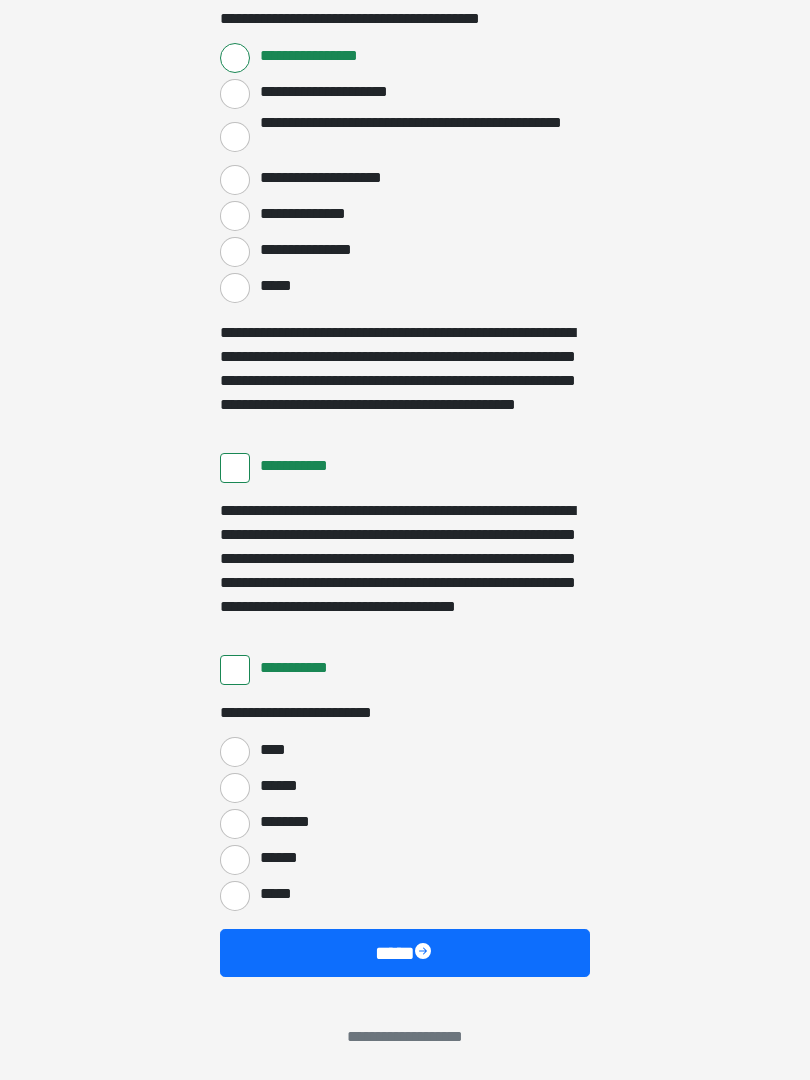 click on "****" at bounding box center (235, 752) 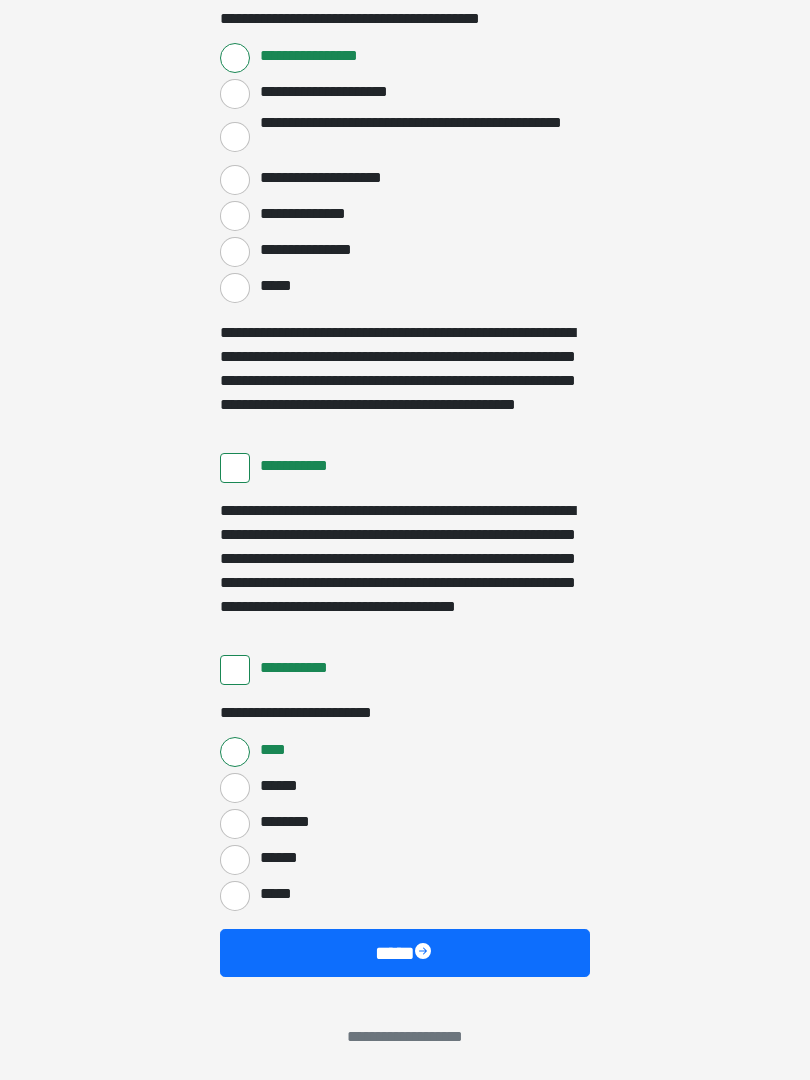 click on "****" at bounding box center [405, 953] 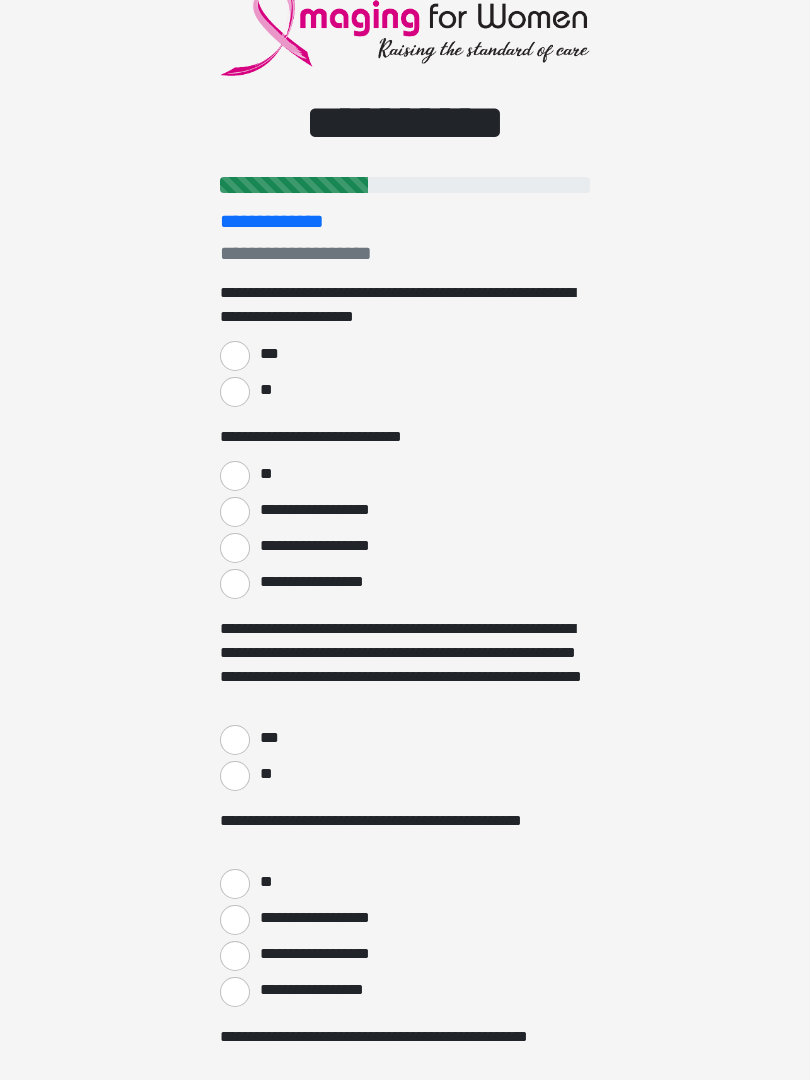 scroll, scrollTop: 0, scrollLeft: 0, axis: both 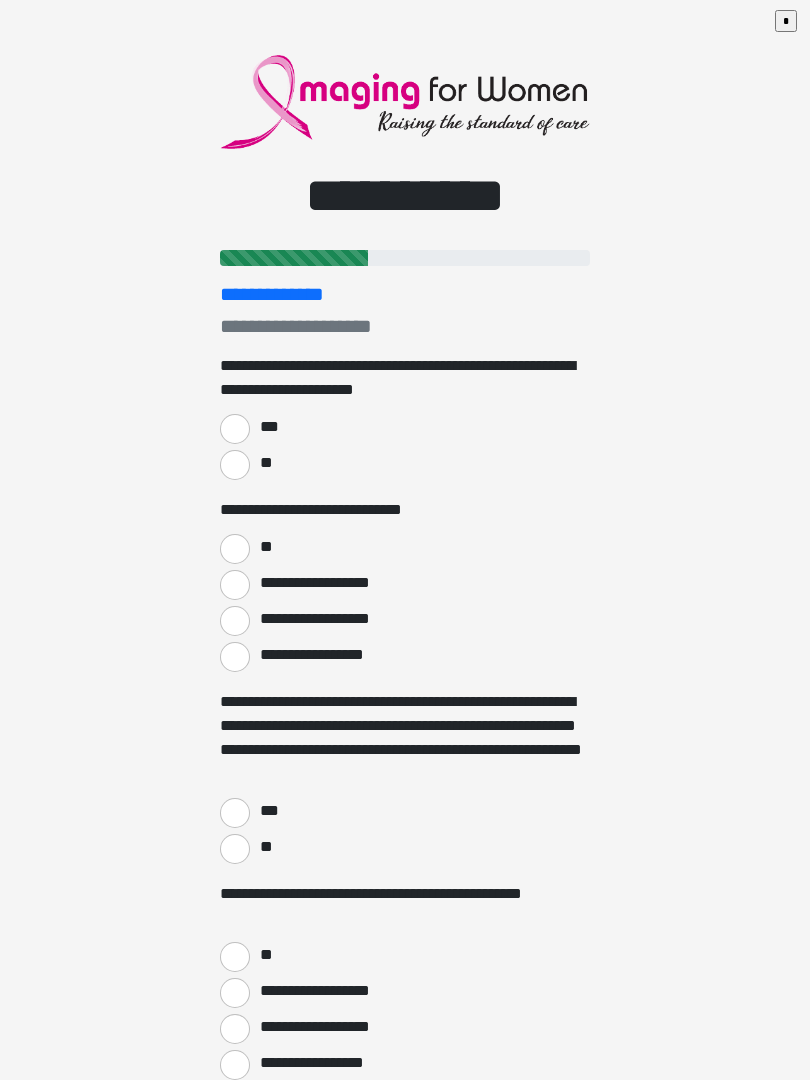 click on "***" at bounding box center (235, 429) 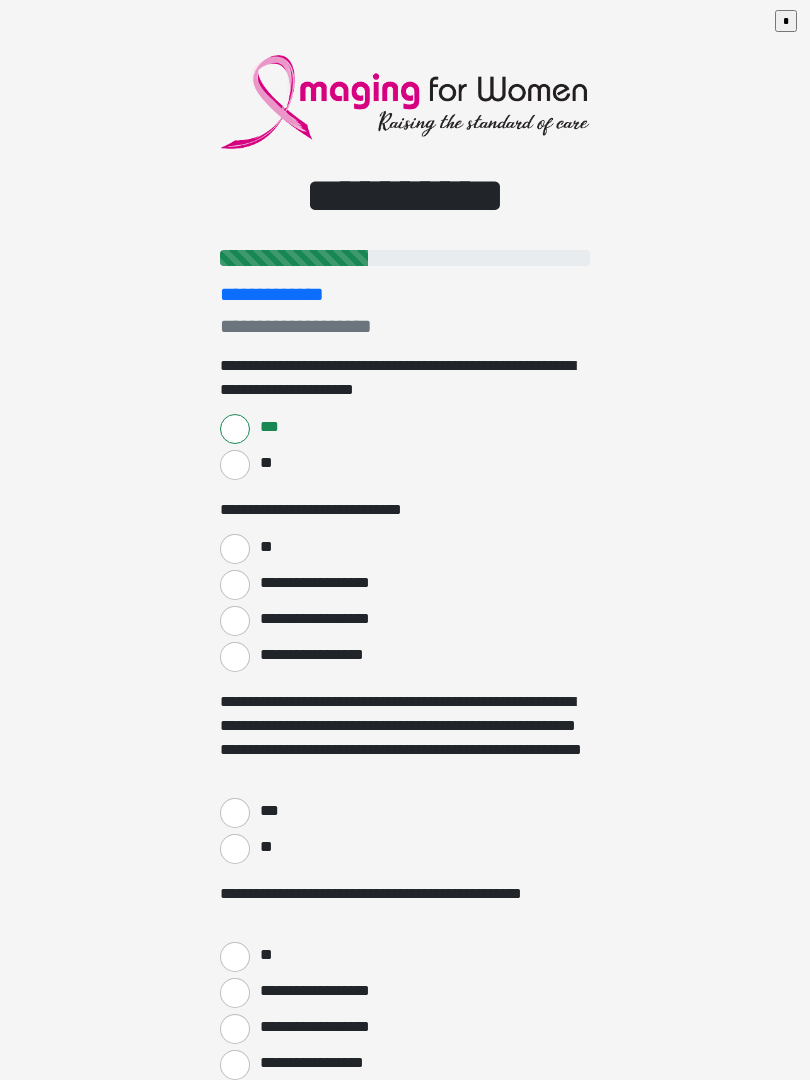 click on "**" at bounding box center (235, 549) 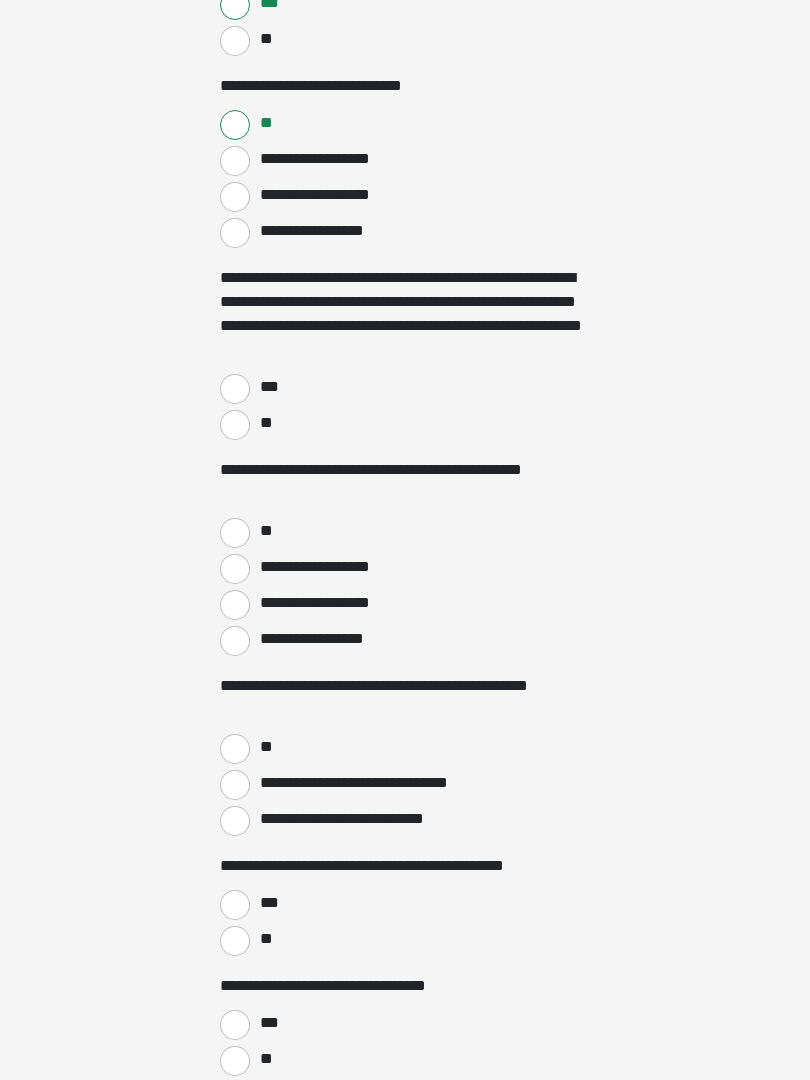 scroll, scrollTop: 442, scrollLeft: 0, axis: vertical 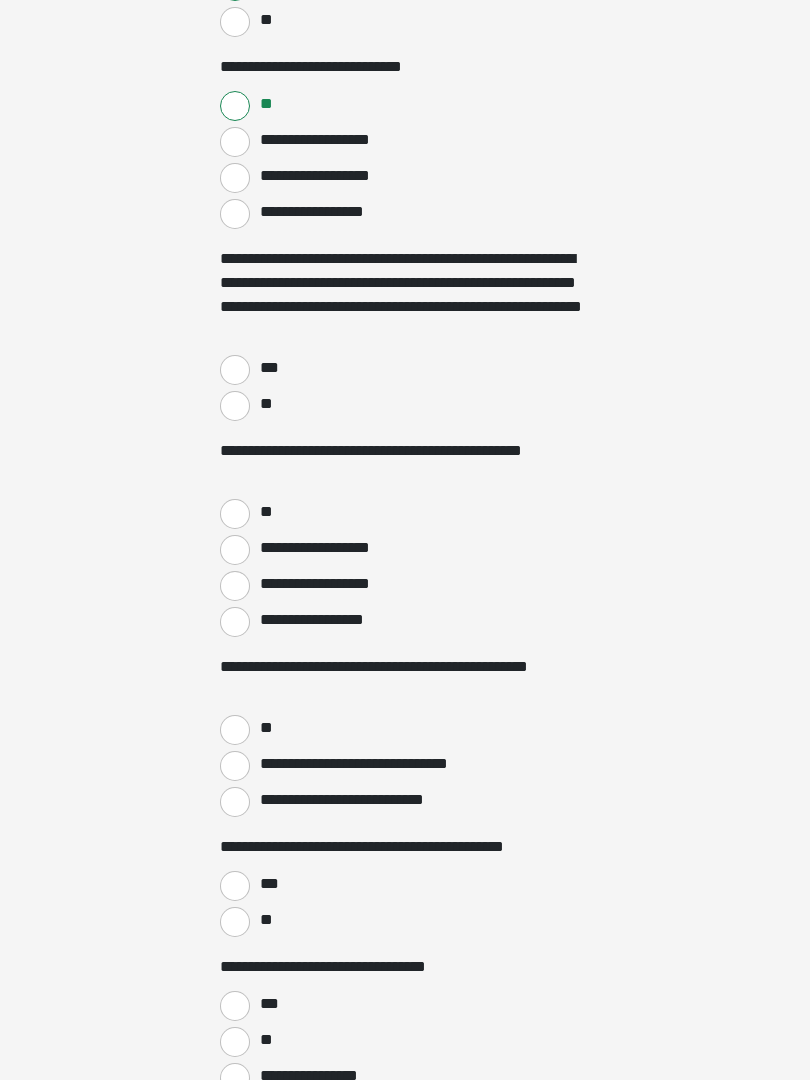 click on "***" at bounding box center [235, 371] 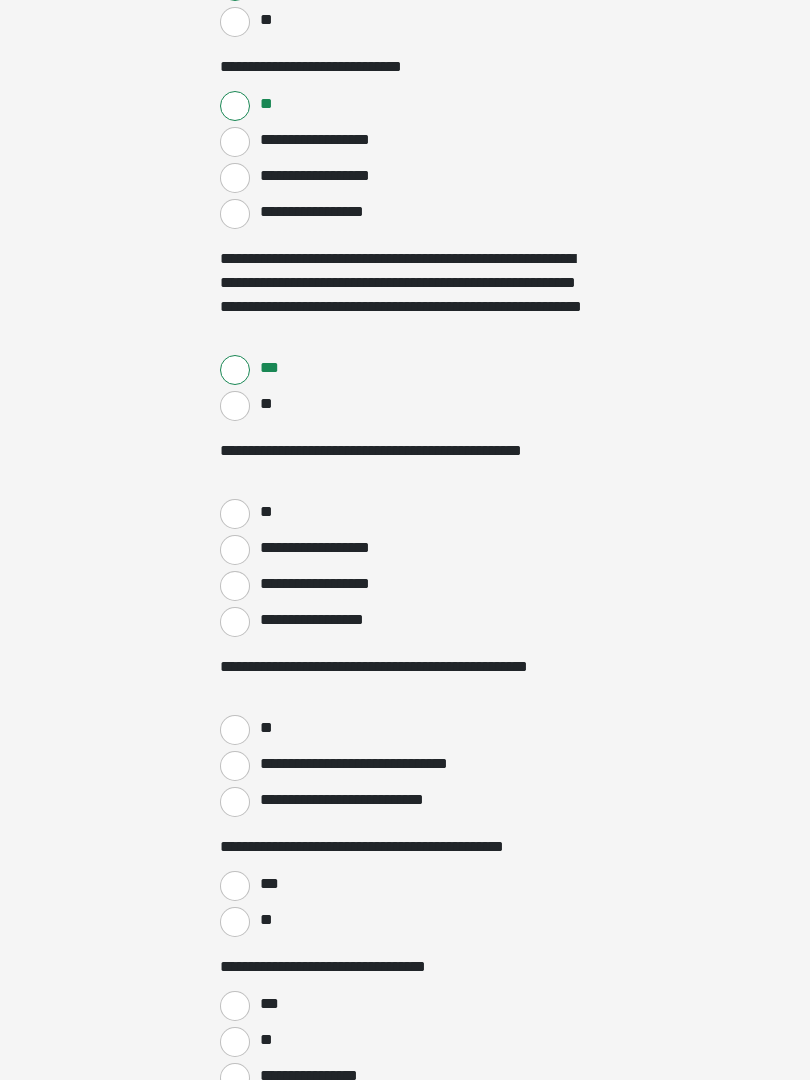 click on "**" at bounding box center (235, 514) 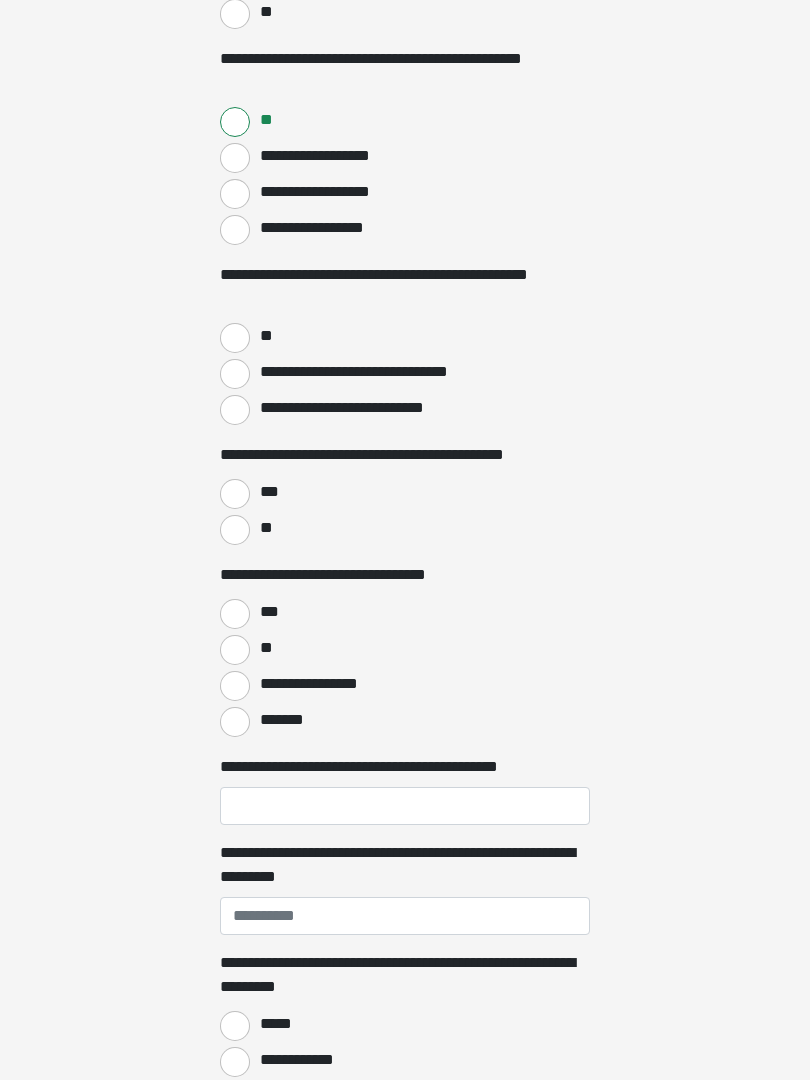 scroll, scrollTop: 834, scrollLeft: 0, axis: vertical 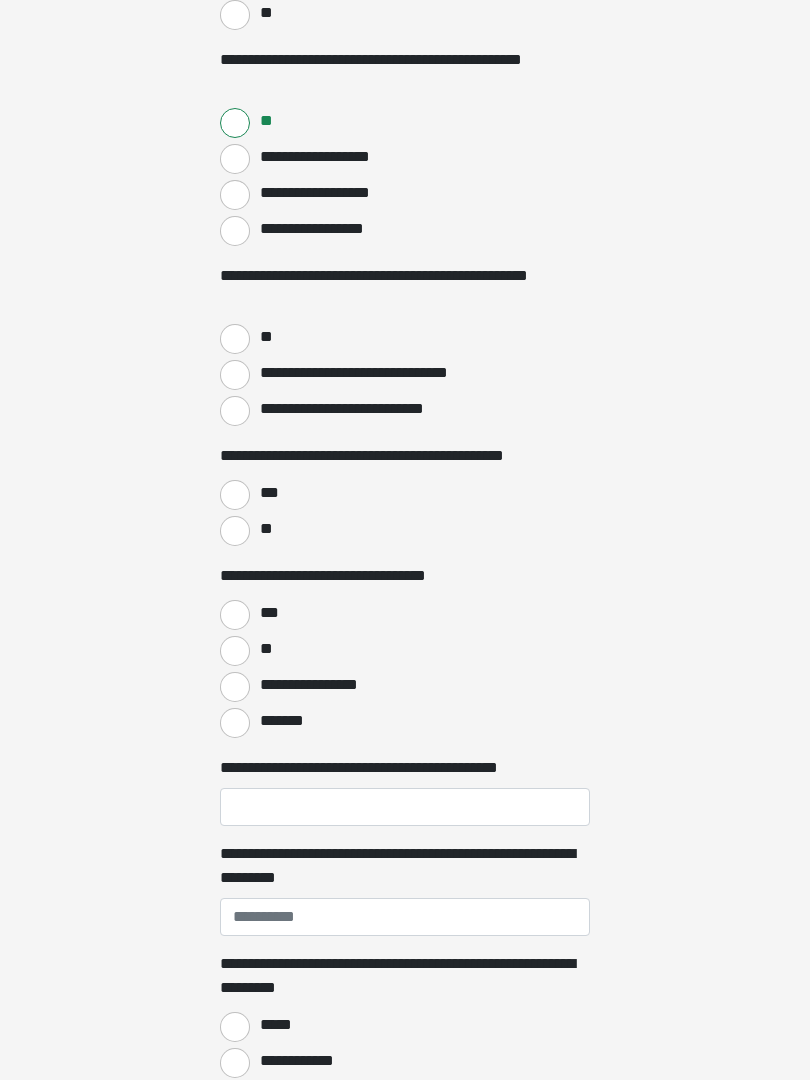click on "**" at bounding box center (235, 339) 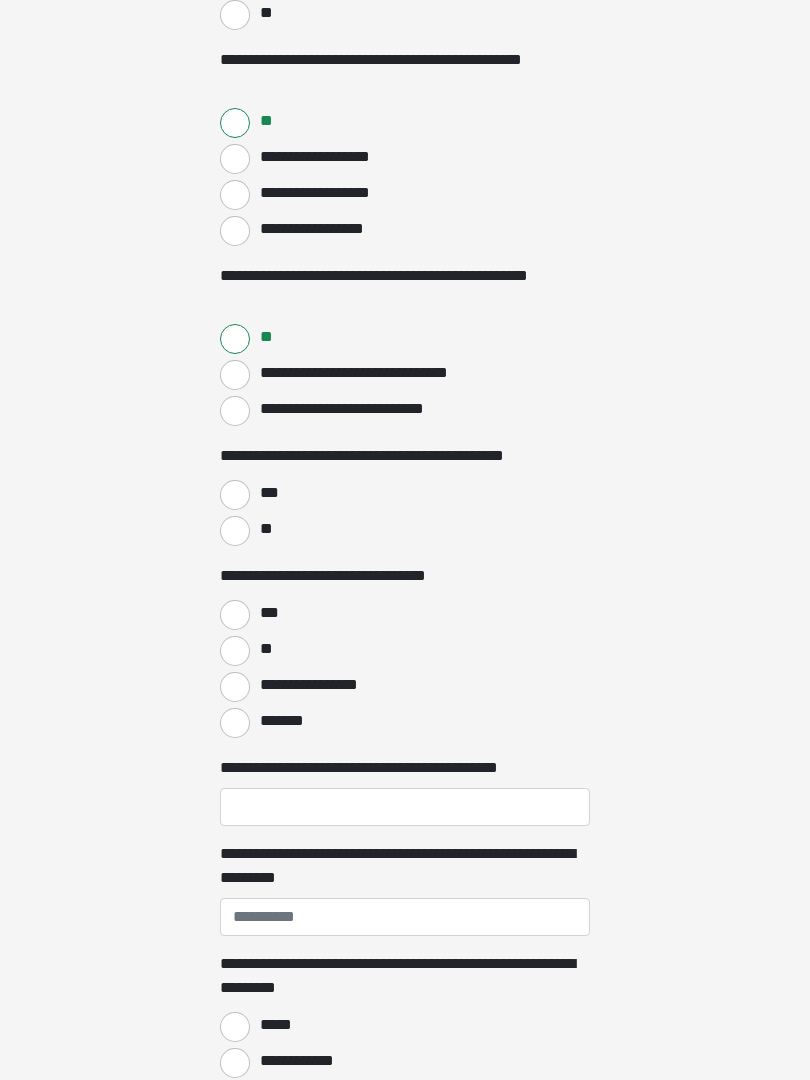 click on "***" at bounding box center [235, 495] 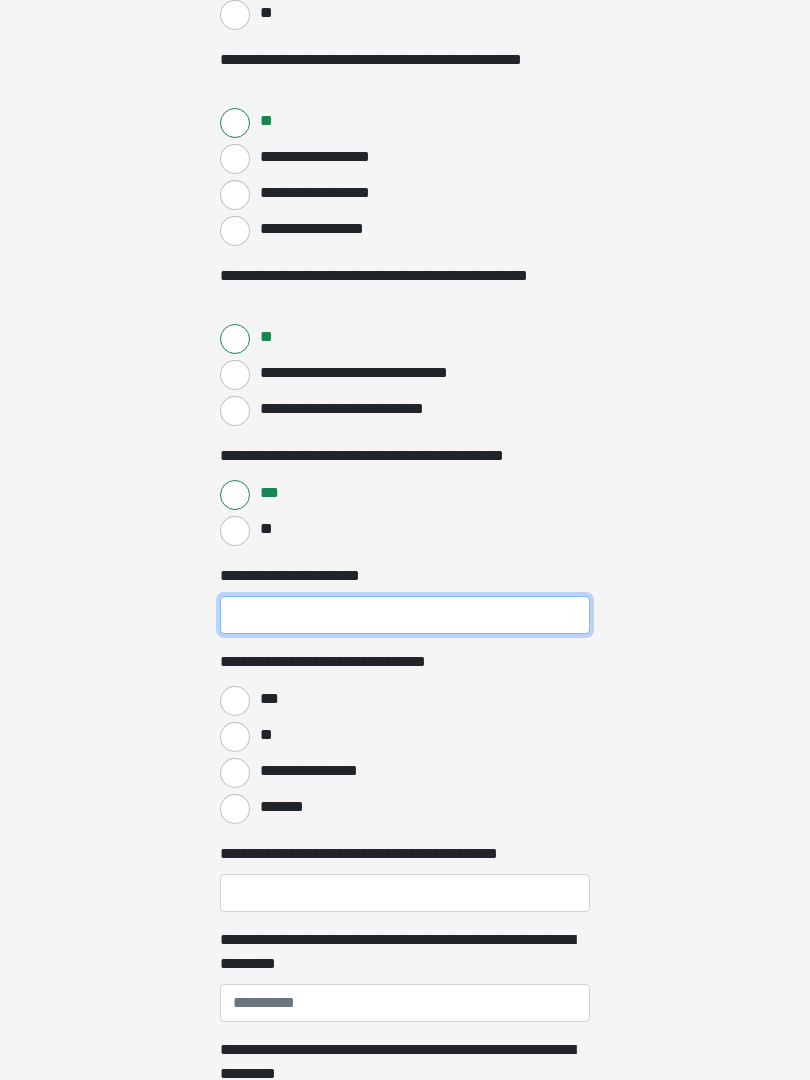 click on "**********" at bounding box center [405, 615] 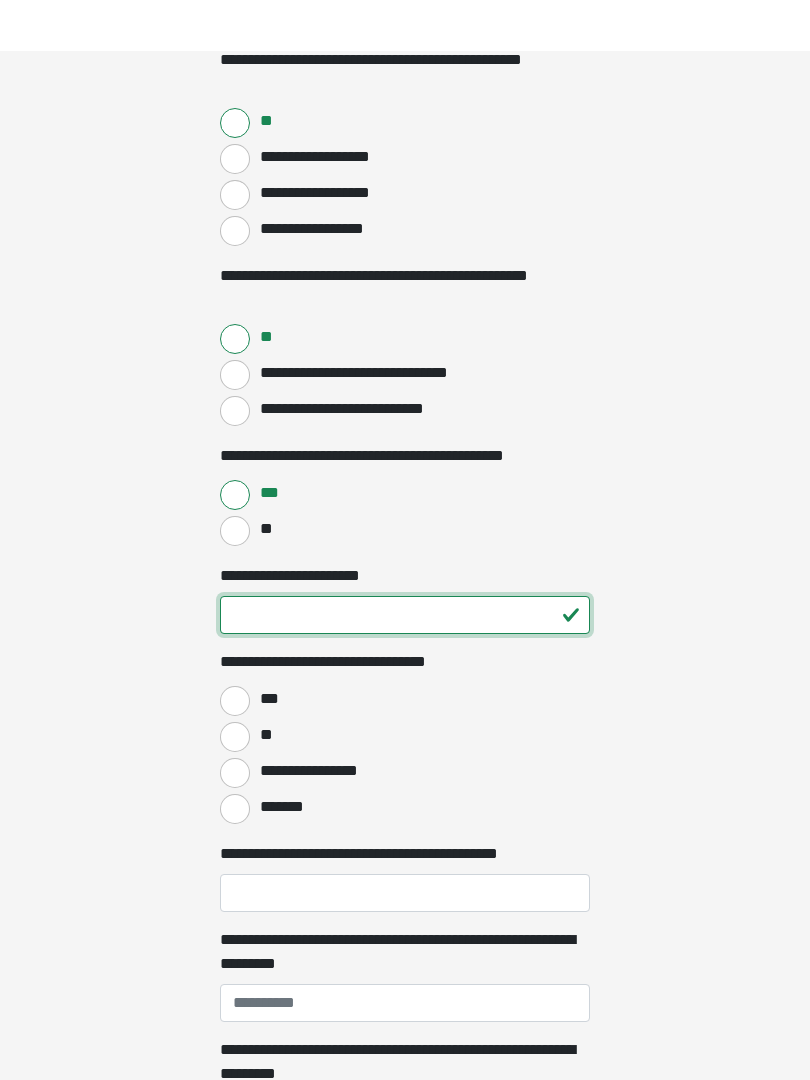 scroll, scrollTop: 887, scrollLeft: 0, axis: vertical 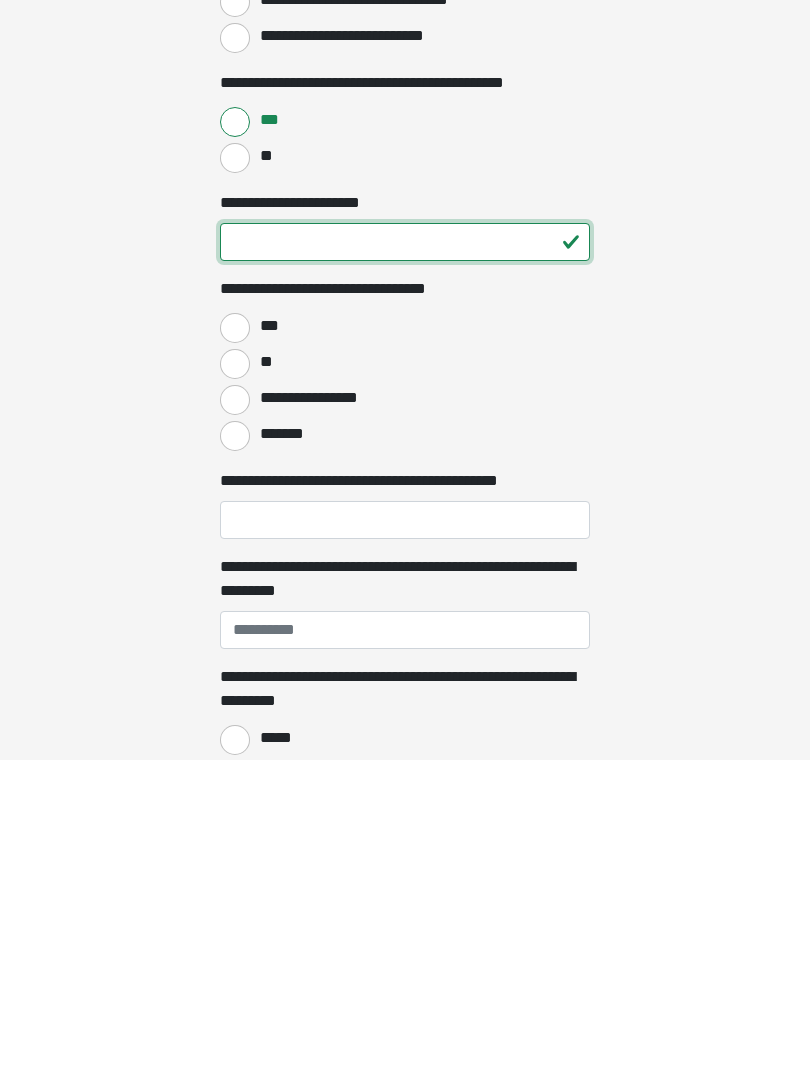 type on "**" 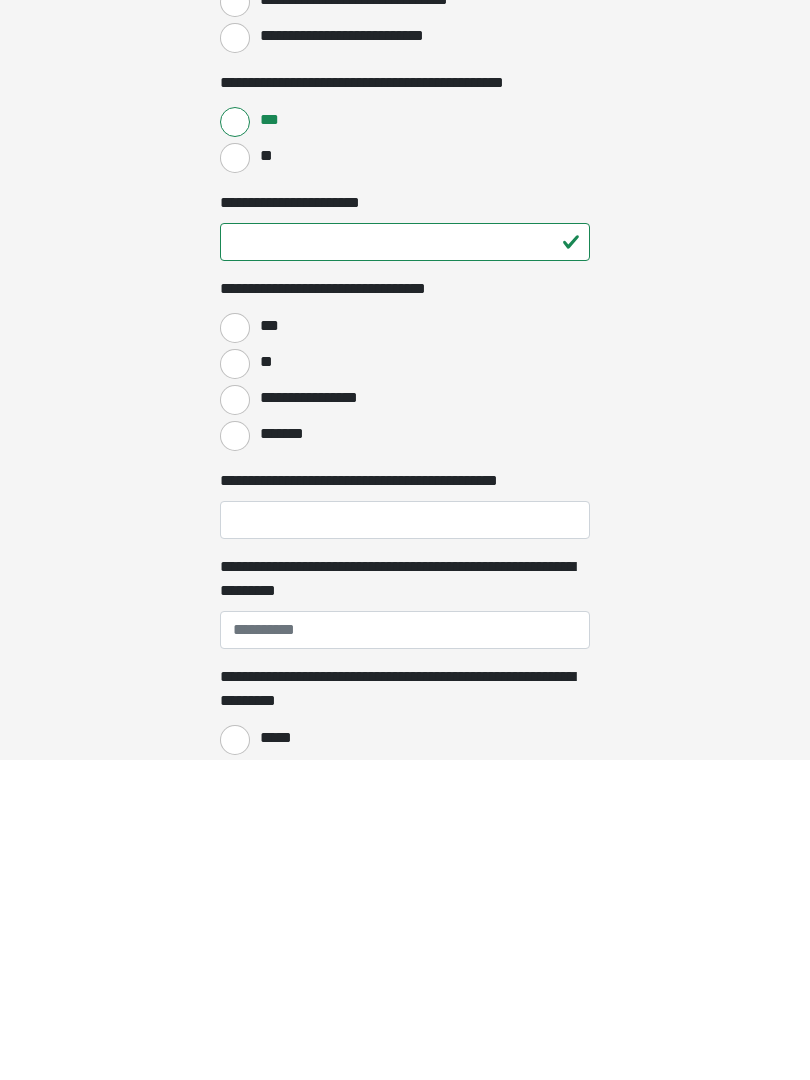 click on "***" at bounding box center (235, 648) 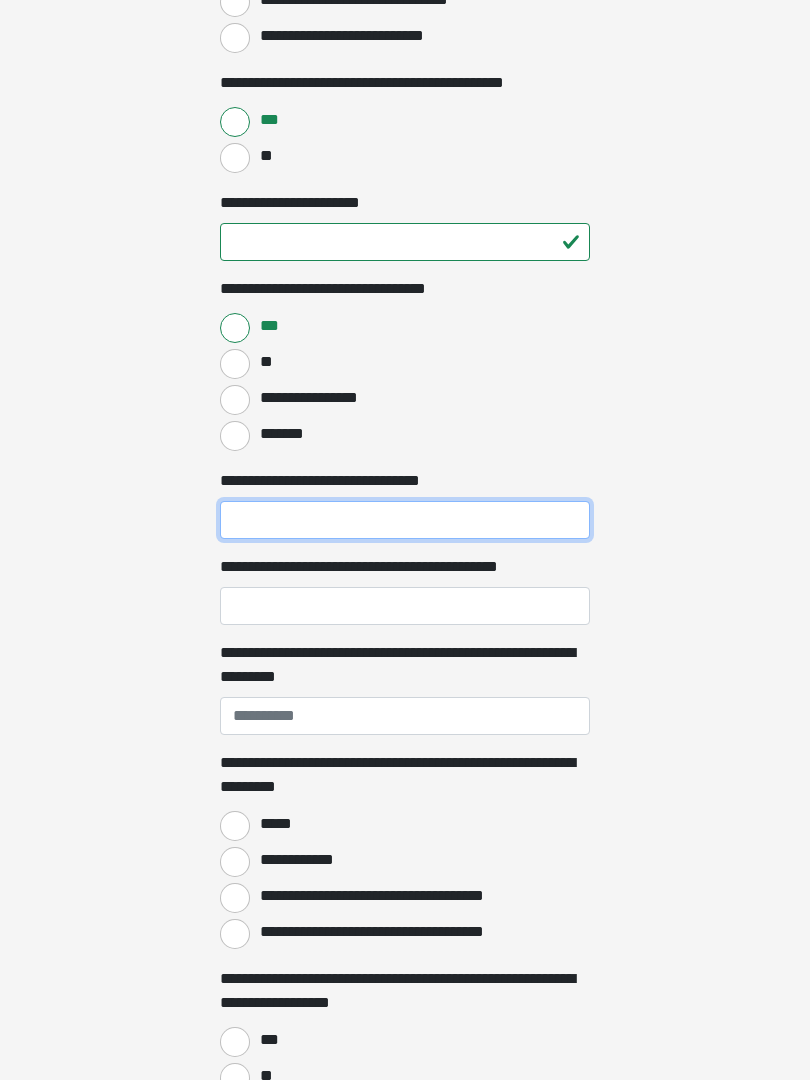click on "**********" at bounding box center [405, 520] 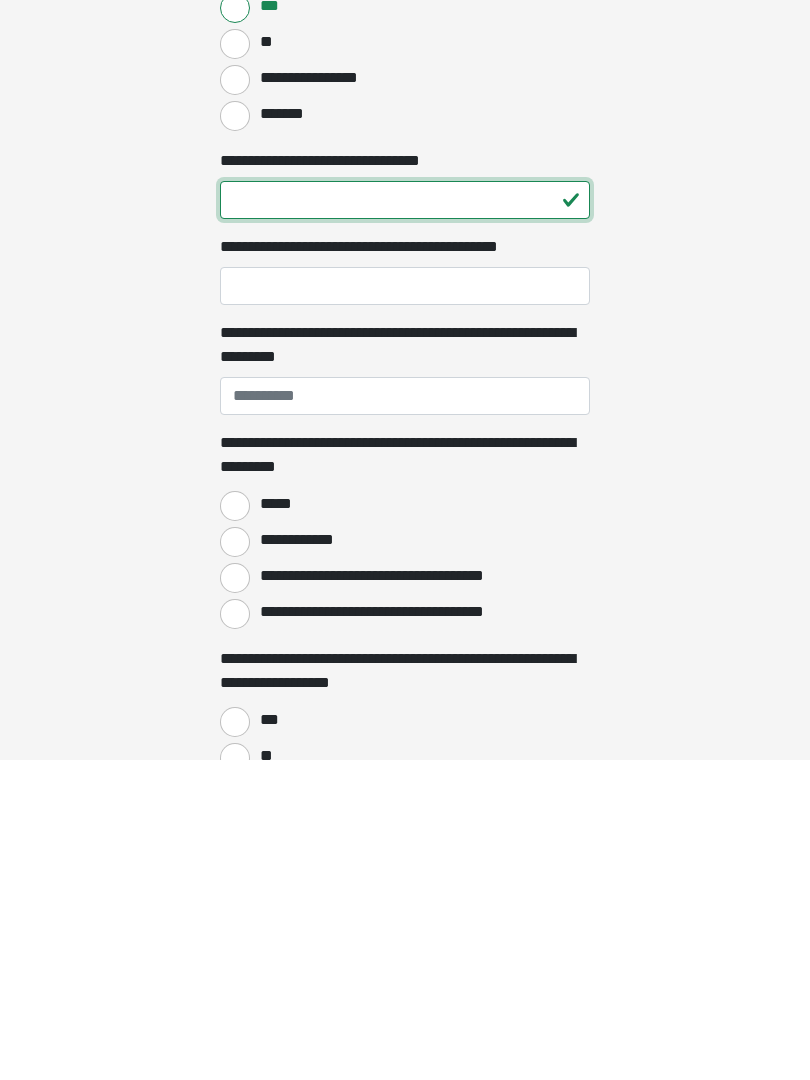 type on "**" 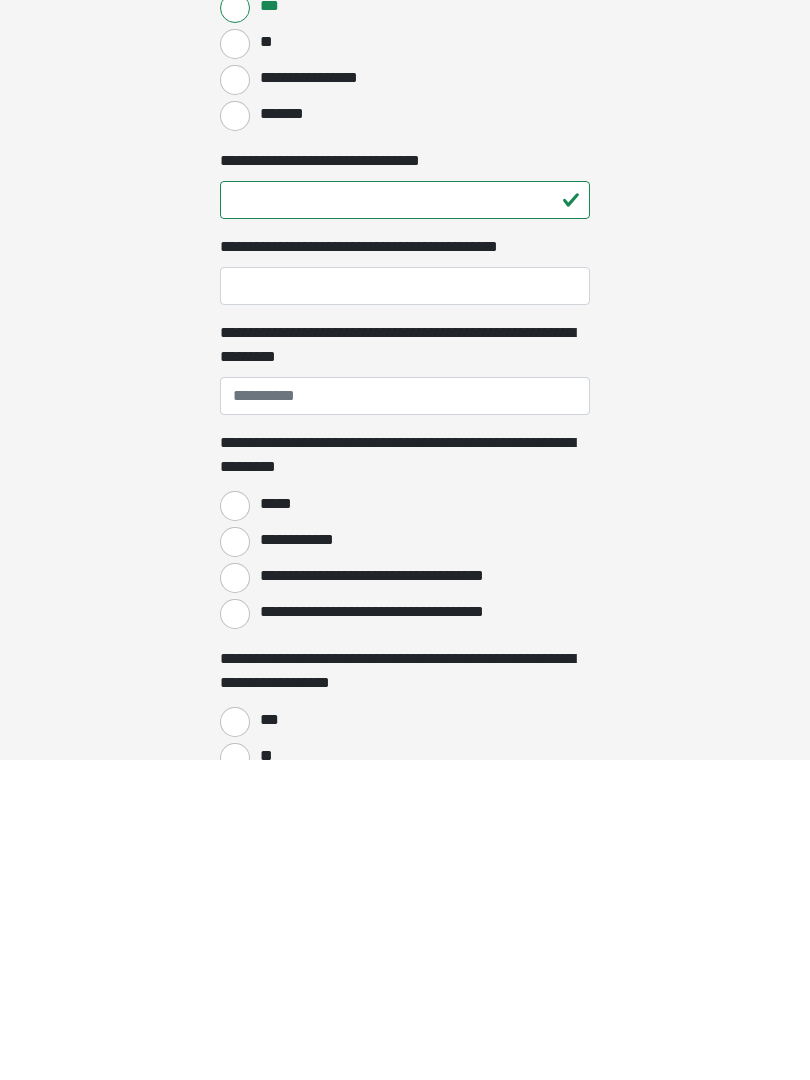 click on "**********" at bounding box center [405, 606] 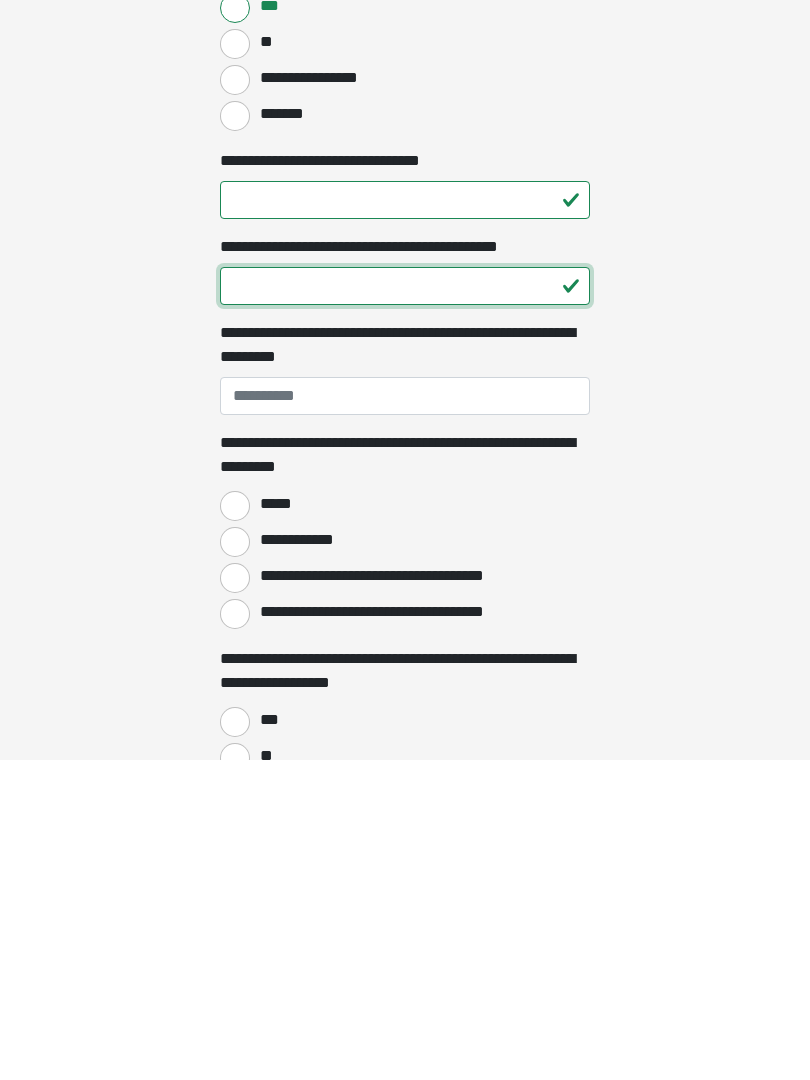 type on "*" 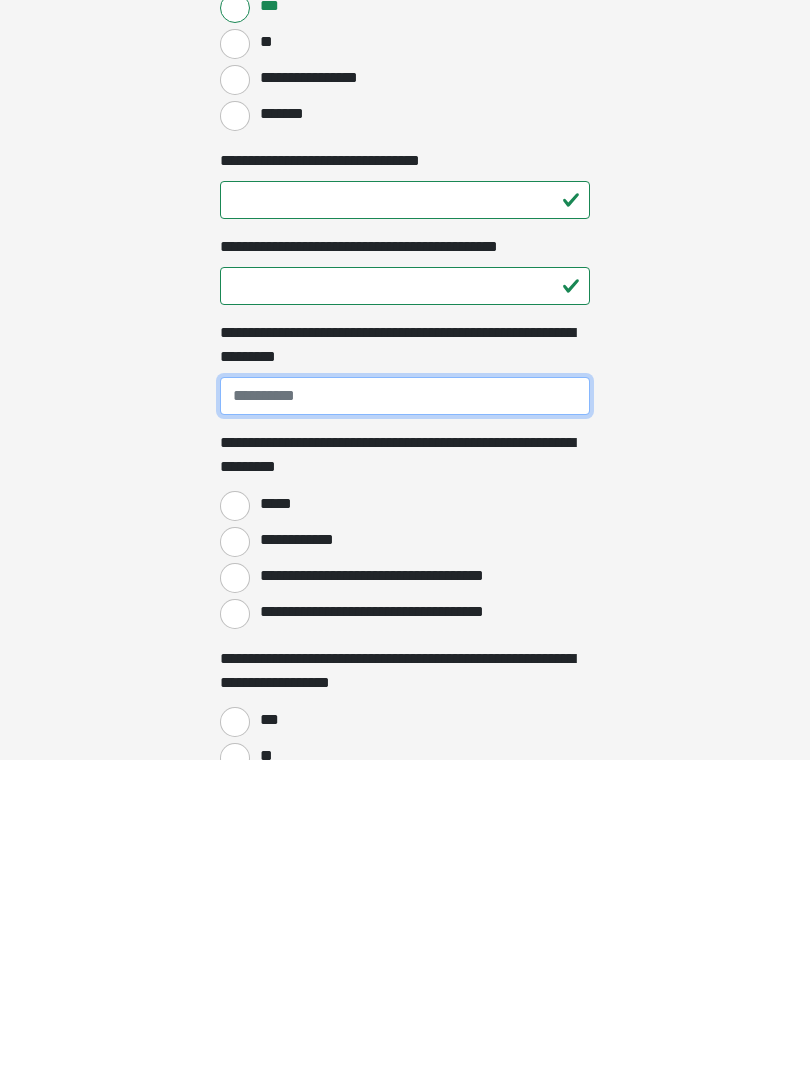 click on "**********" at bounding box center [405, 716] 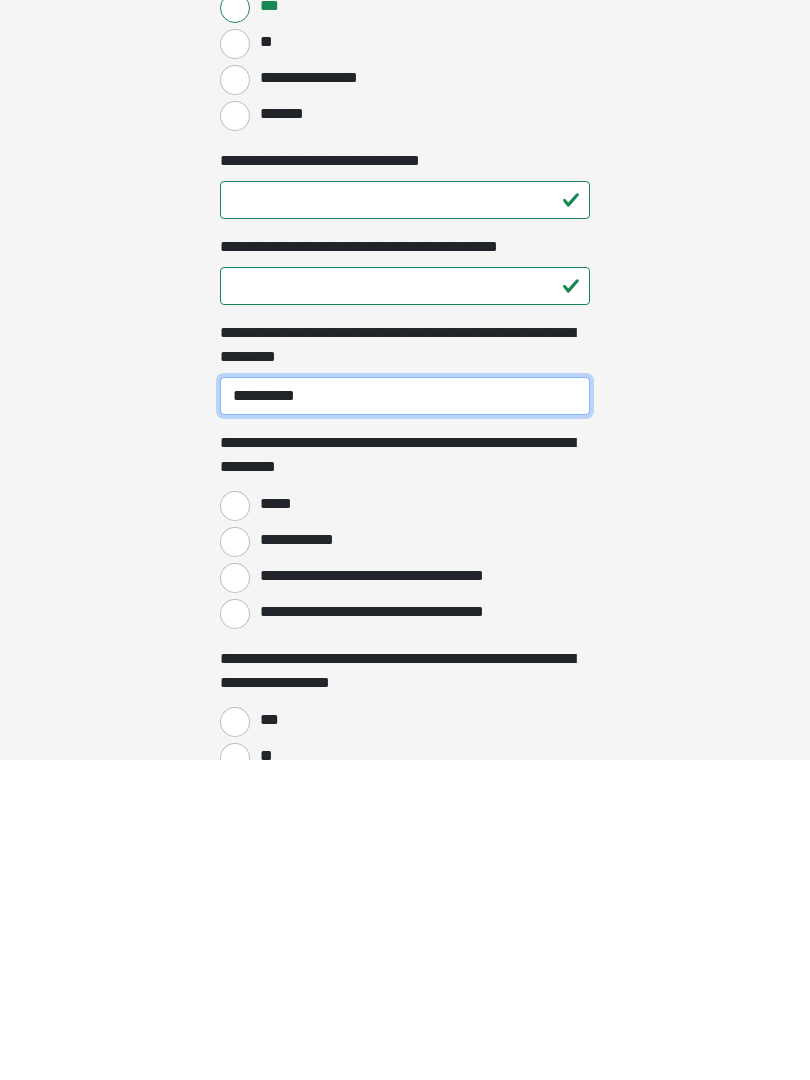 type on "**********" 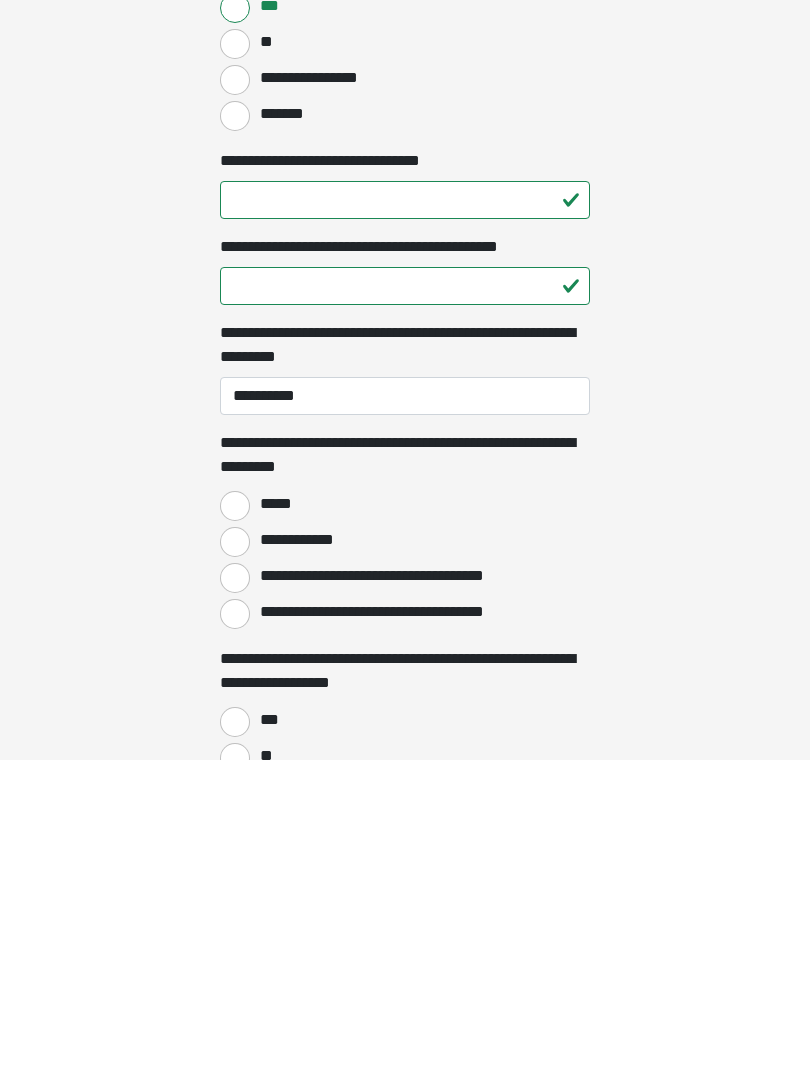 click on "*****" at bounding box center (235, 826) 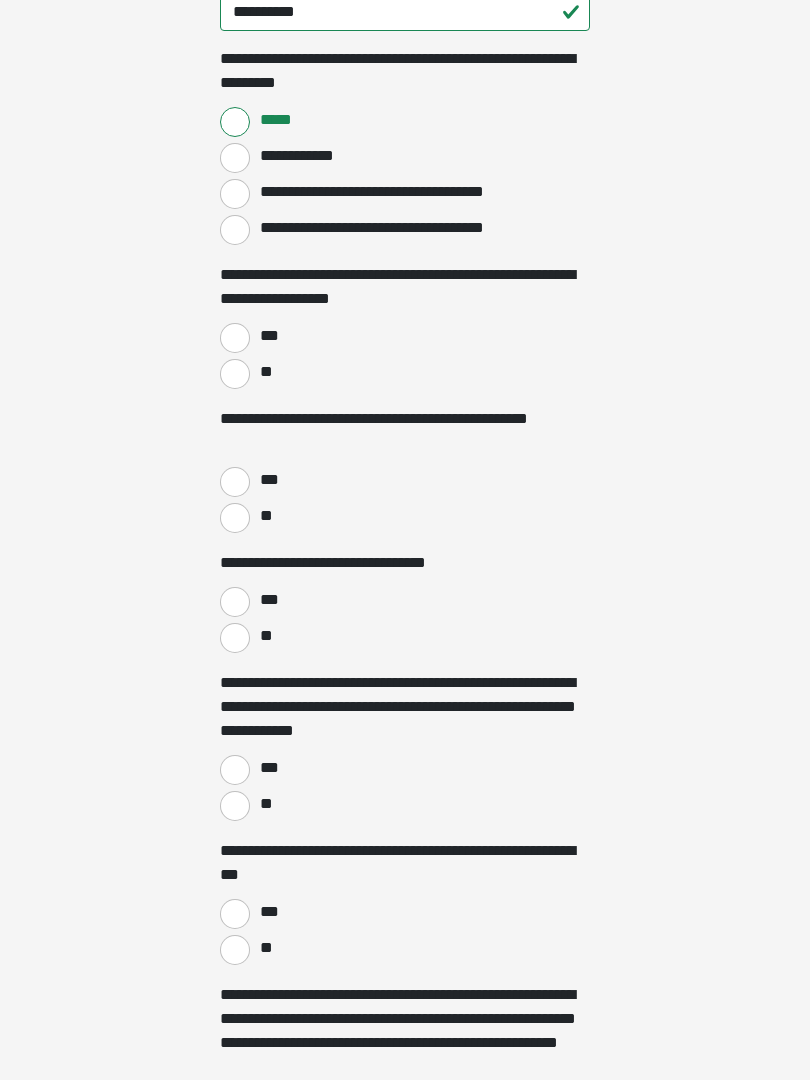 scroll, scrollTop: 1915, scrollLeft: 0, axis: vertical 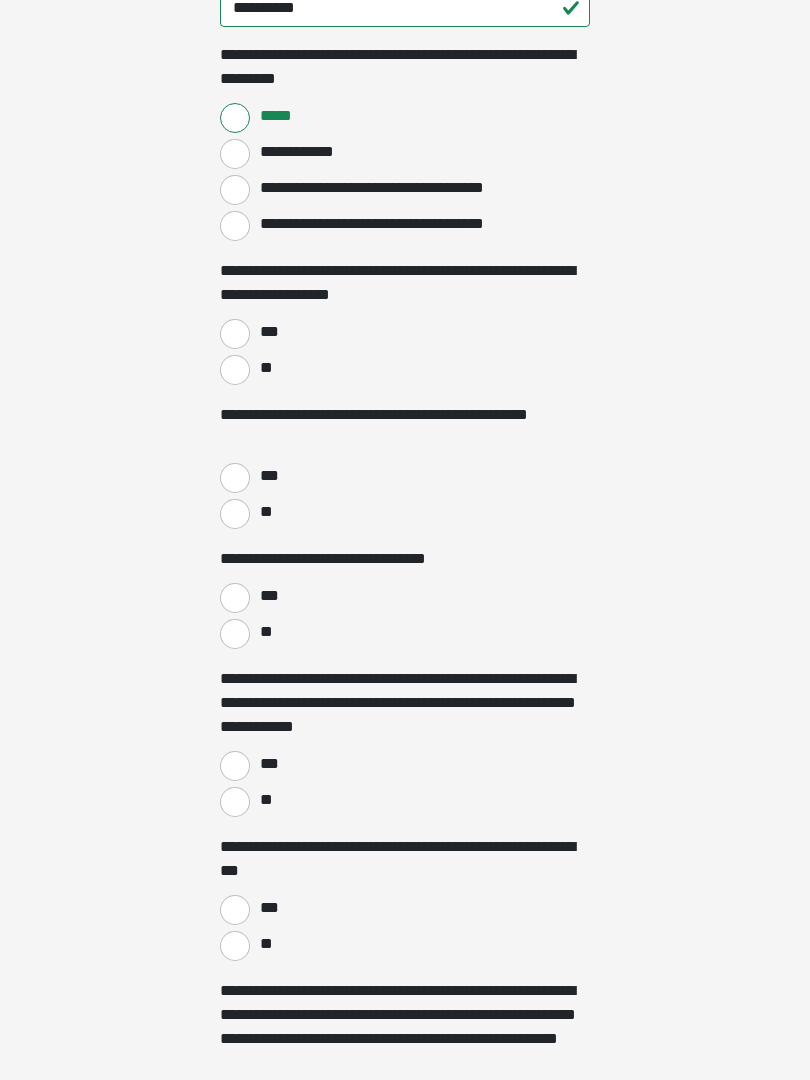 click on "***" at bounding box center [235, 334] 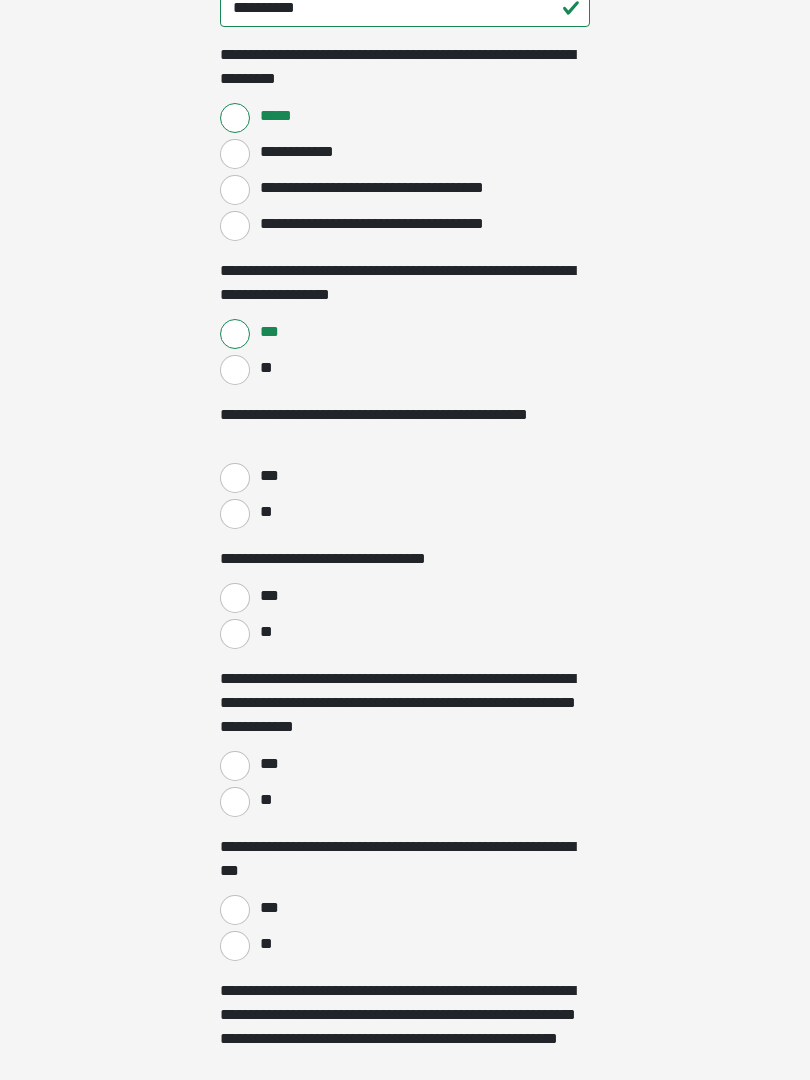 click on "**" at bounding box center [235, 514] 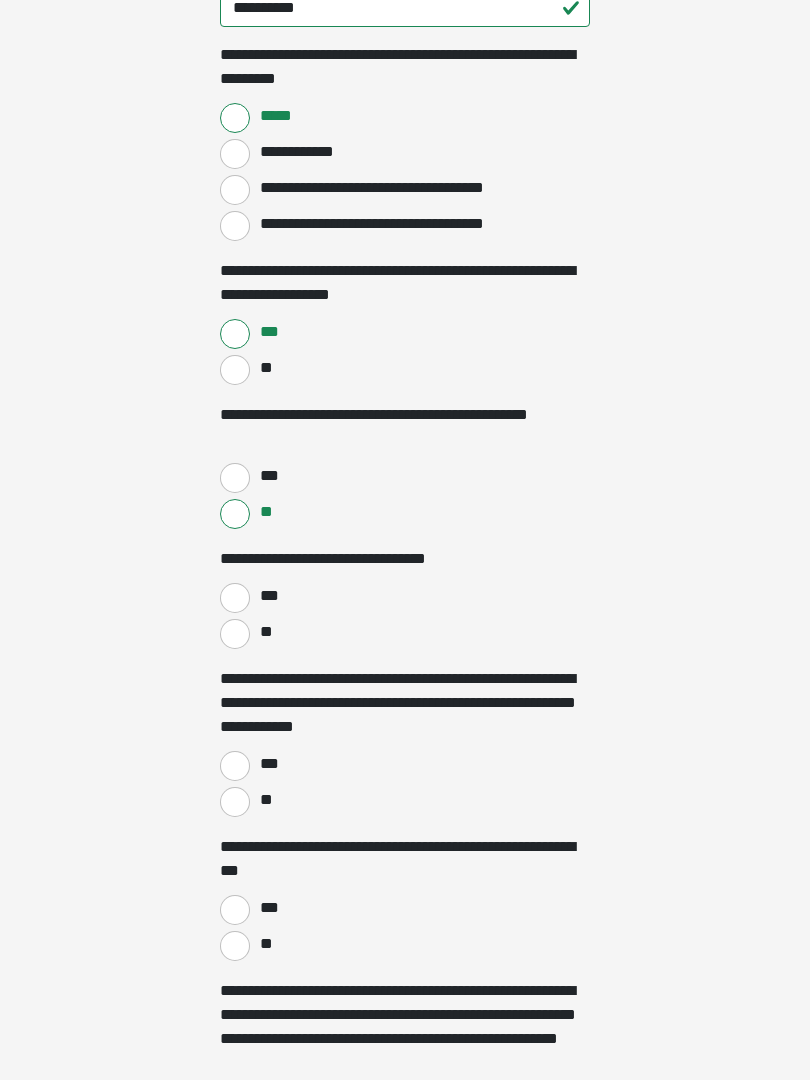 click on "**" at bounding box center (235, 634) 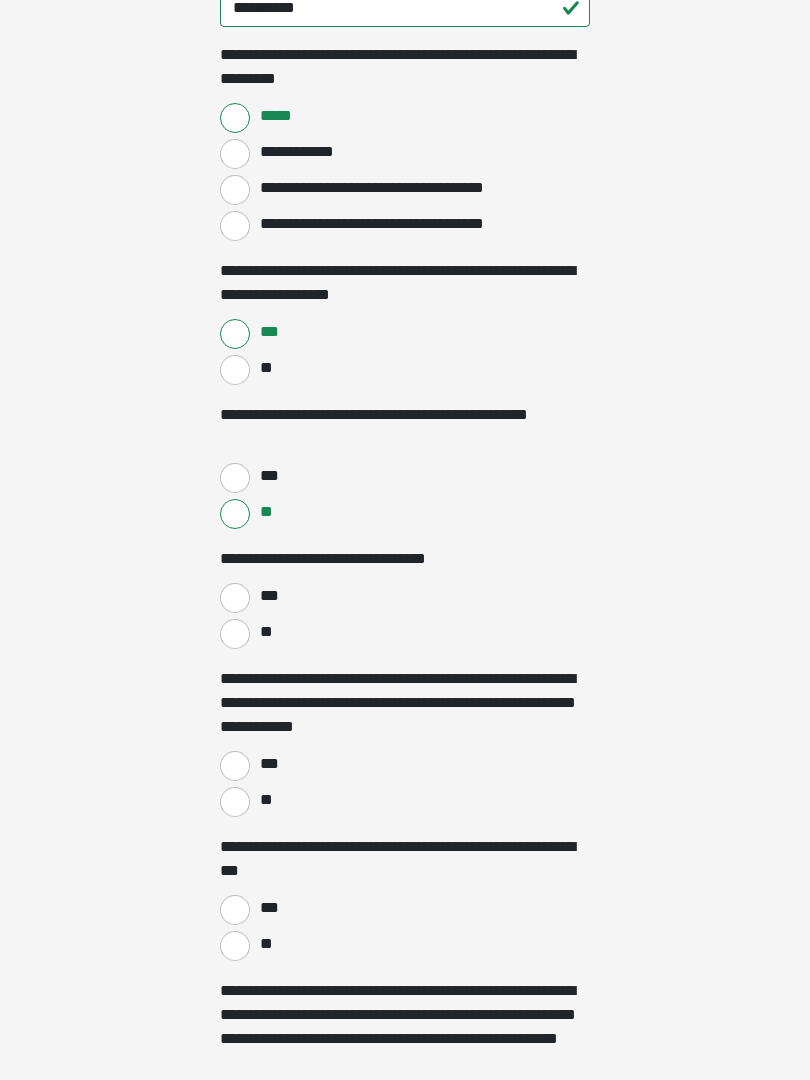 click on "***" at bounding box center (235, 766) 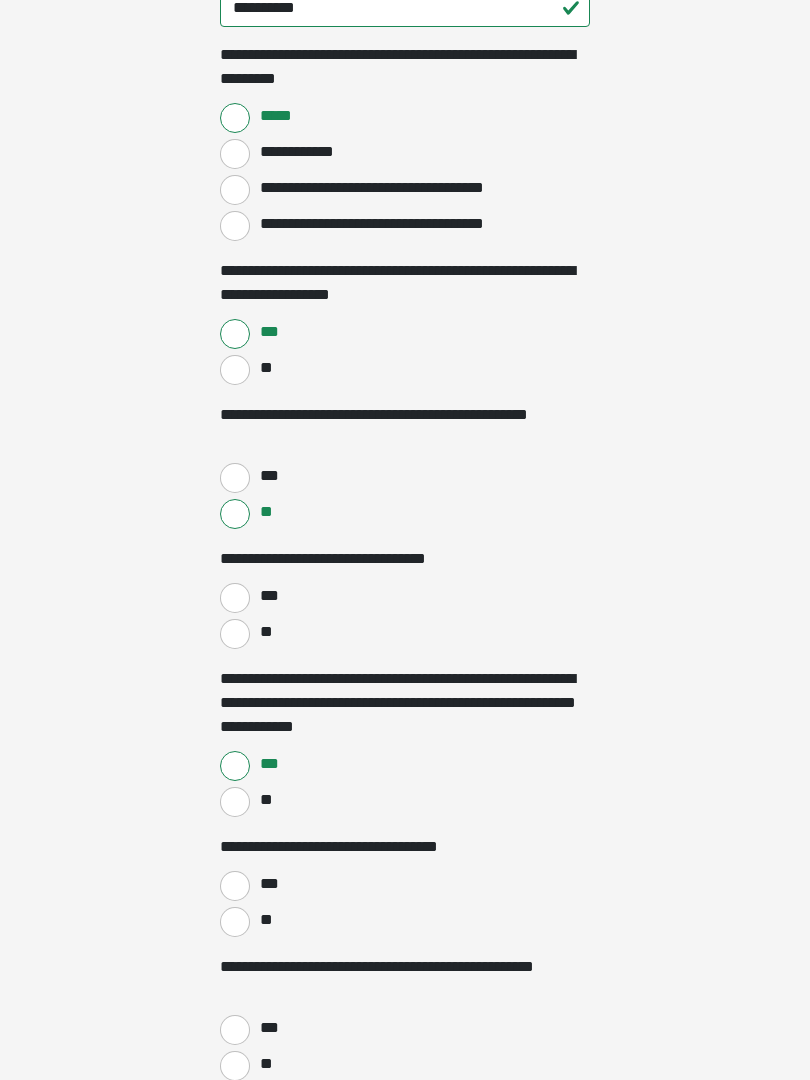 click on "***" at bounding box center [235, 886] 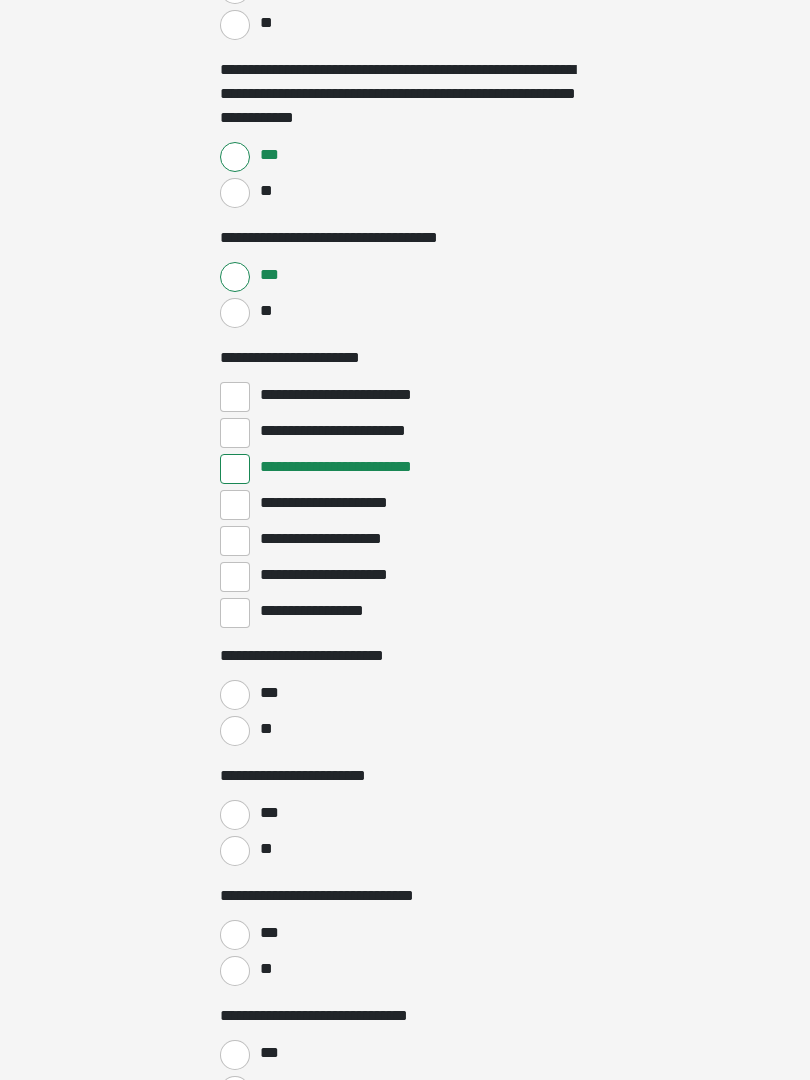 scroll, scrollTop: 2524, scrollLeft: 0, axis: vertical 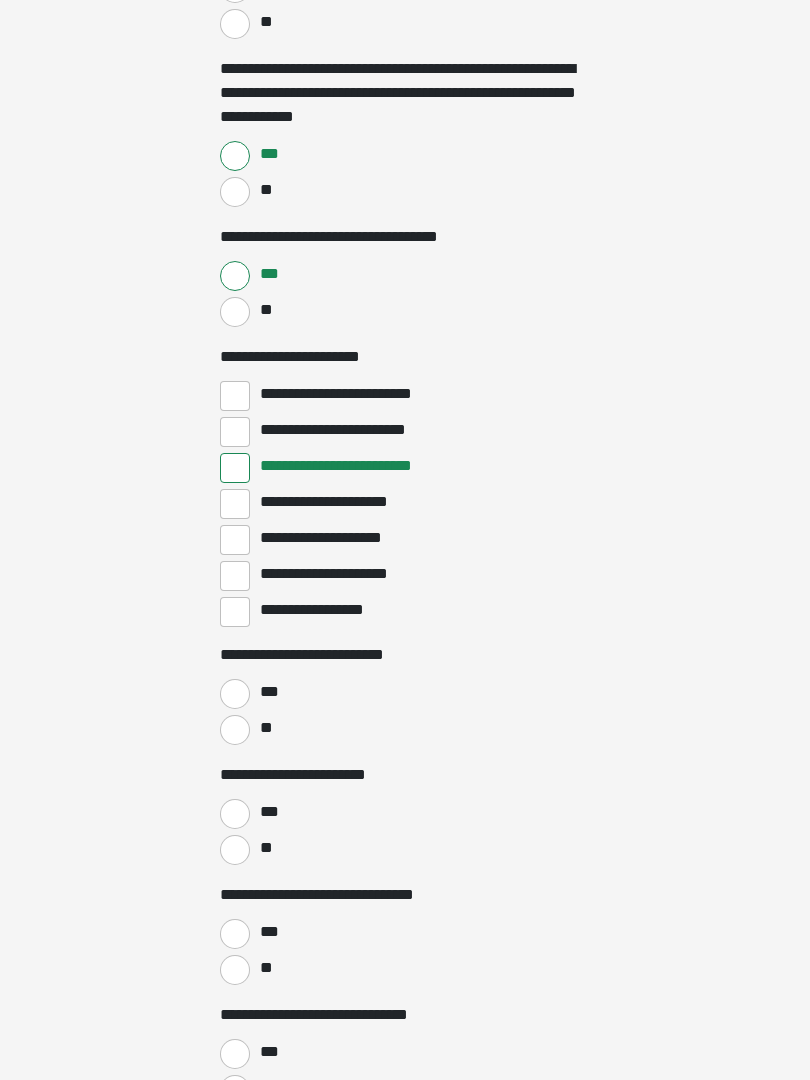 click on "**" at bounding box center [235, 731] 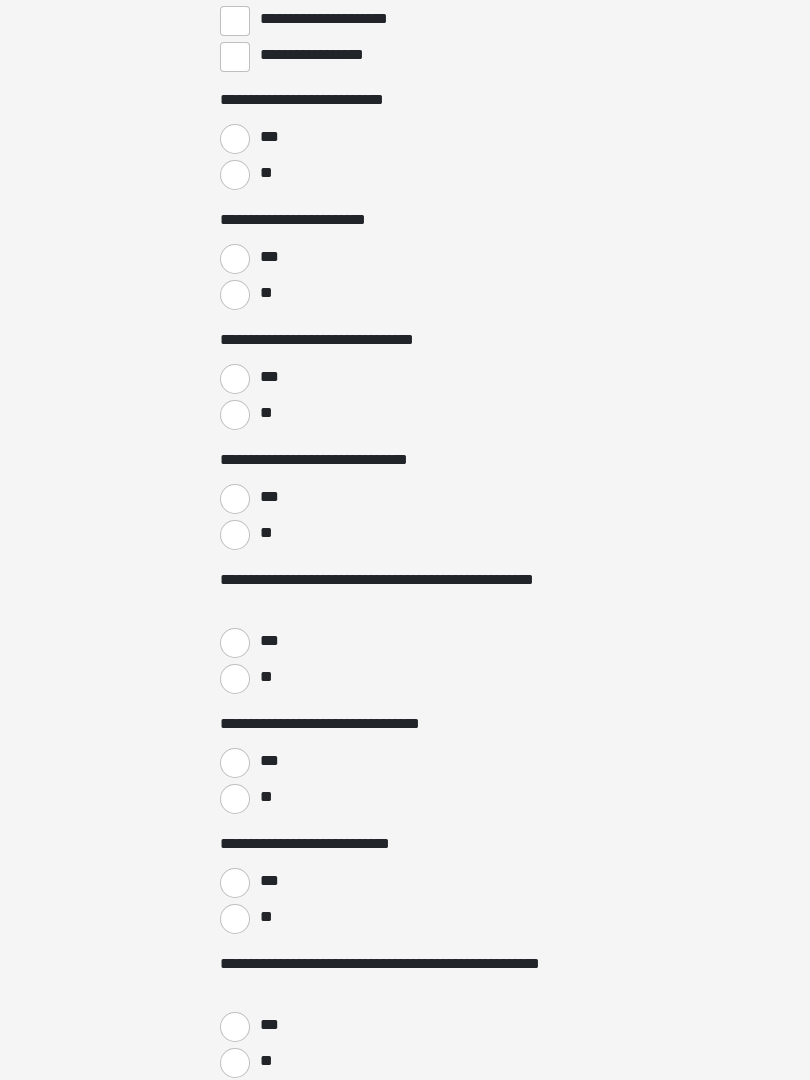 scroll, scrollTop: 3091, scrollLeft: 0, axis: vertical 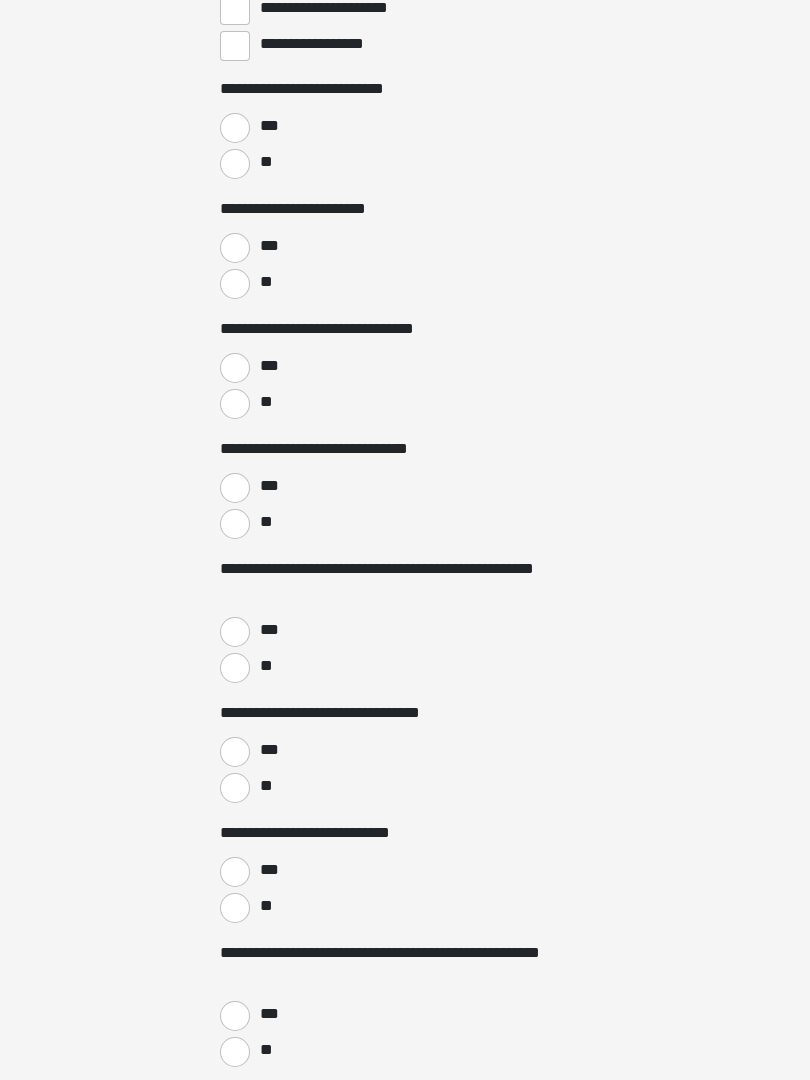 click on "**" at bounding box center [235, 524] 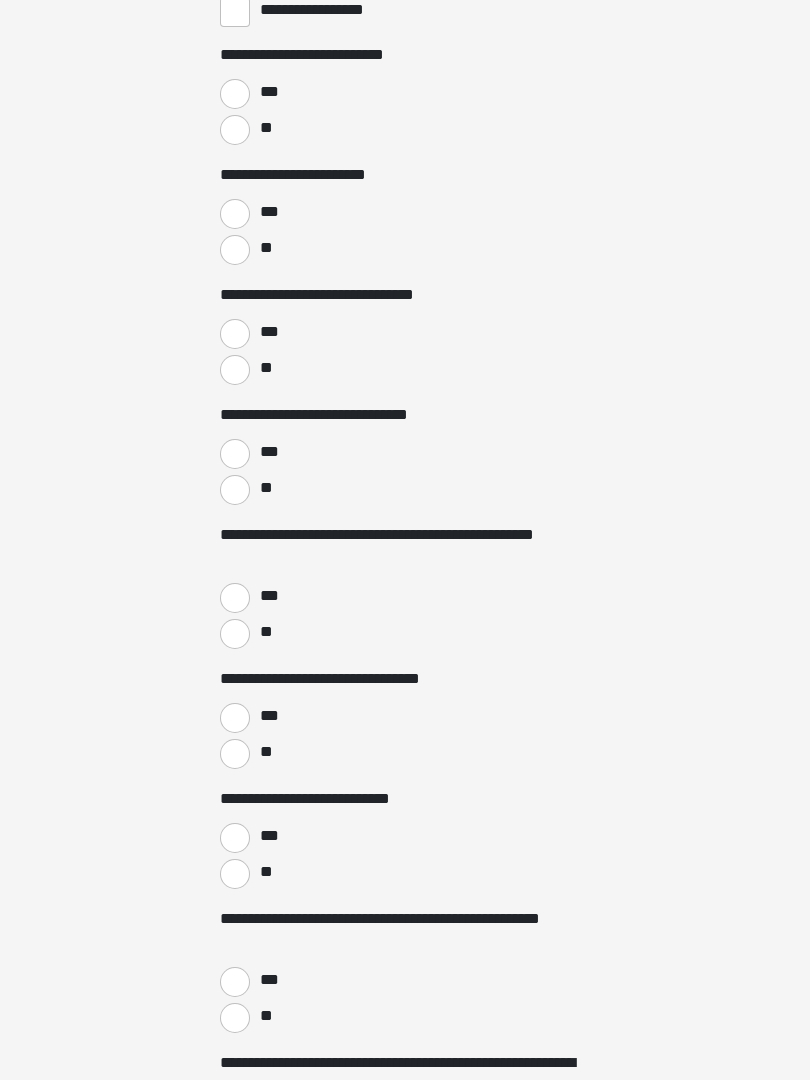 scroll, scrollTop: 3146, scrollLeft: 0, axis: vertical 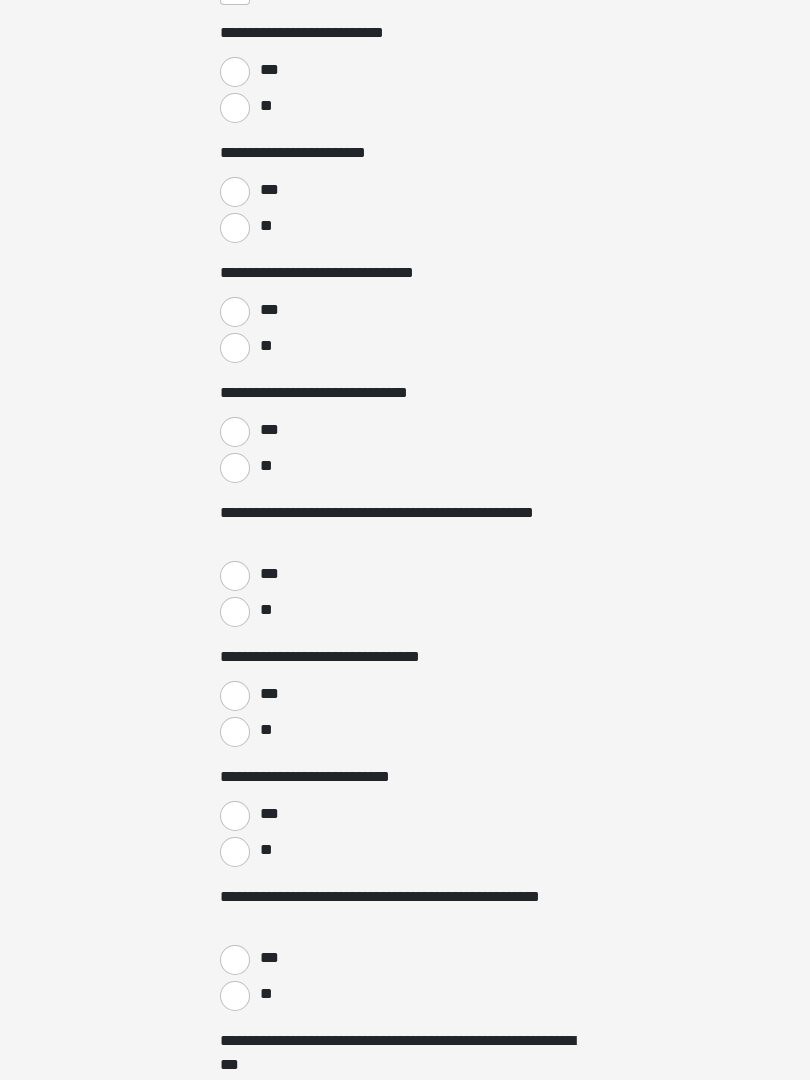 click on "**" at bounding box center (235, 613) 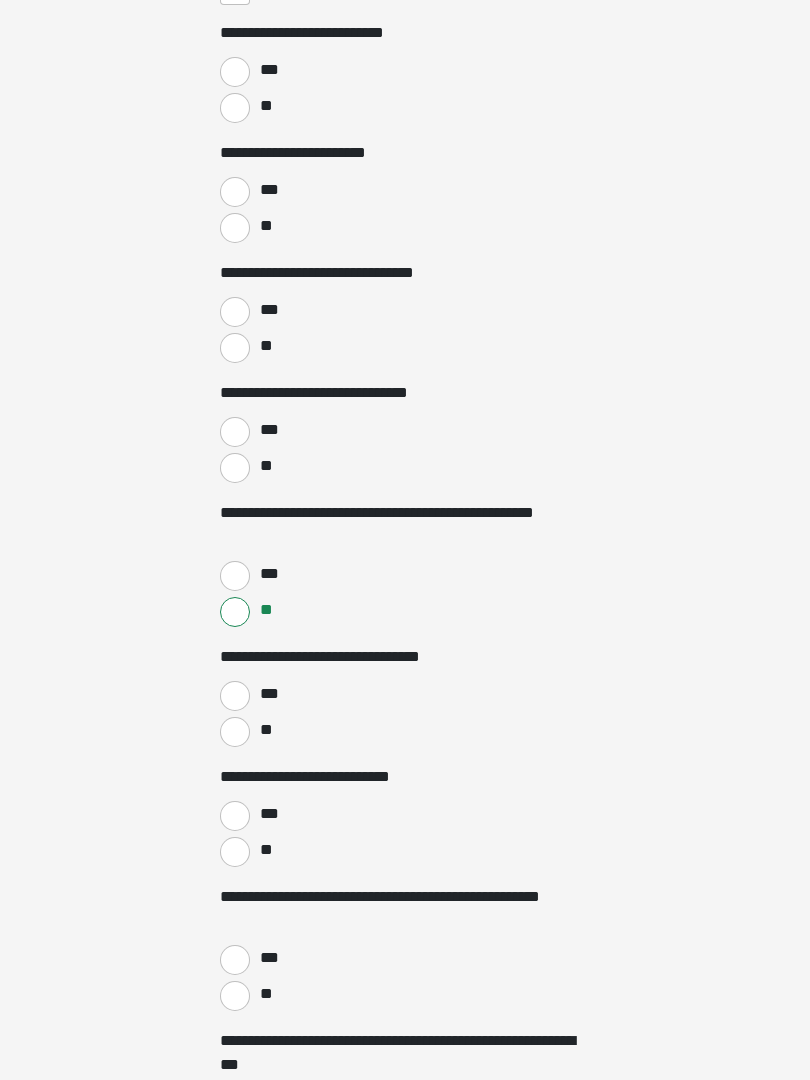 click on "***" at bounding box center [235, 696] 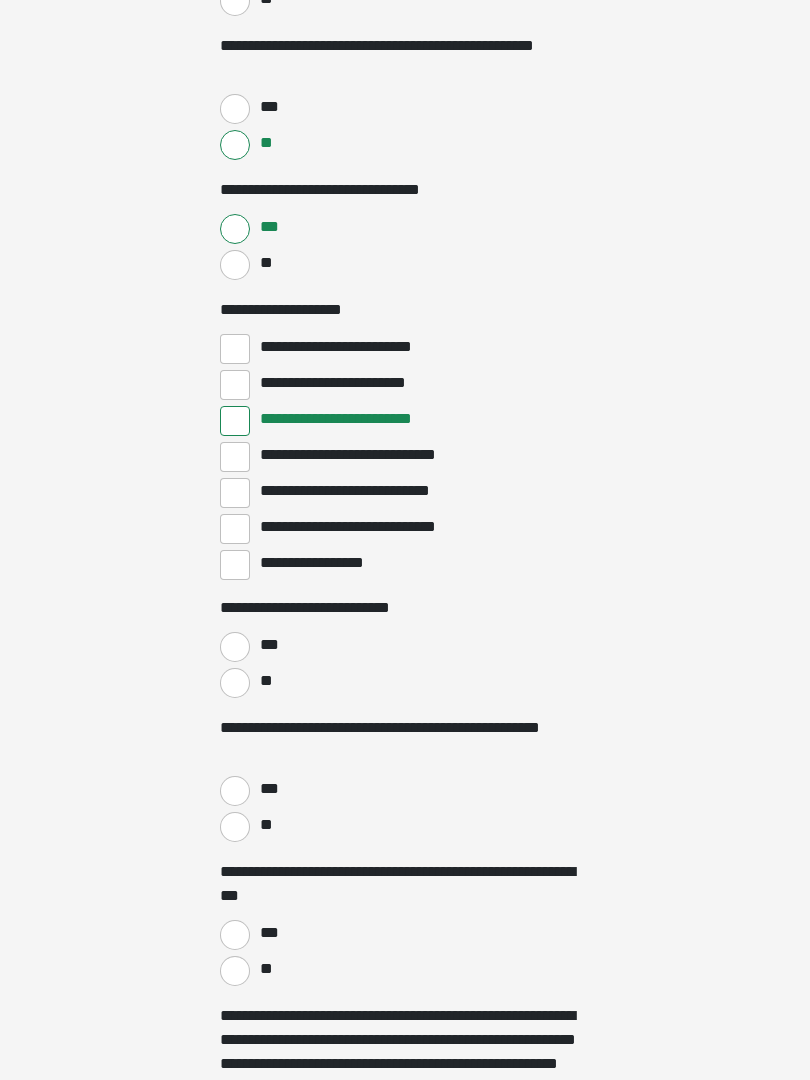 scroll, scrollTop: 3633, scrollLeft: 0, axis: vertical 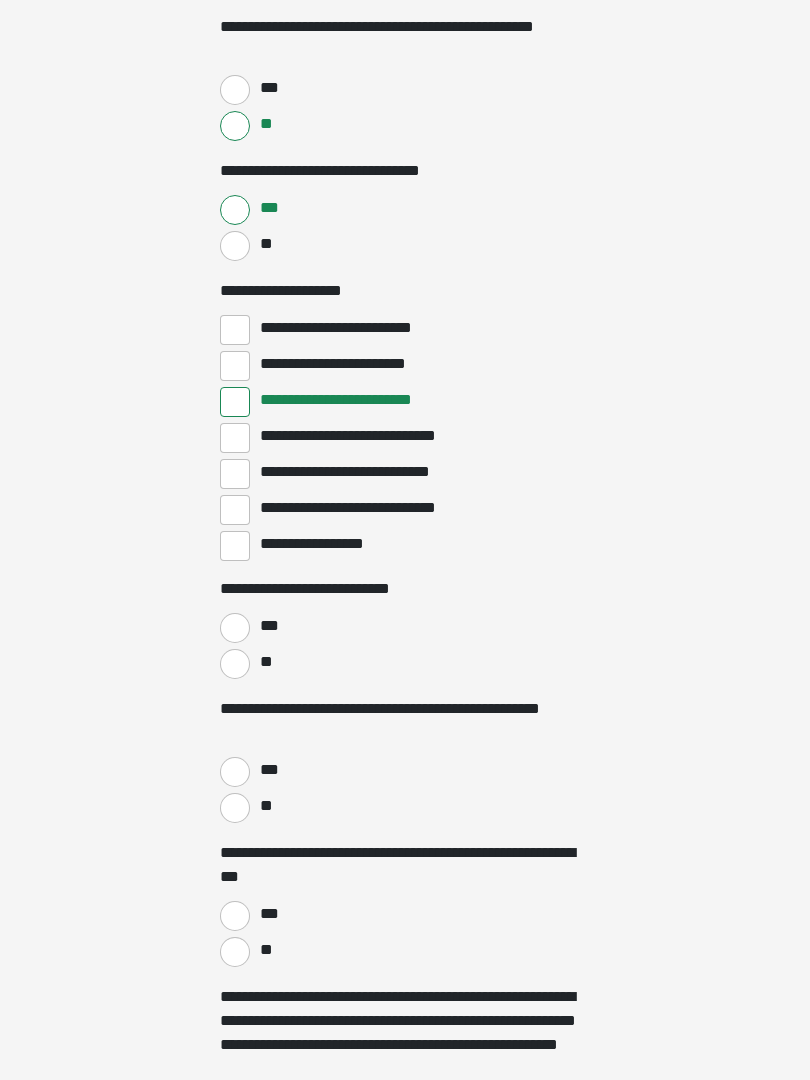 click on "**" at bounding box center [235, 664] 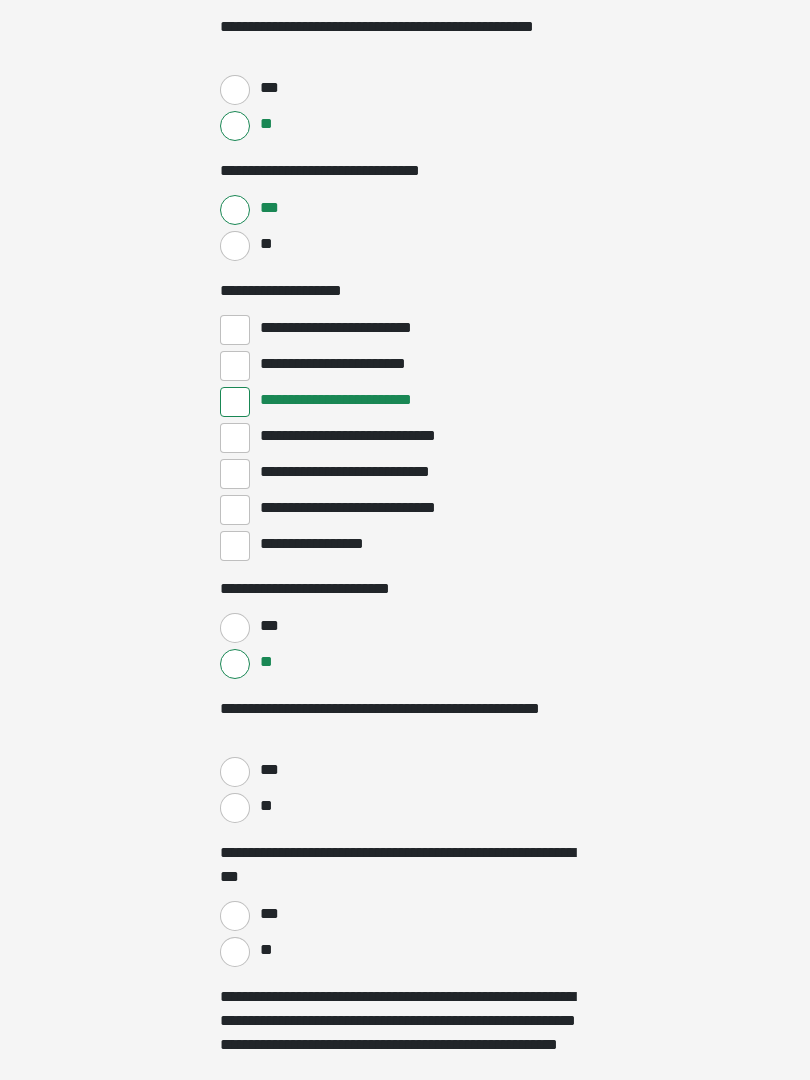 click on "**" at bounding box center (235, 808) 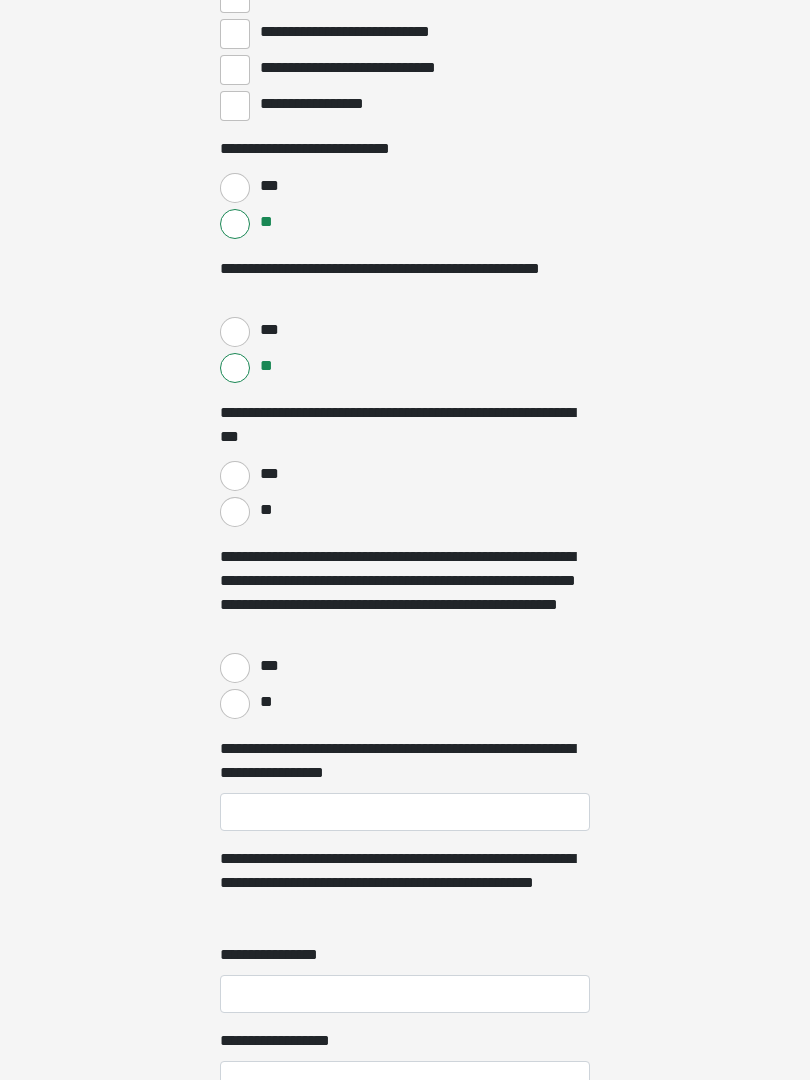scroll, scrollTop: 4091, scrollLeft: 0, axis: vertical 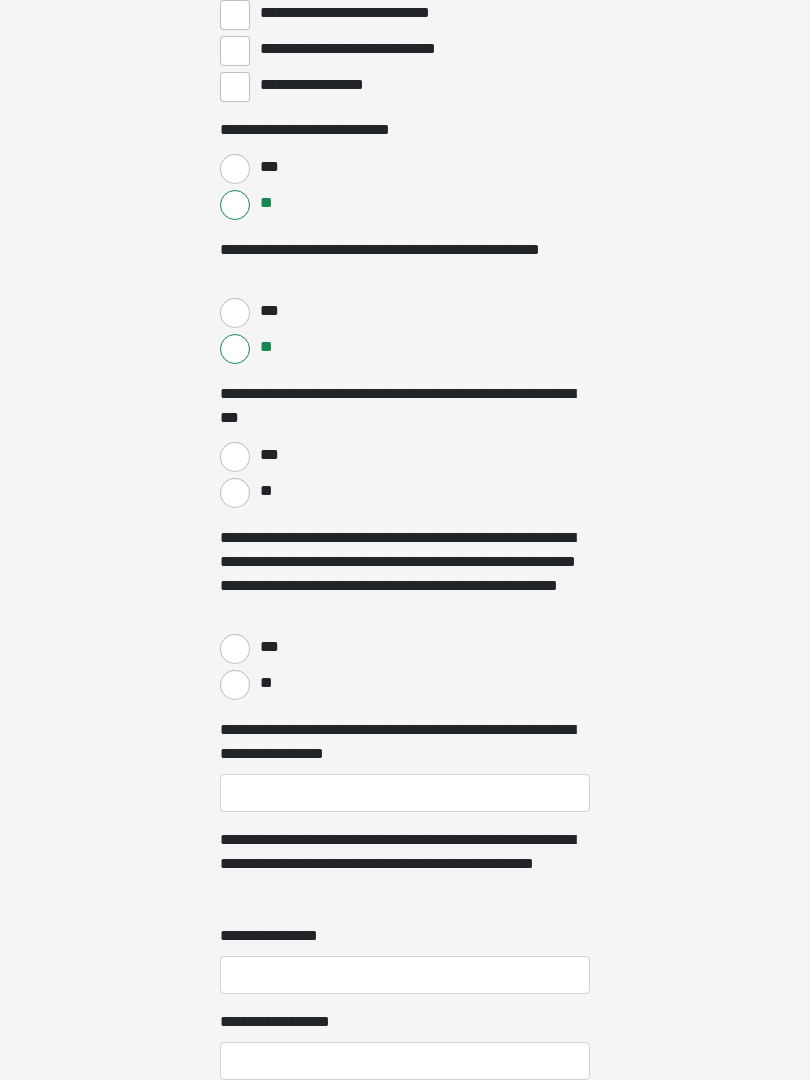 click on "**" at bounding box center [235, 494] 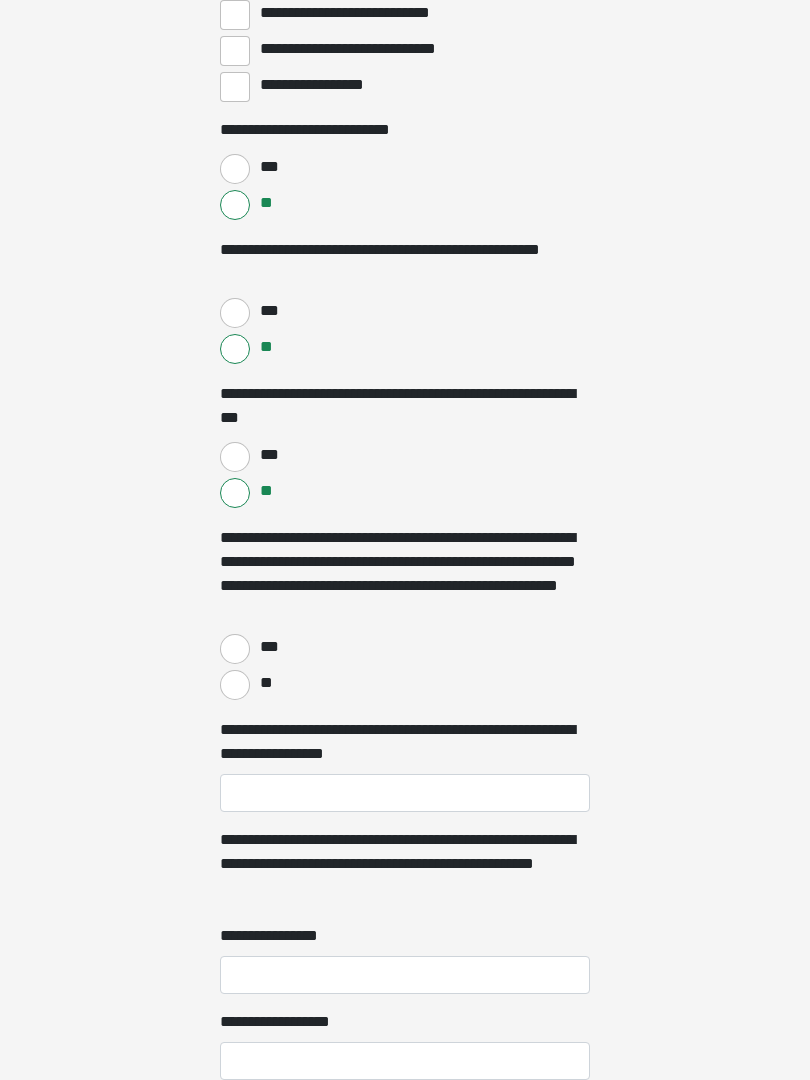 click on "**" at bounding box center [235, 685] 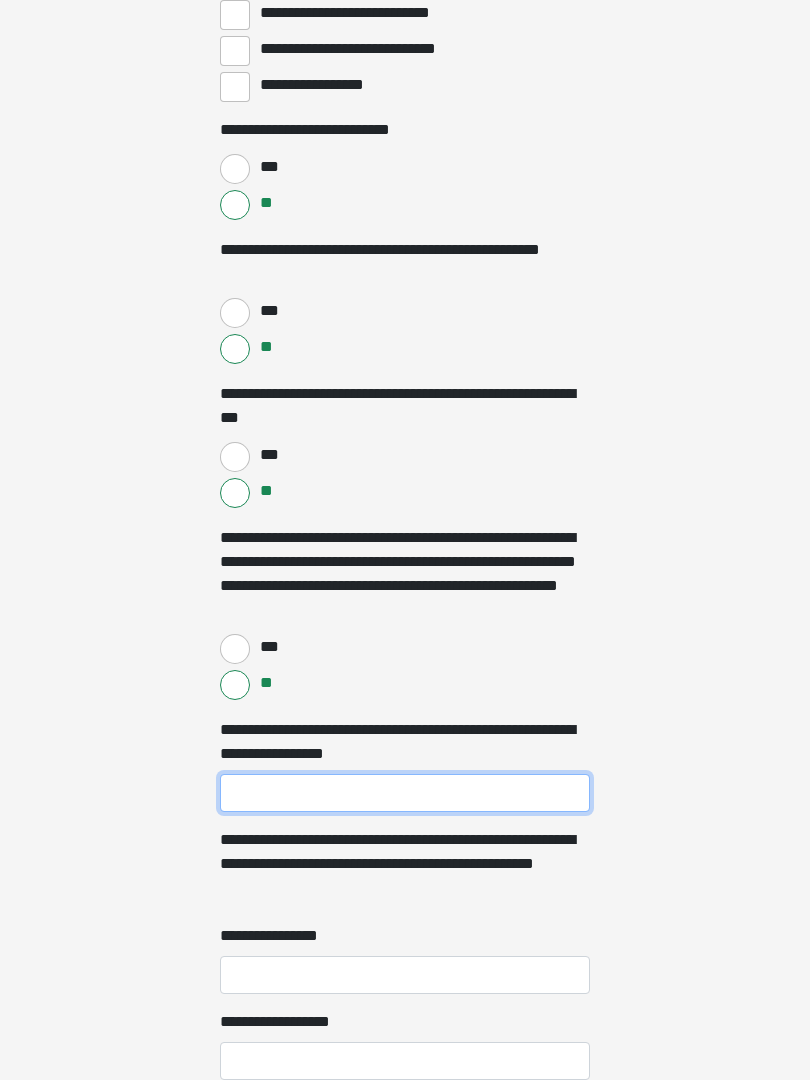 click on "**********" at bounding box center [405, 793] 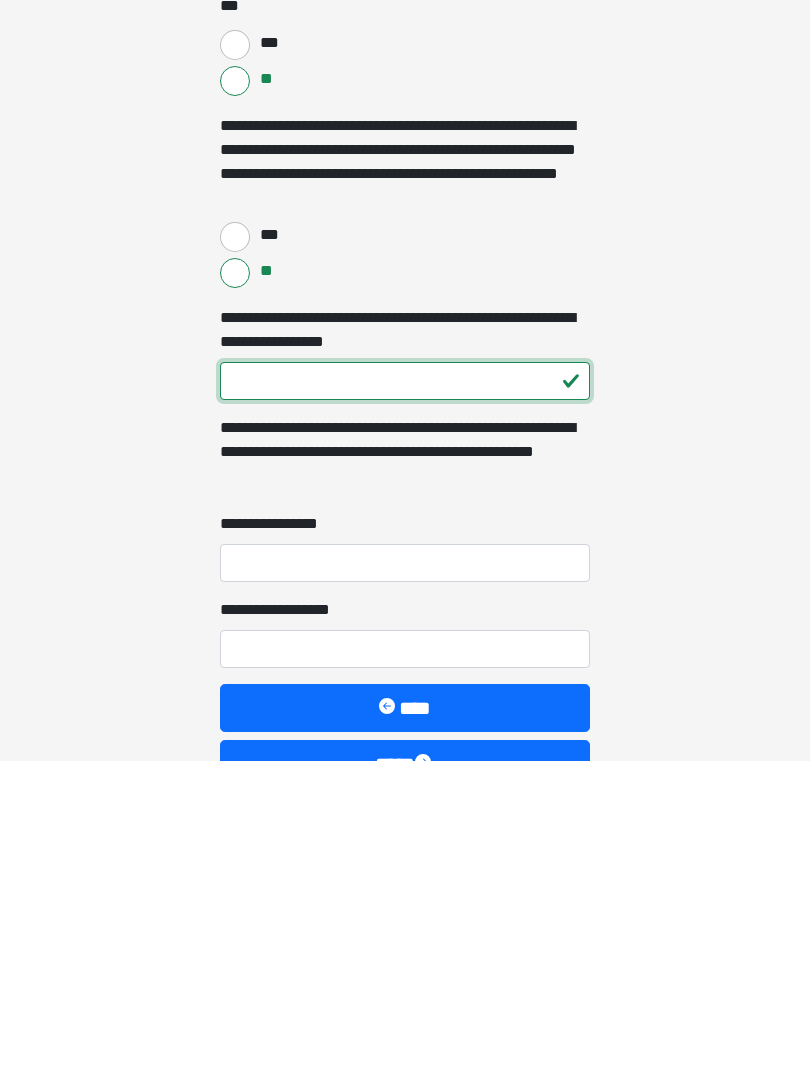 type on "*" 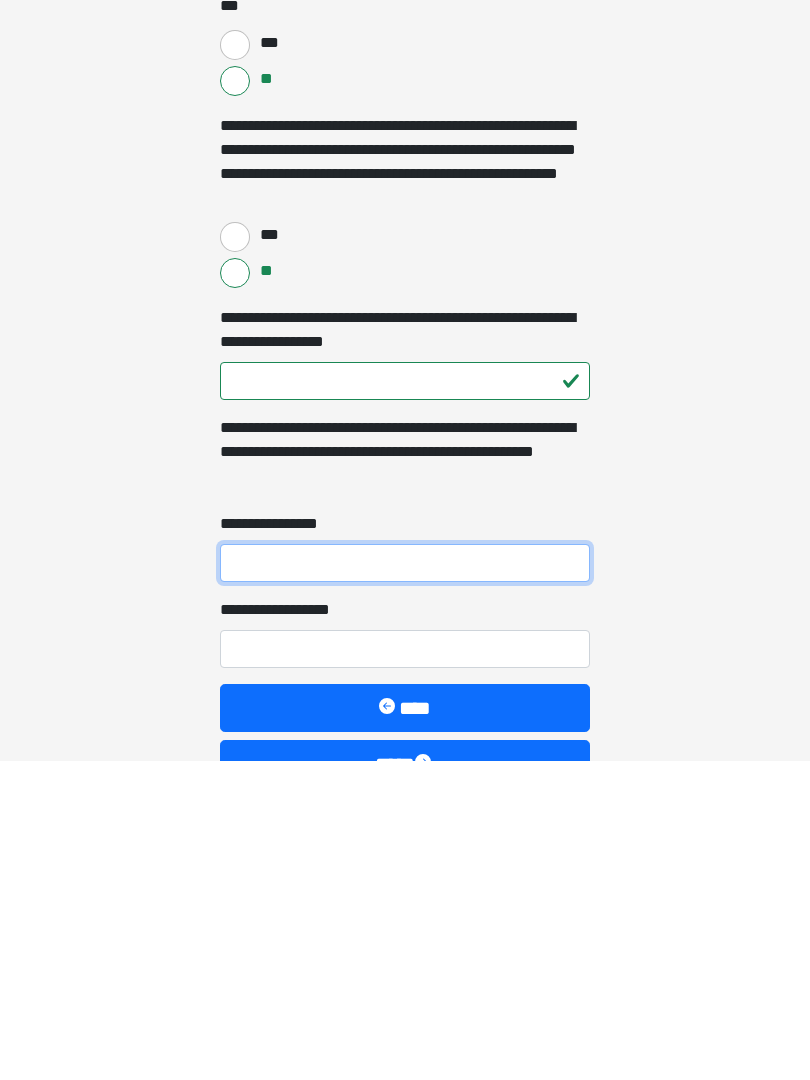 click on "**********" at bounding box center [405, 883] 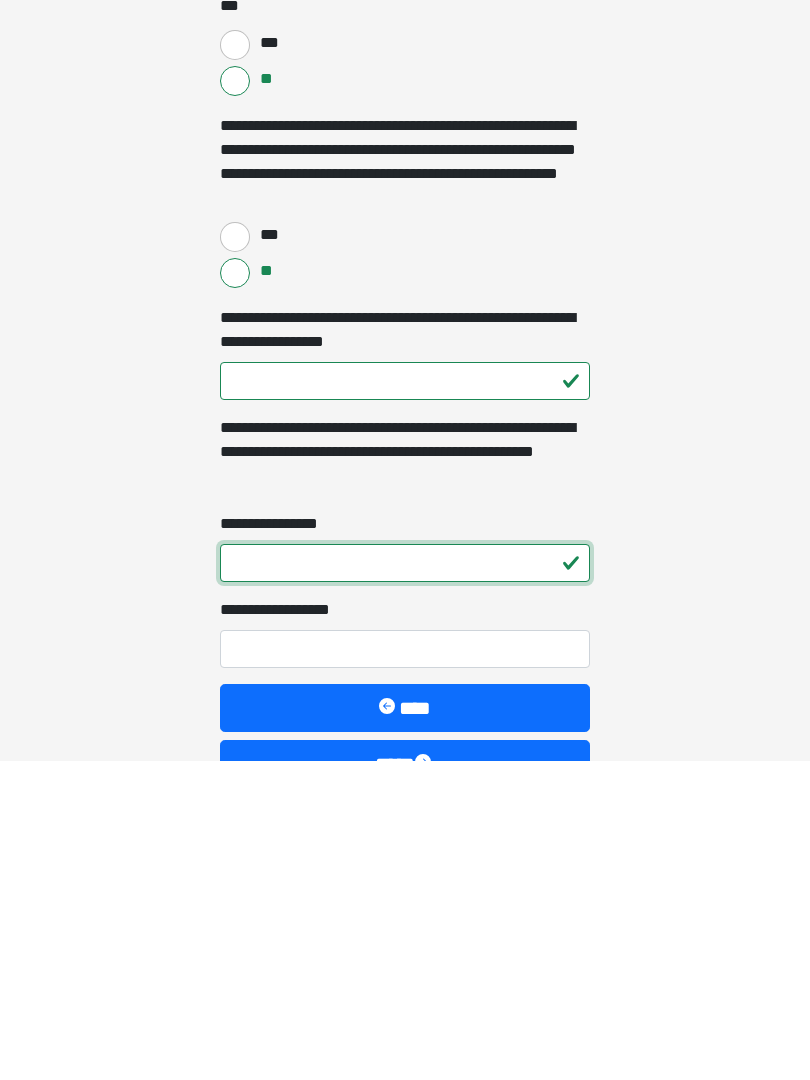 type on "*" 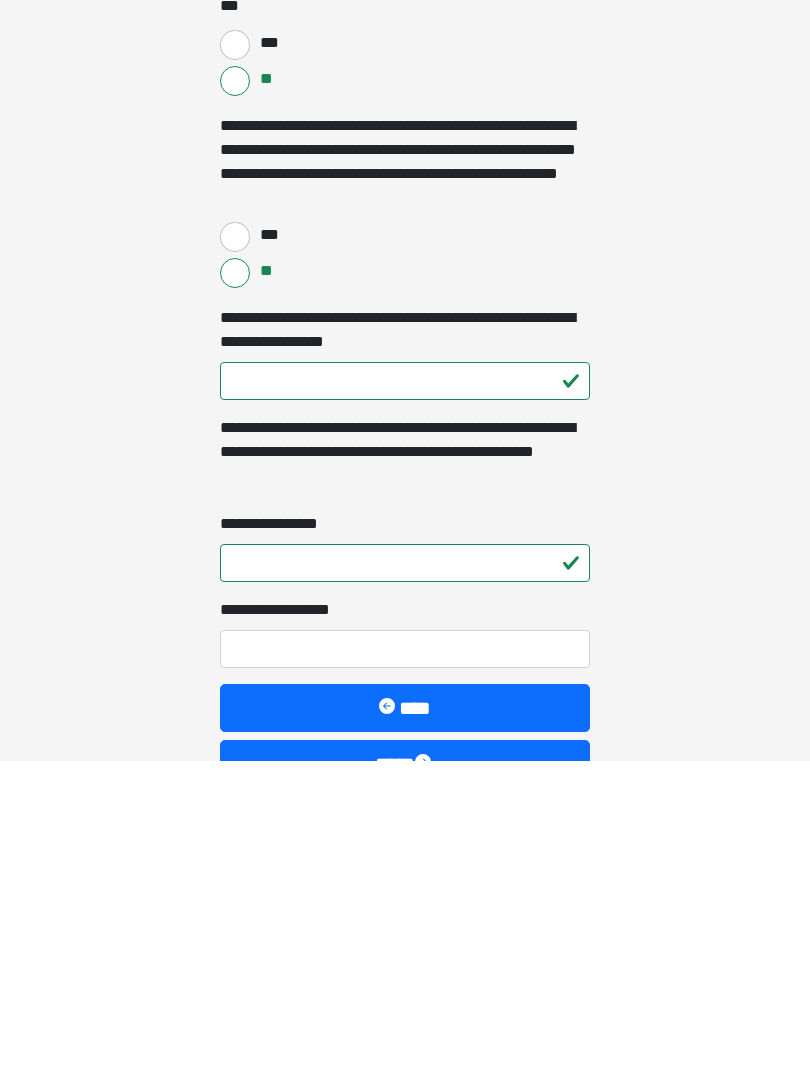 click on "**********" at bounding box center (405, 969) 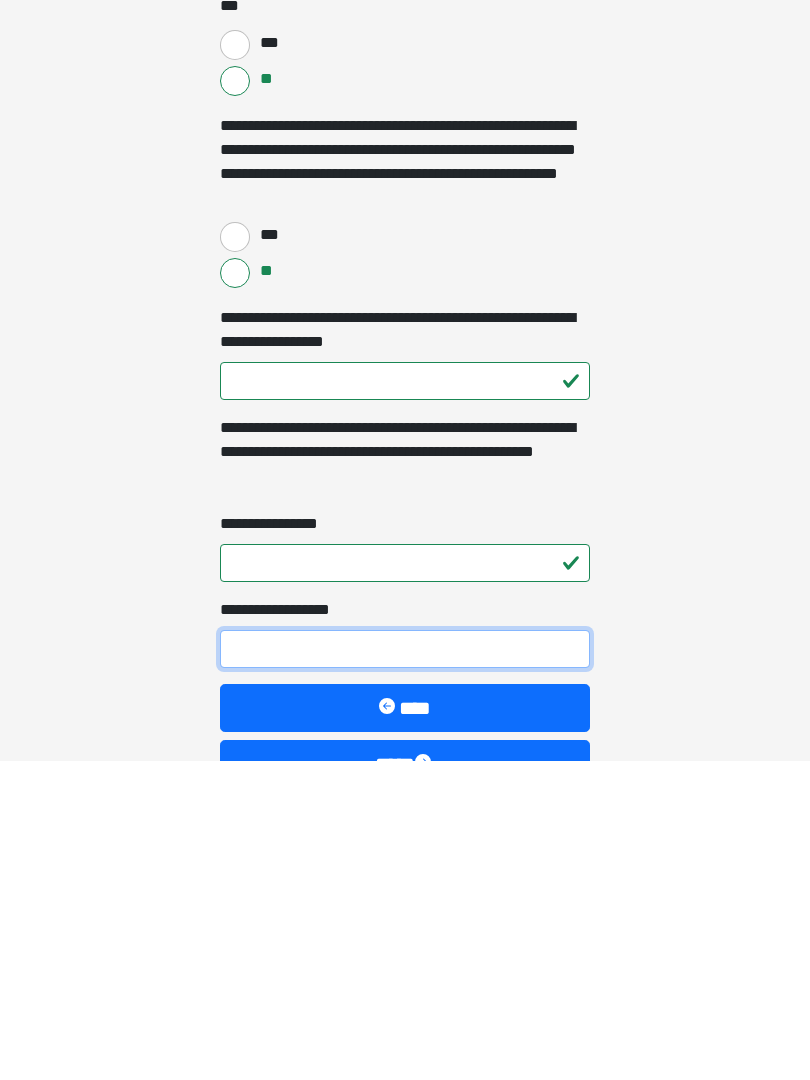 type on "*" 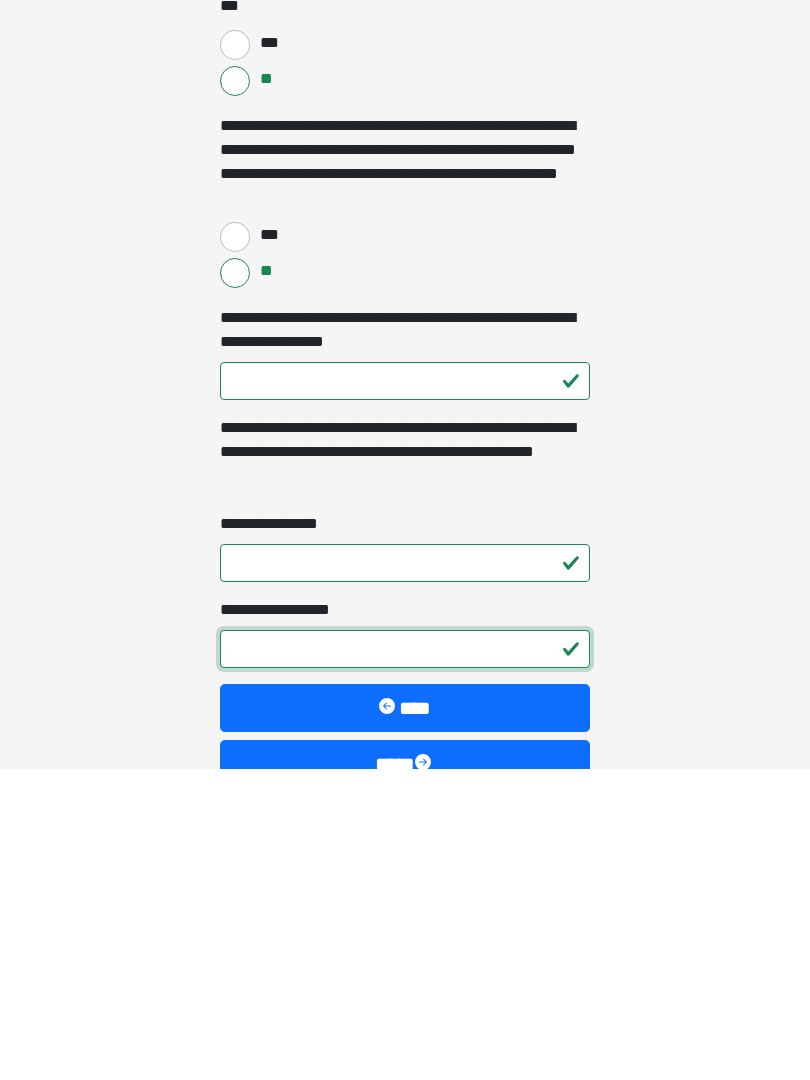 scroll, scrollTop: 4315, scrollLeft: 0, axis: vertical 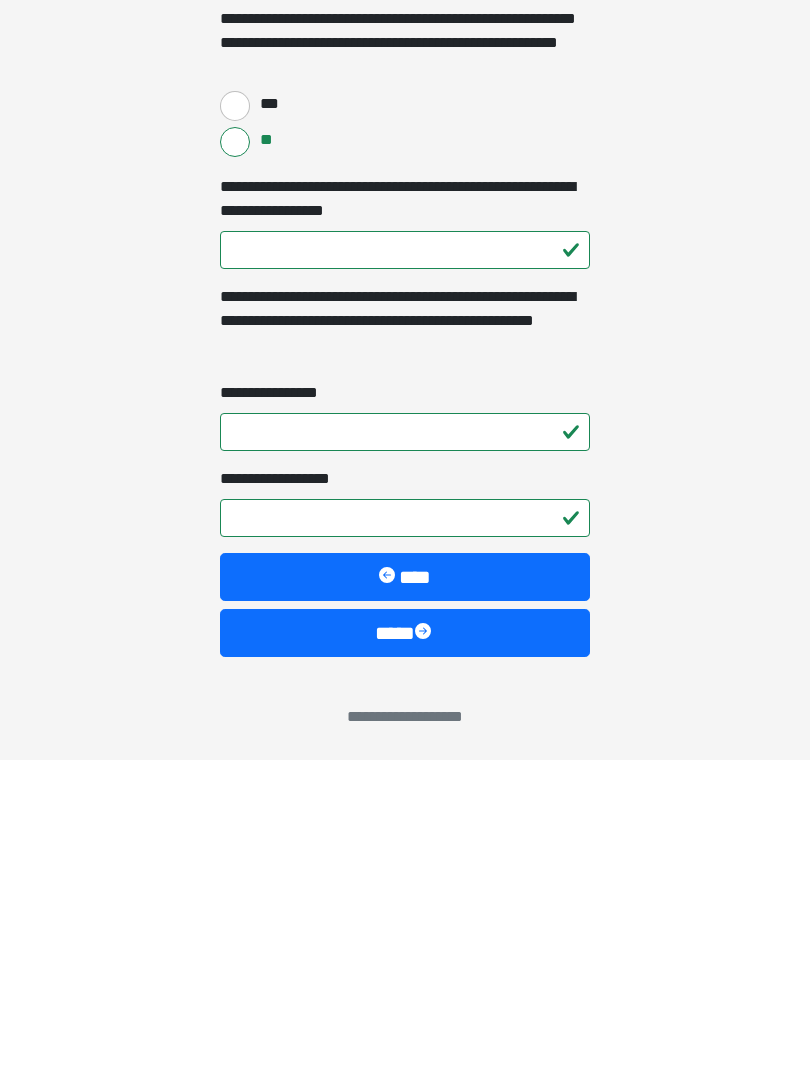click at bounding box center (425, 953) 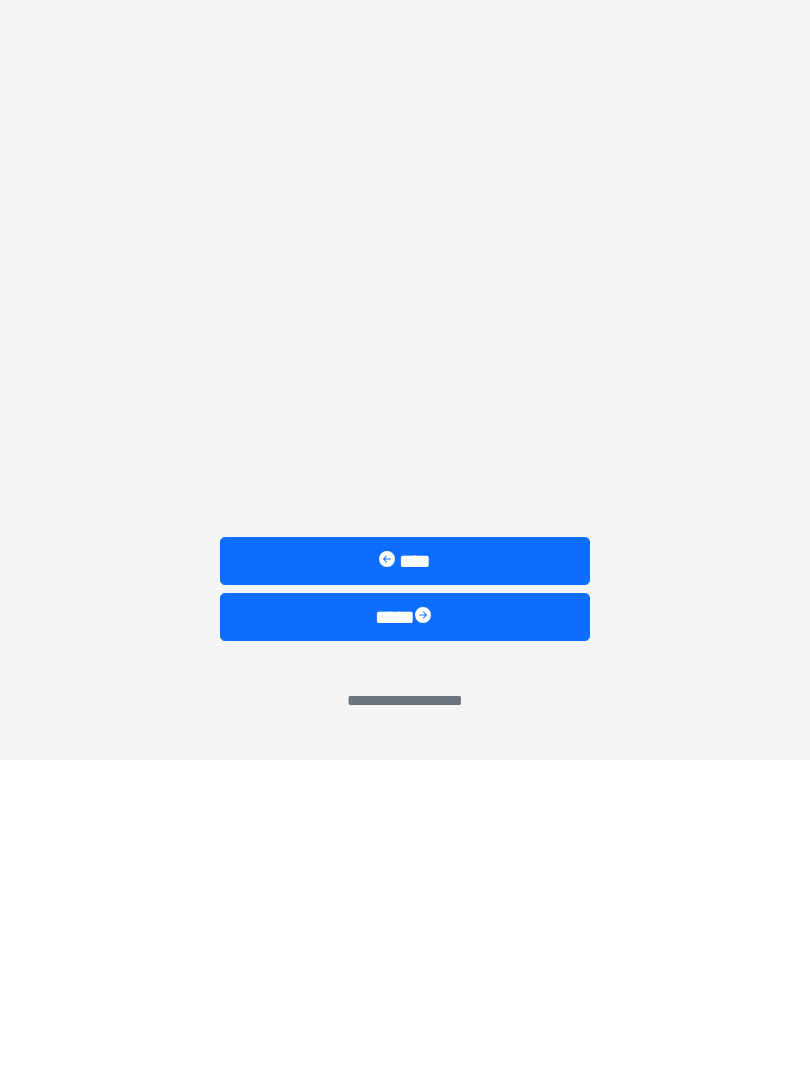 scroll, scrollTop: 0, scrollLeft: 0, axis: both 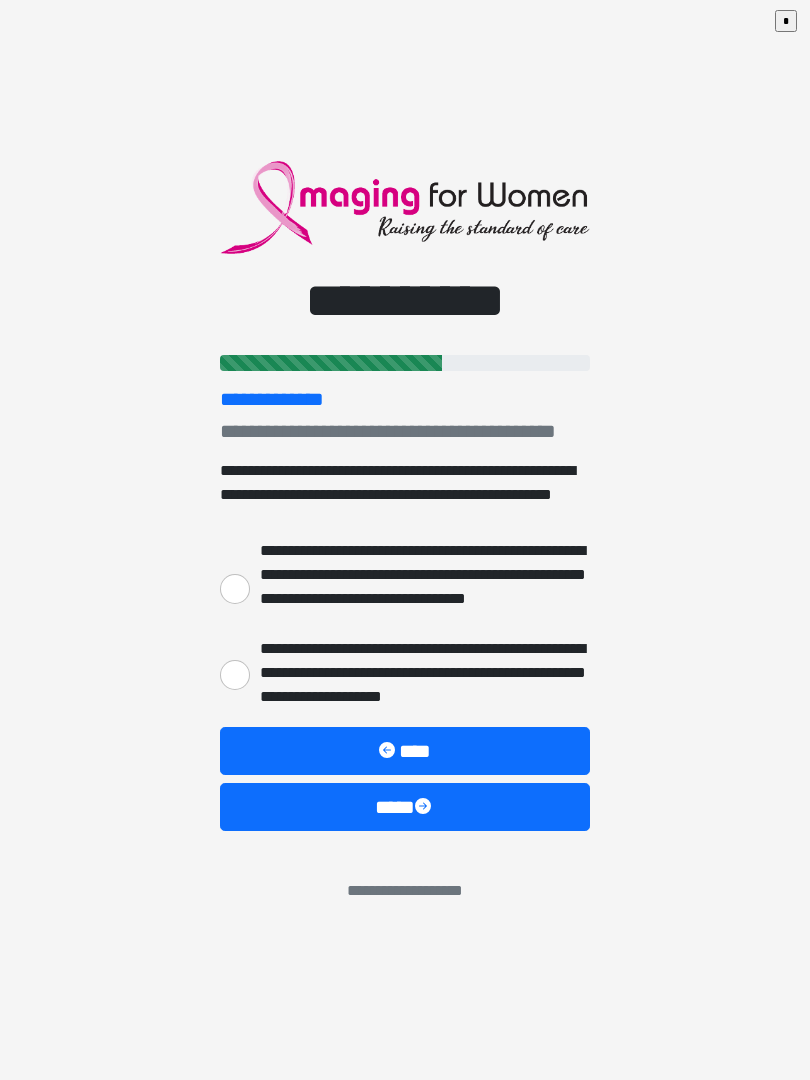click on "**********" at bounding box center (235, 589) 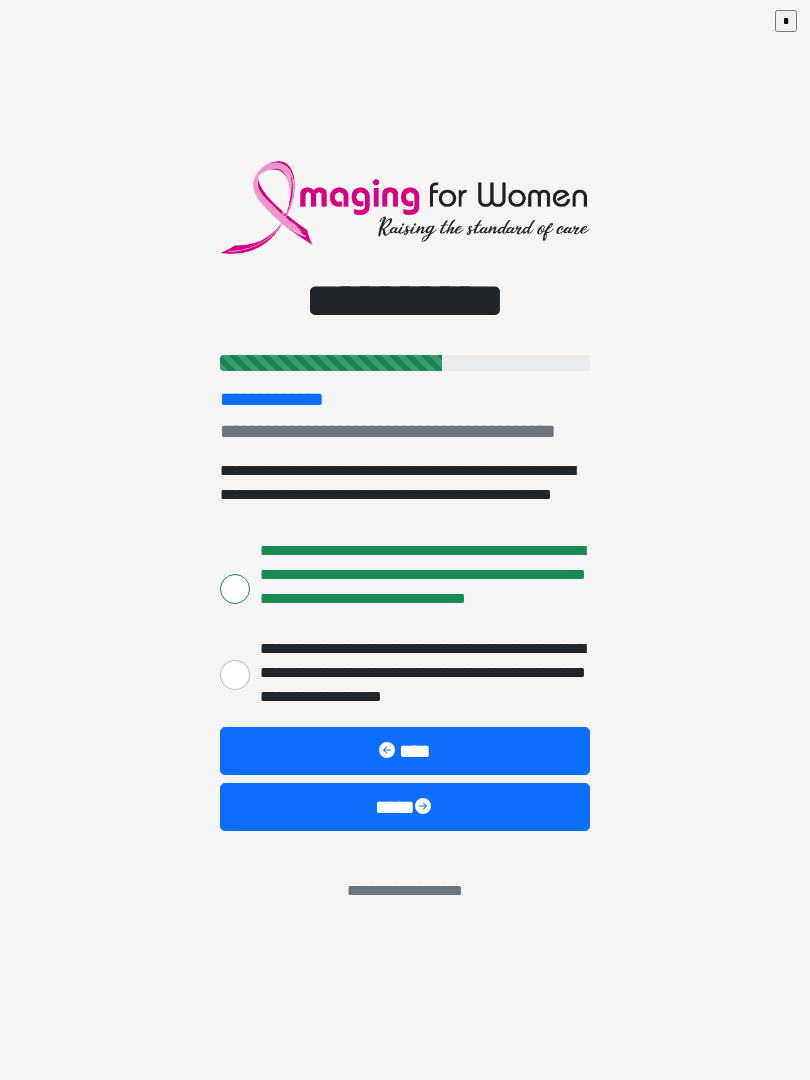 click at bounding box center (425, 808) 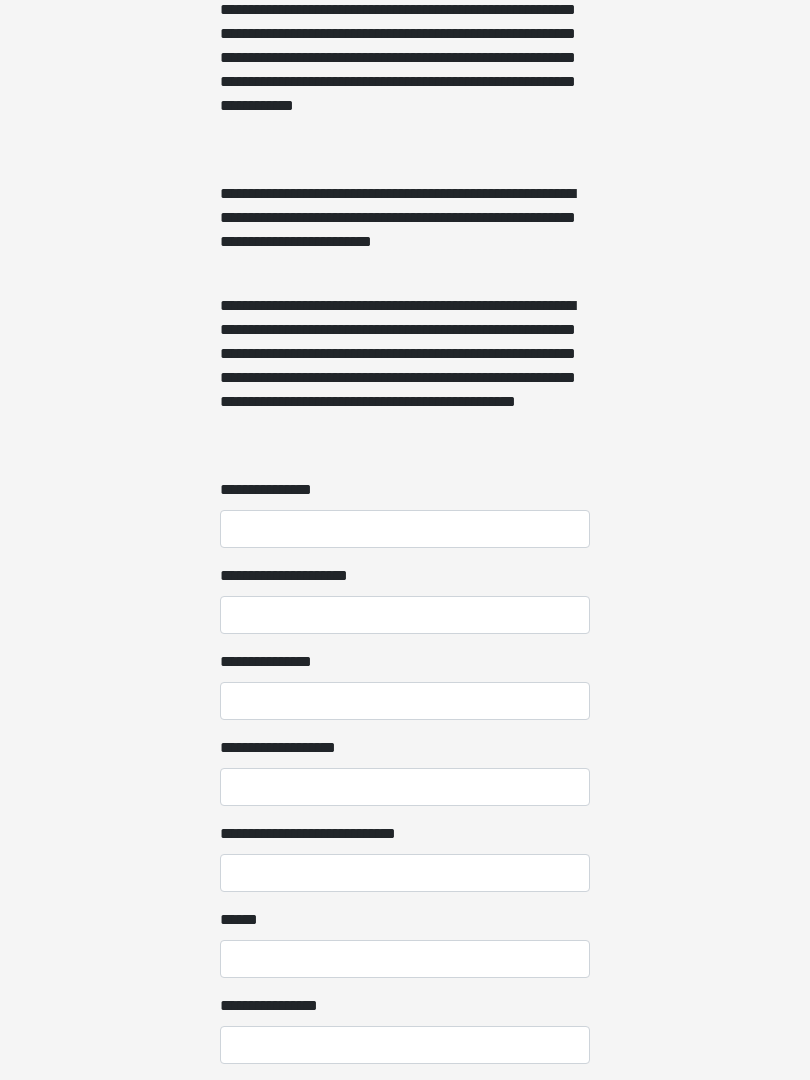 scroll, scrollTop: 1269, scrollLeft: 0, axis: vertical 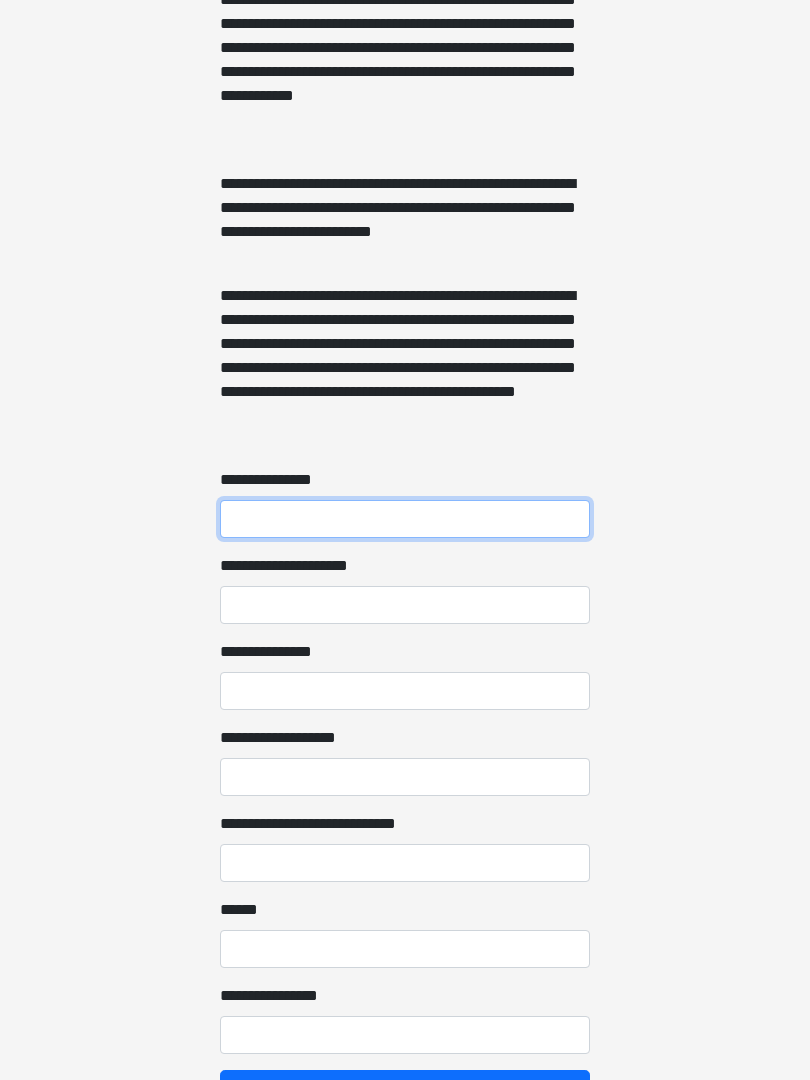 click on "**********" at bounding box center [405, 520] 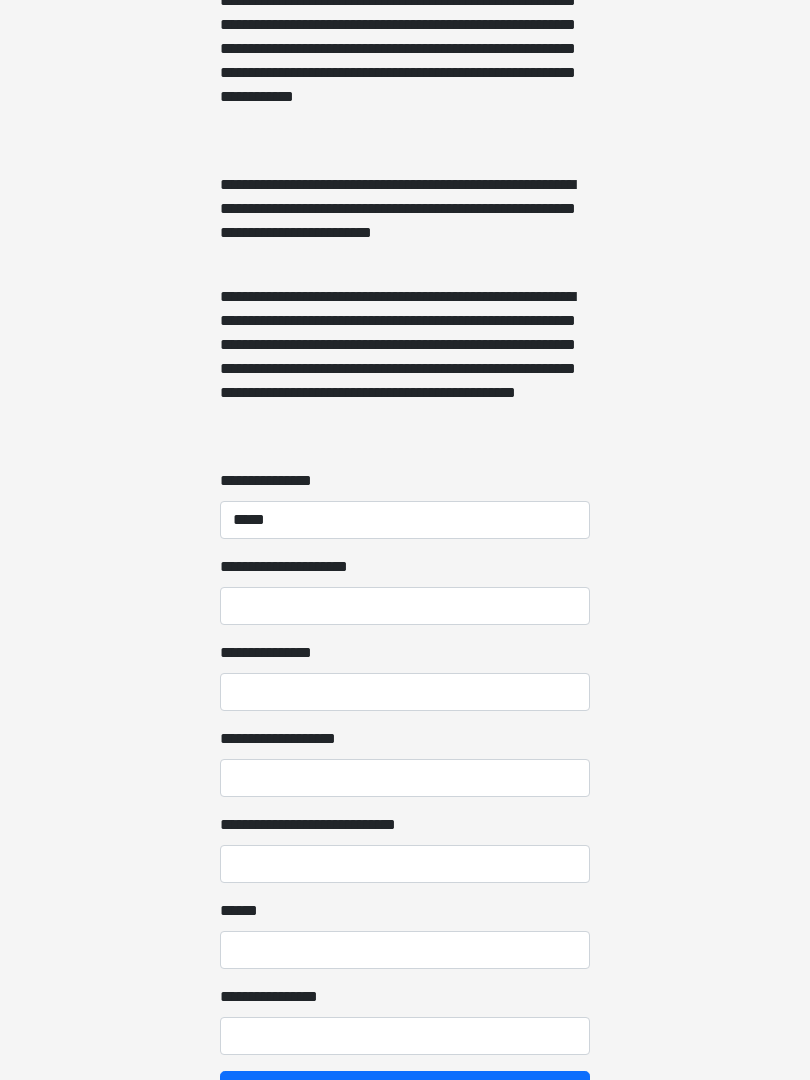 click on "**********" at bounding box center (405, 606) 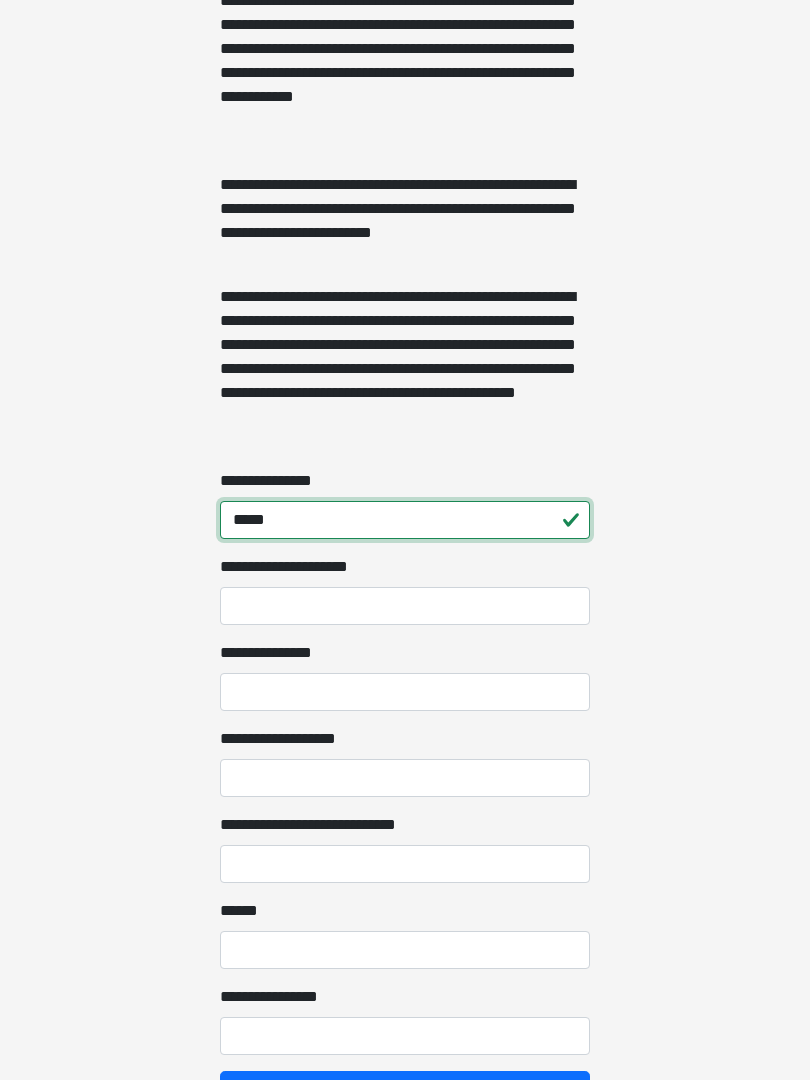 click on "*****" at bounding box center (405, 520) 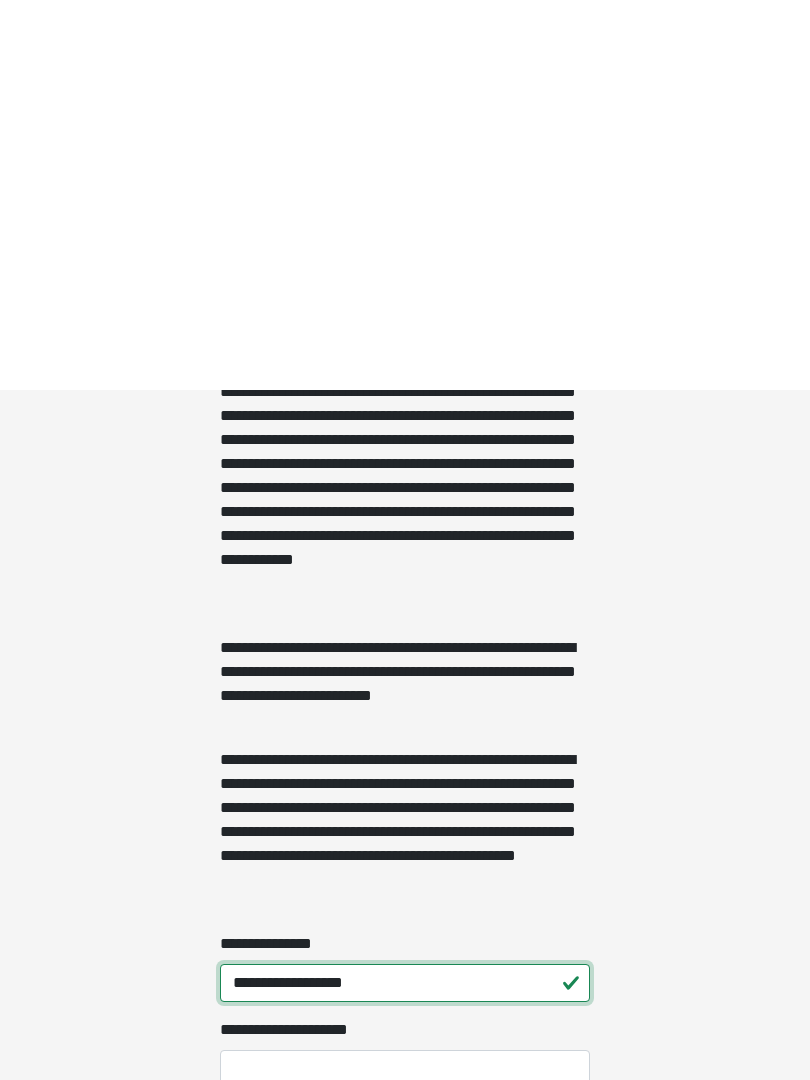 scroll, scrollTop: 1197, scrollLeft: 0, axis: vertical 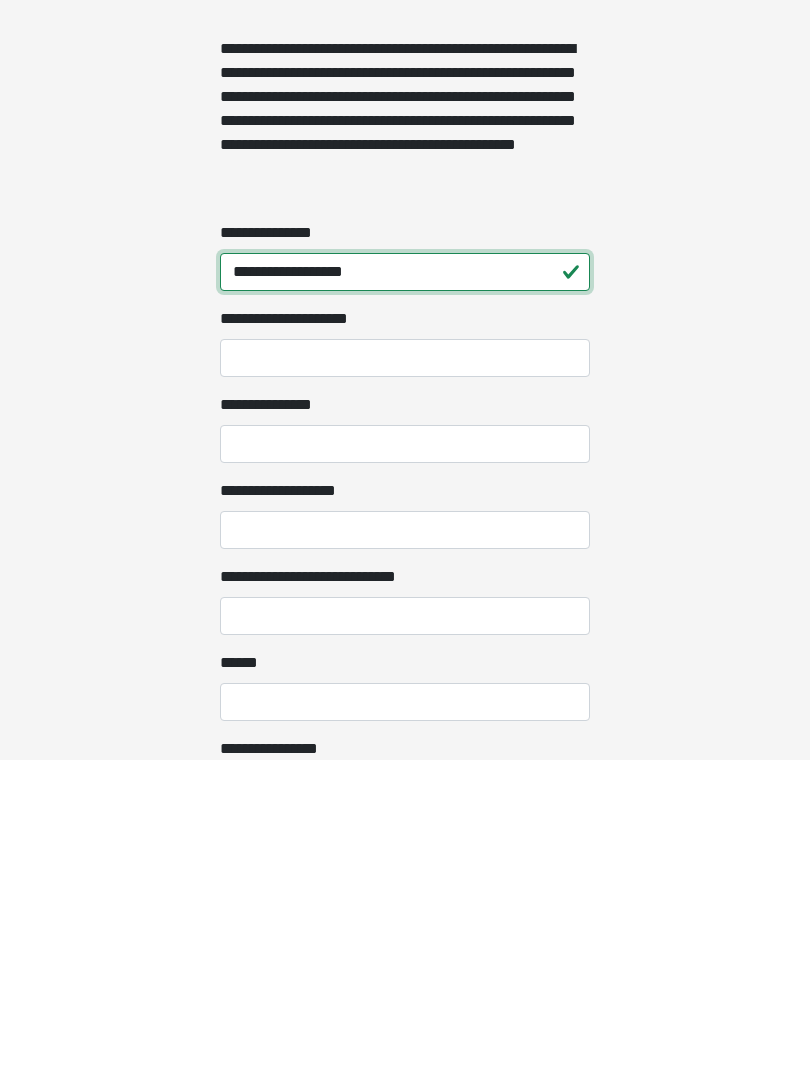type on "**********" 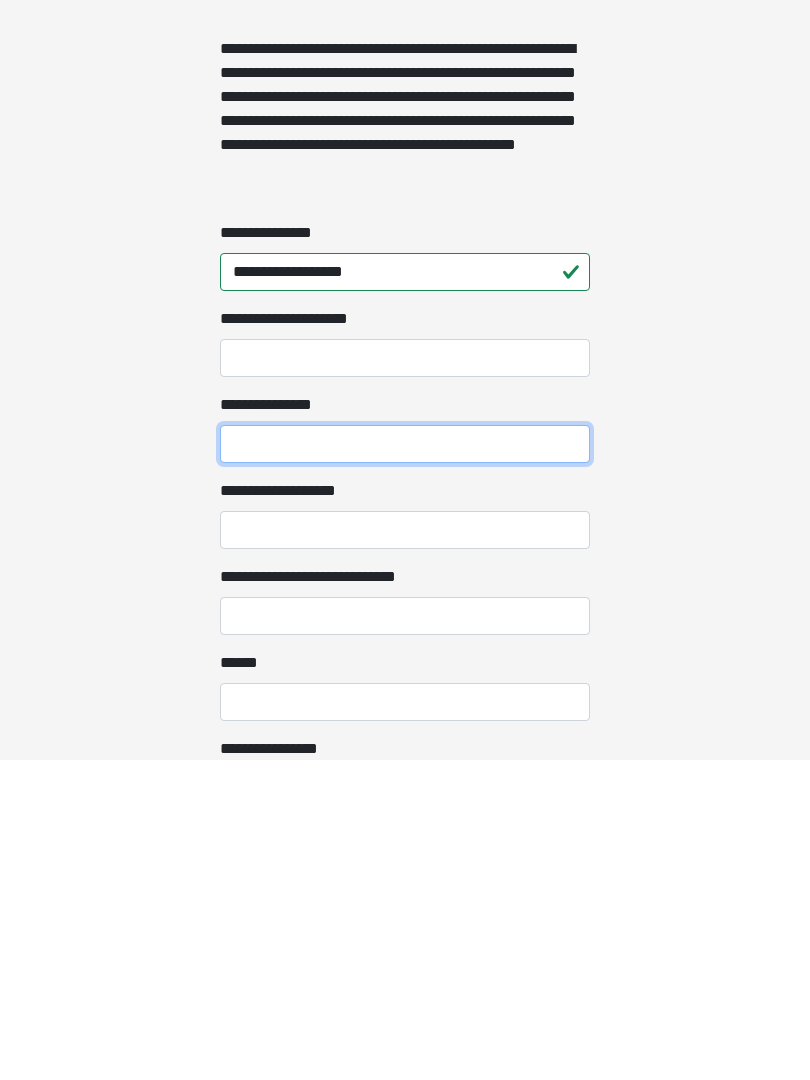click on "**********" at bounding box center [405, 764] 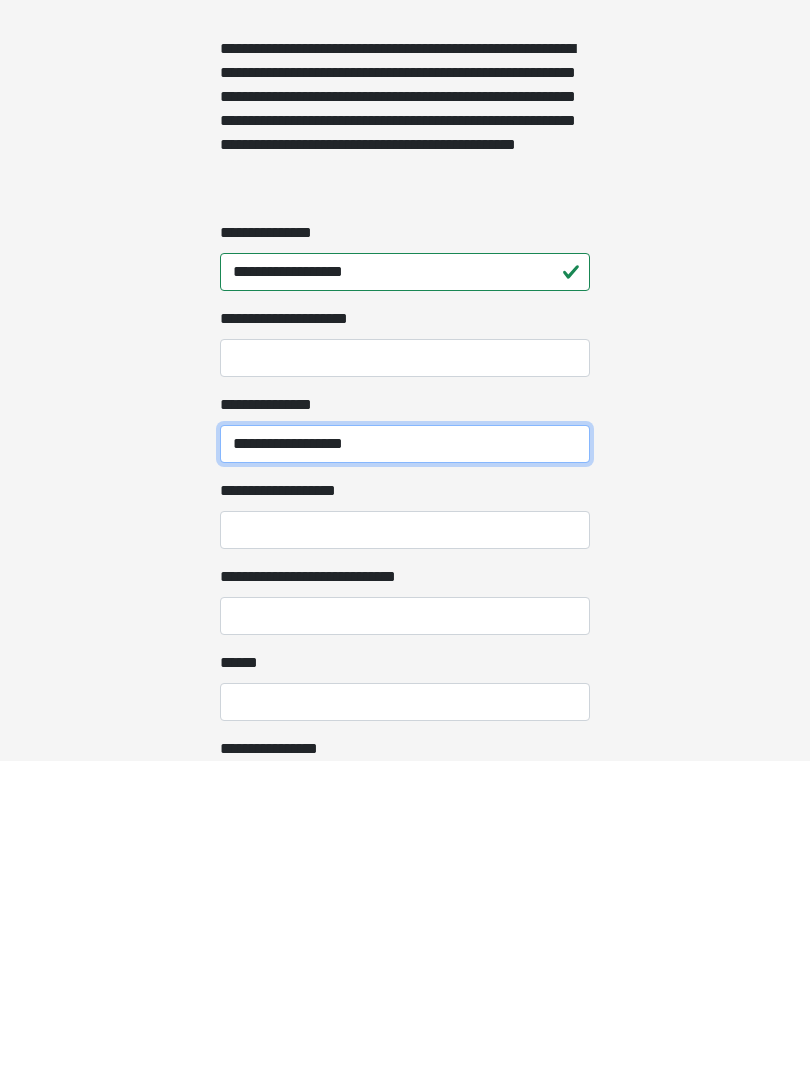 type on "**********" 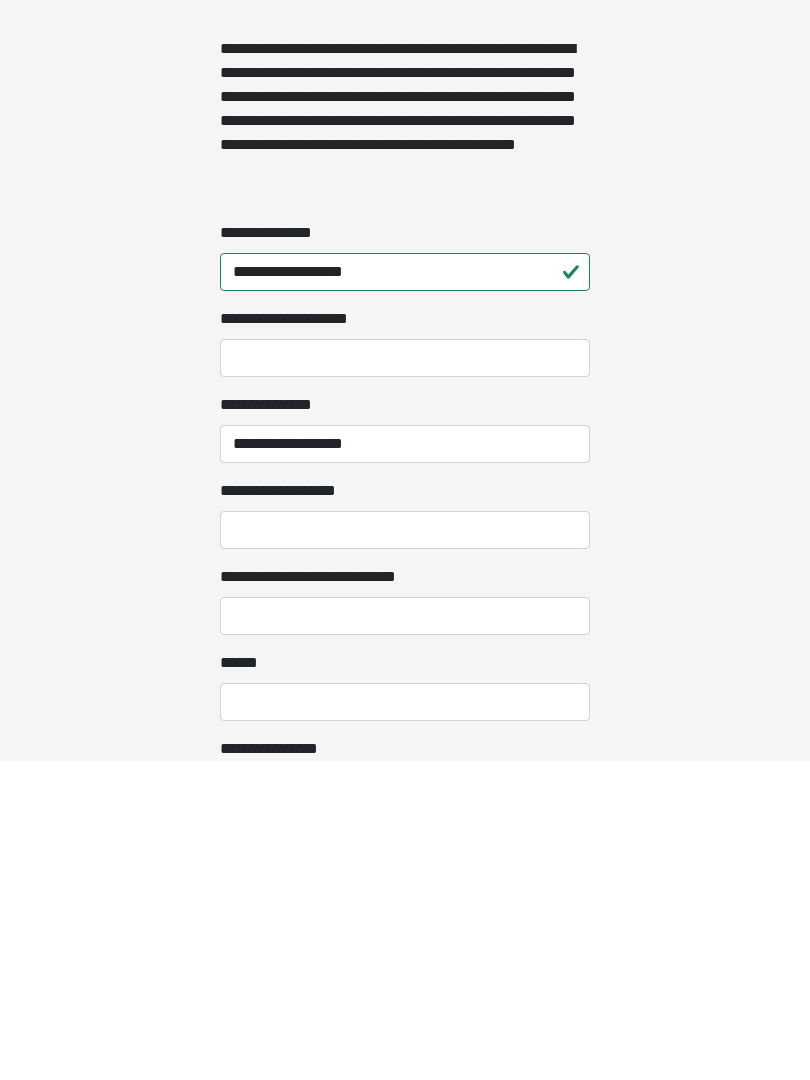 click on "**********" at bounding box center (405, 850) 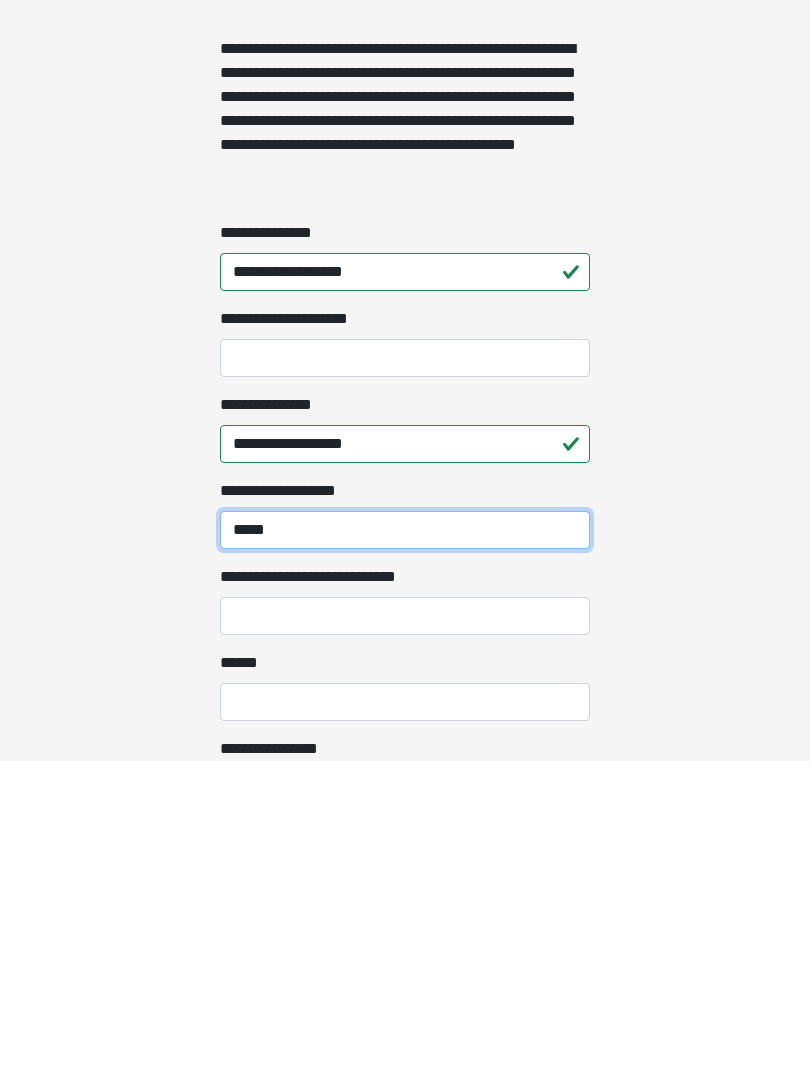 type on "*****" 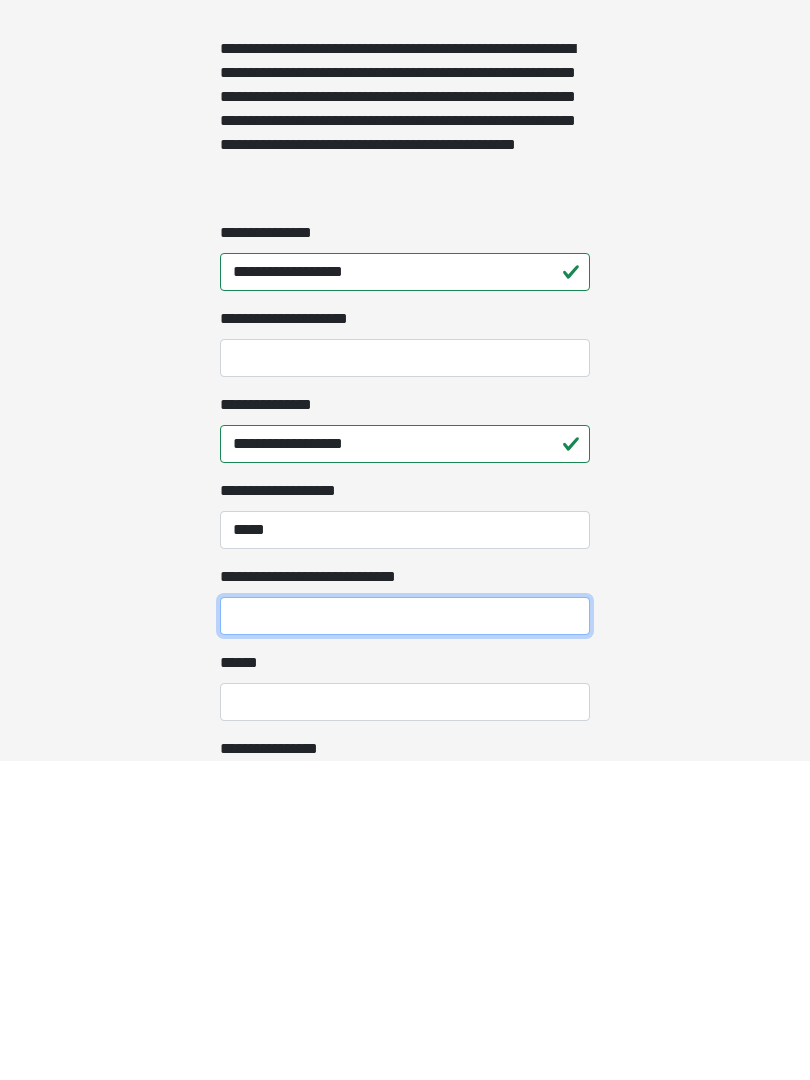 click on "**********" at bounding box center [405, 936] 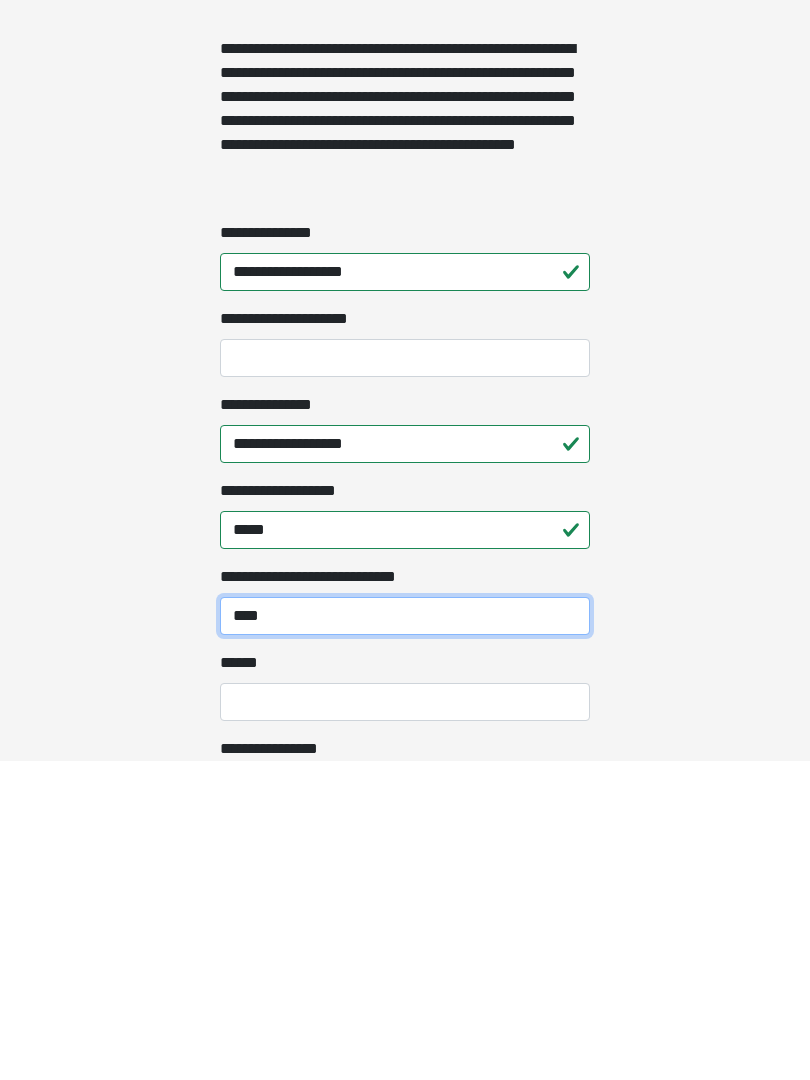 type on "****" 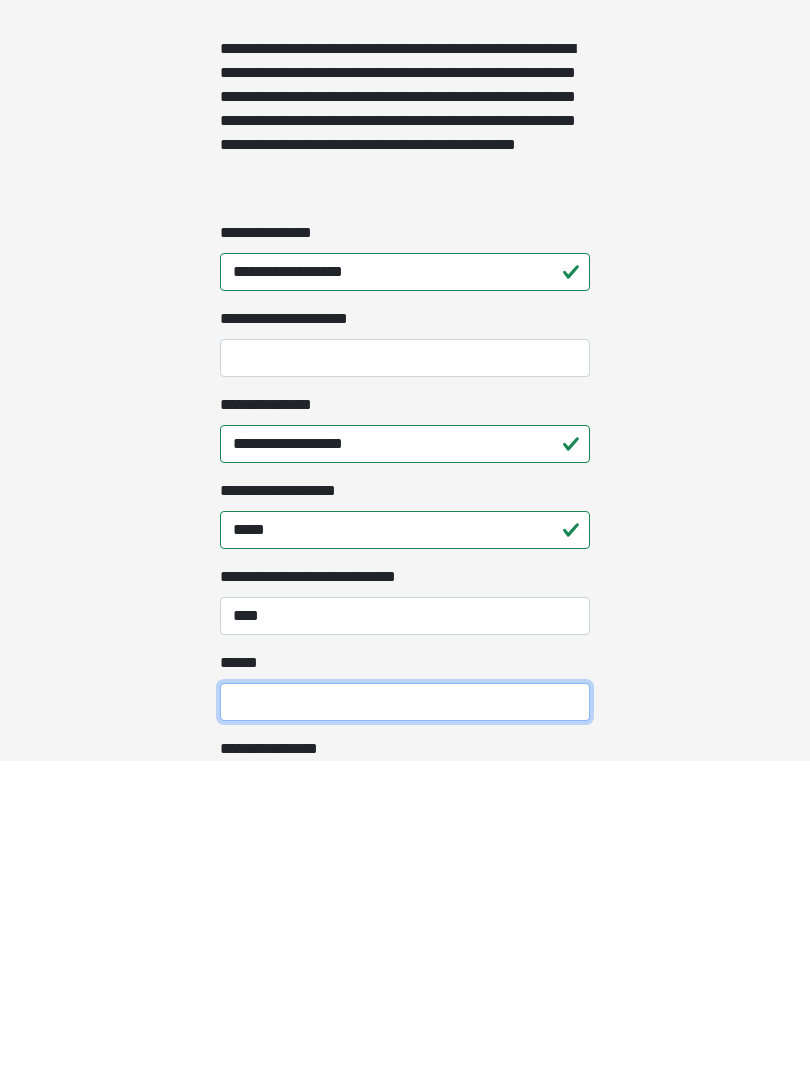 click on "**** *" at bounding box center (405, 1022) 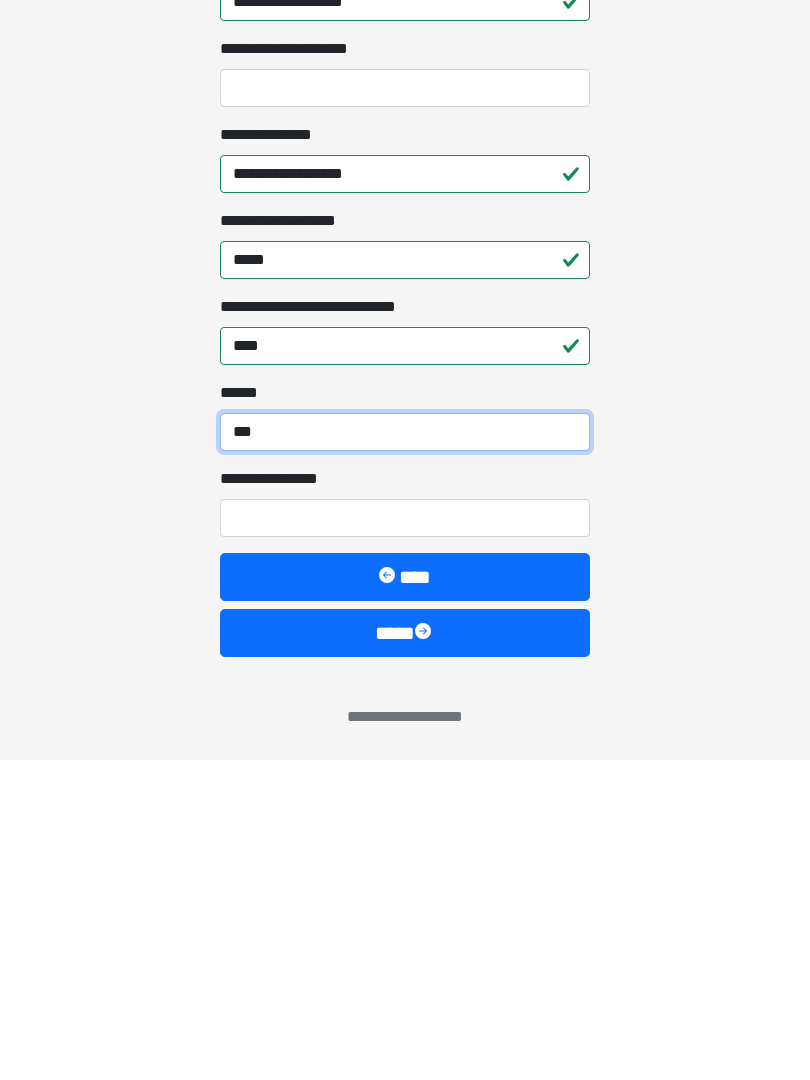 type on "***" 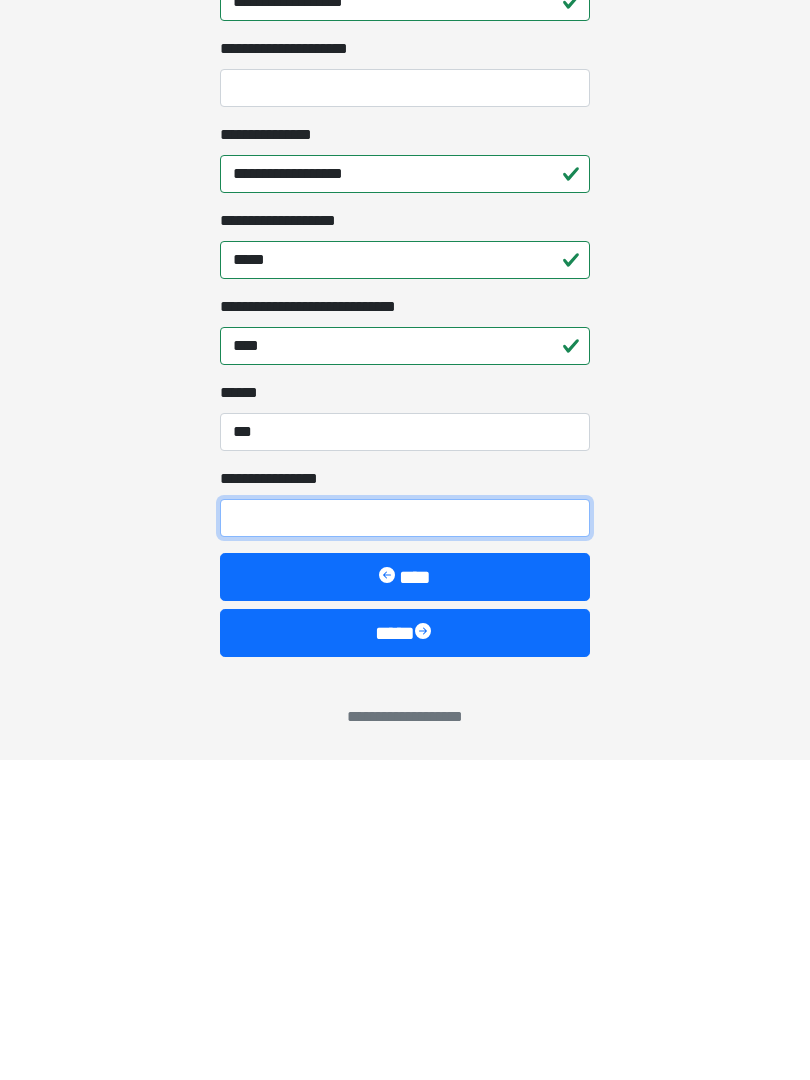 click on "**********" at bounding box center (405, 838) 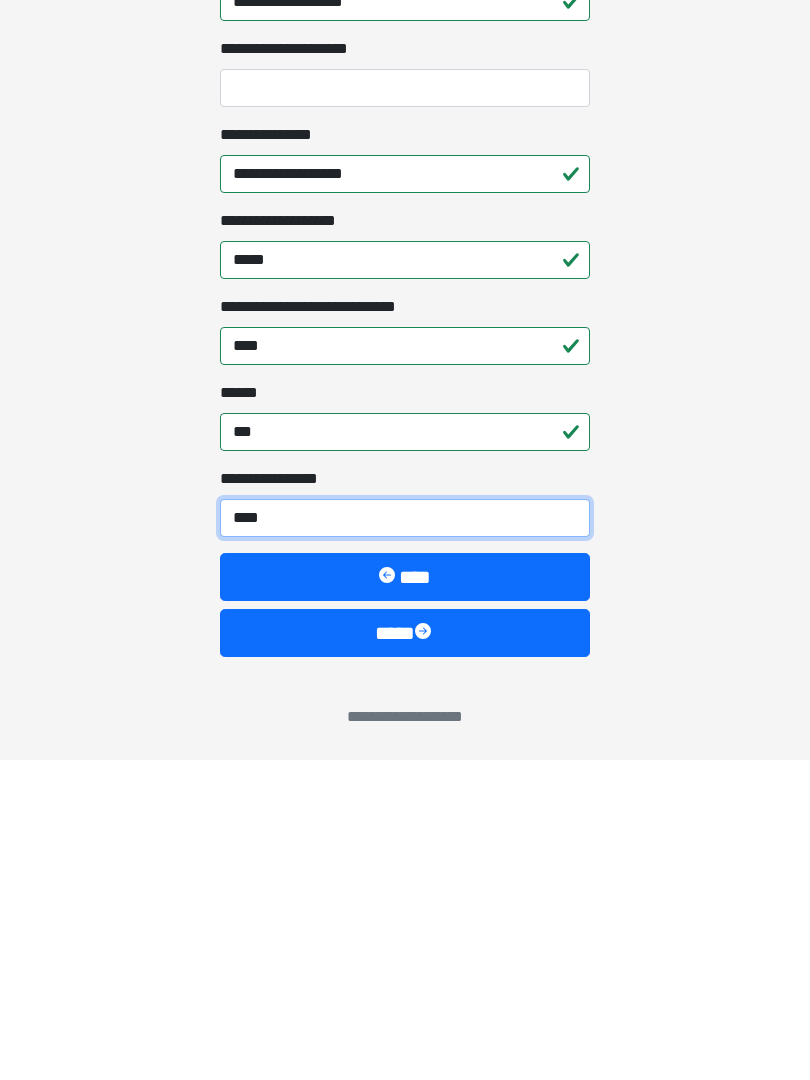 type on "*****" 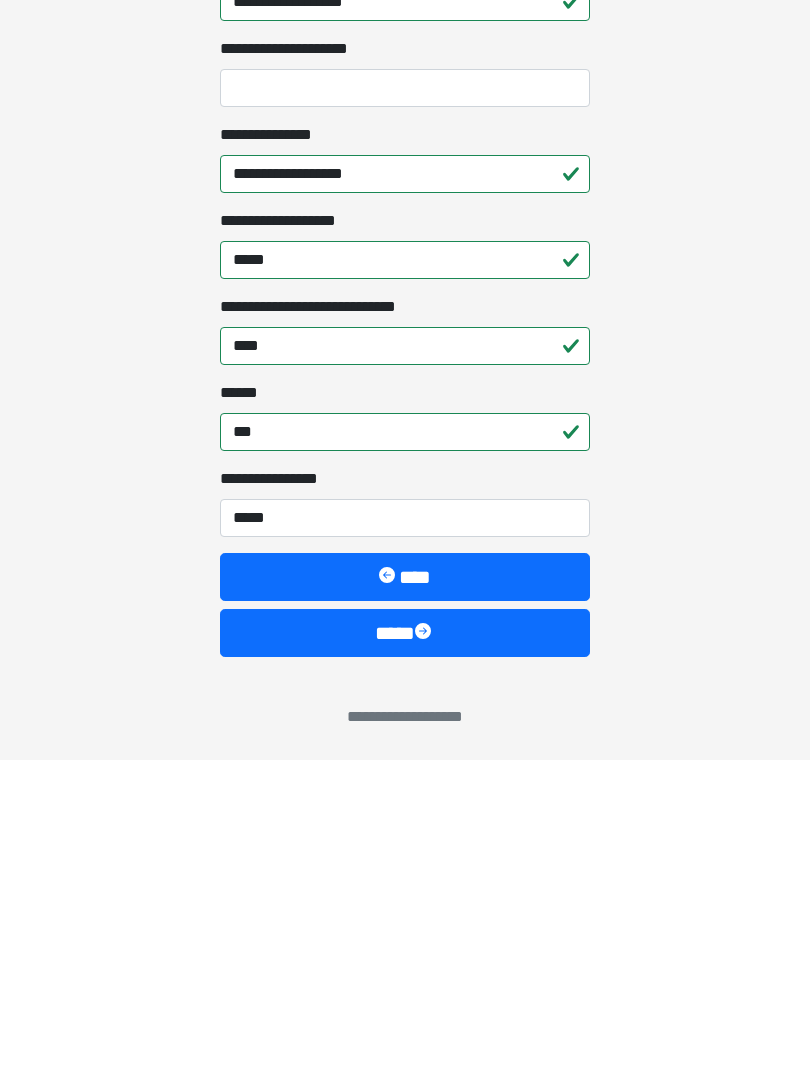 click on "****" at bounding box center (405, 953) 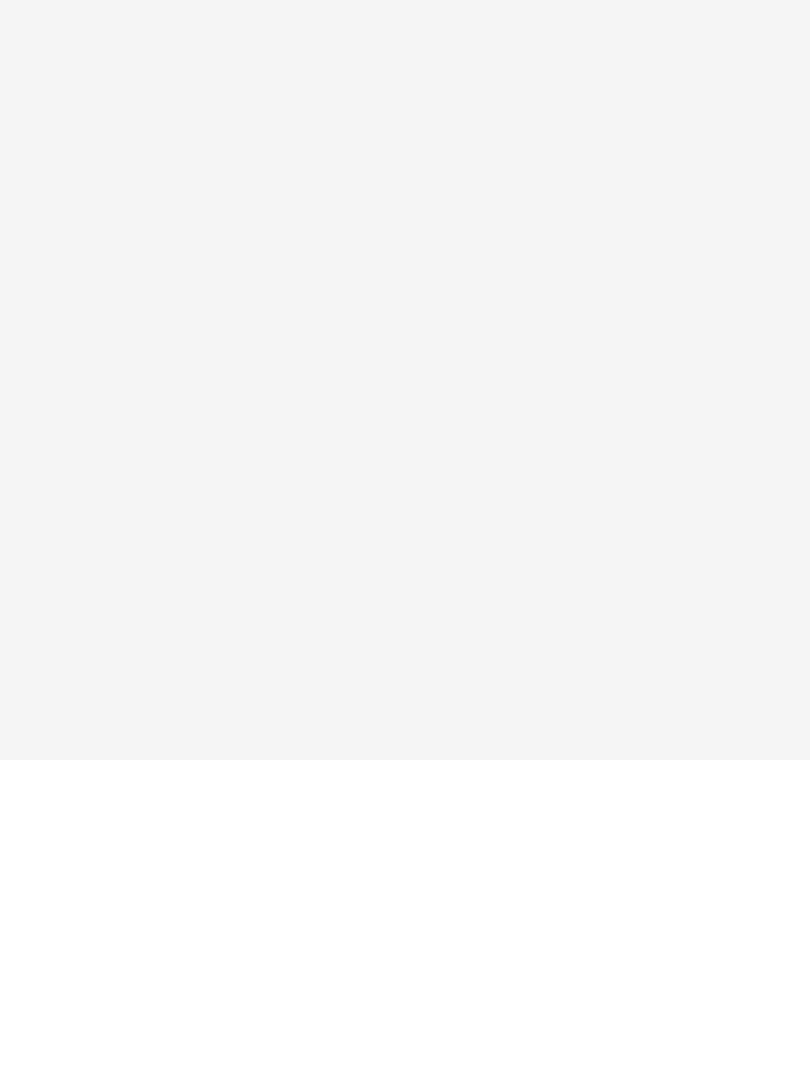 scroll, scrollTop: 0, scrollLeft: 0, axis: both 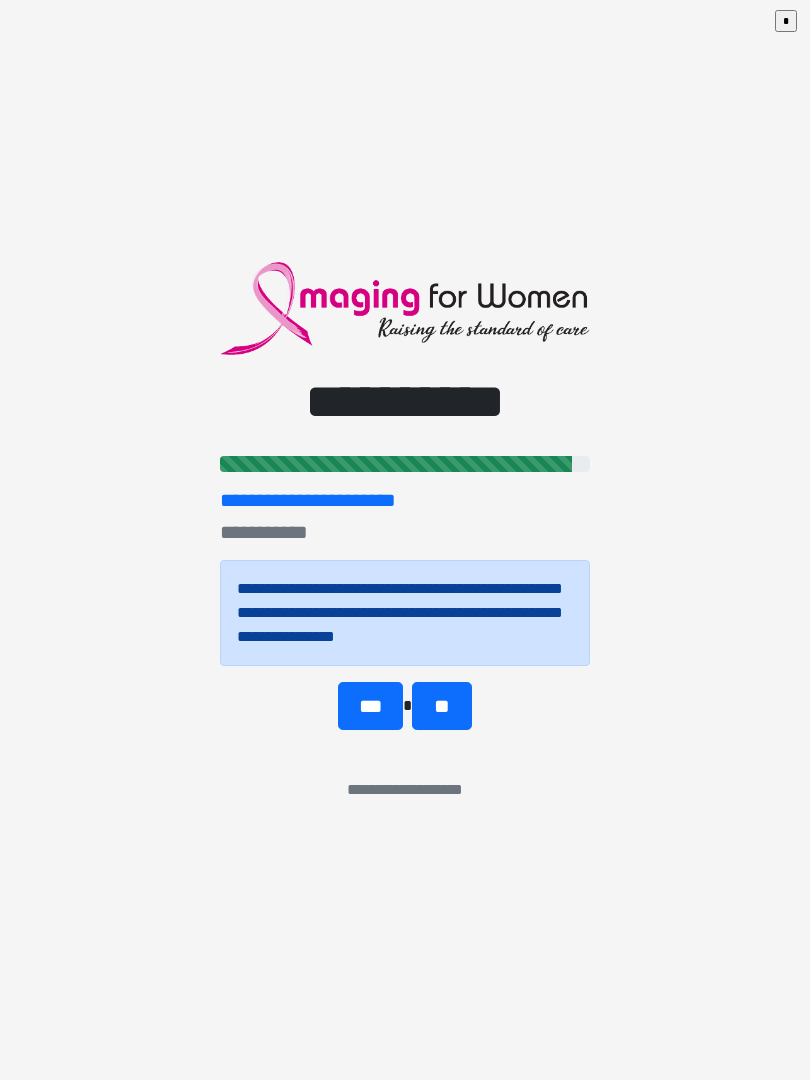 click on "***" at bounding box center [370, 706] 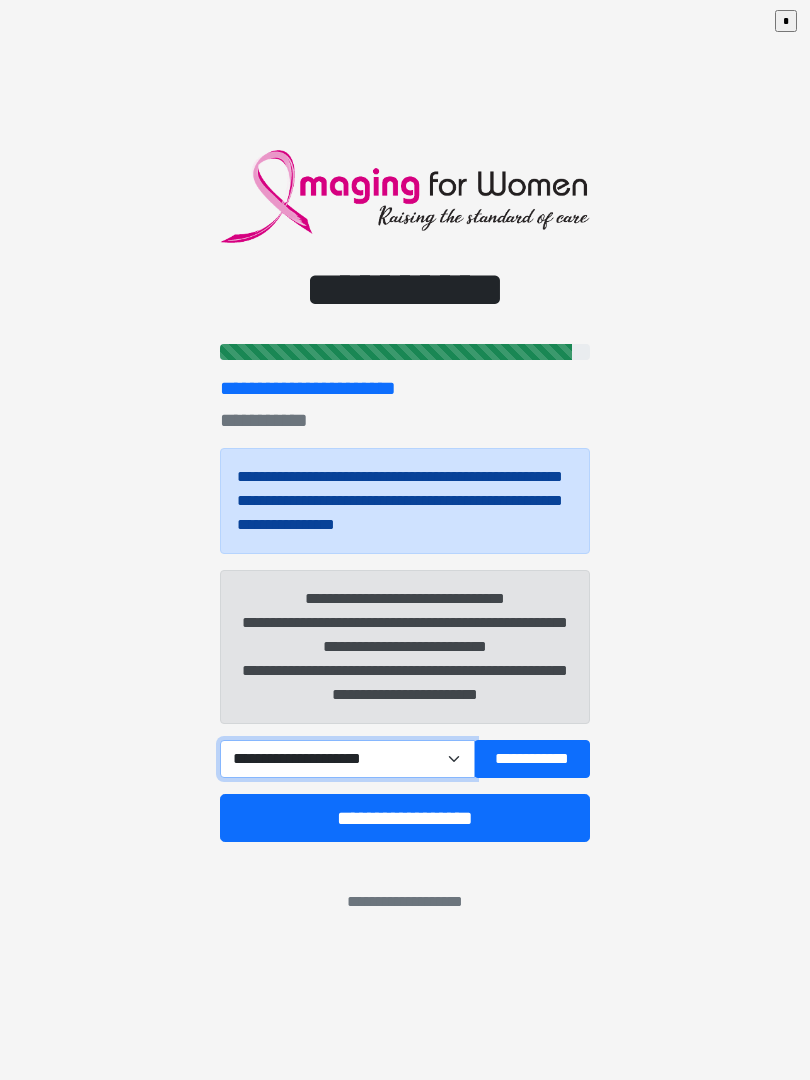 click on "**********" at bounding box center [347, 759] 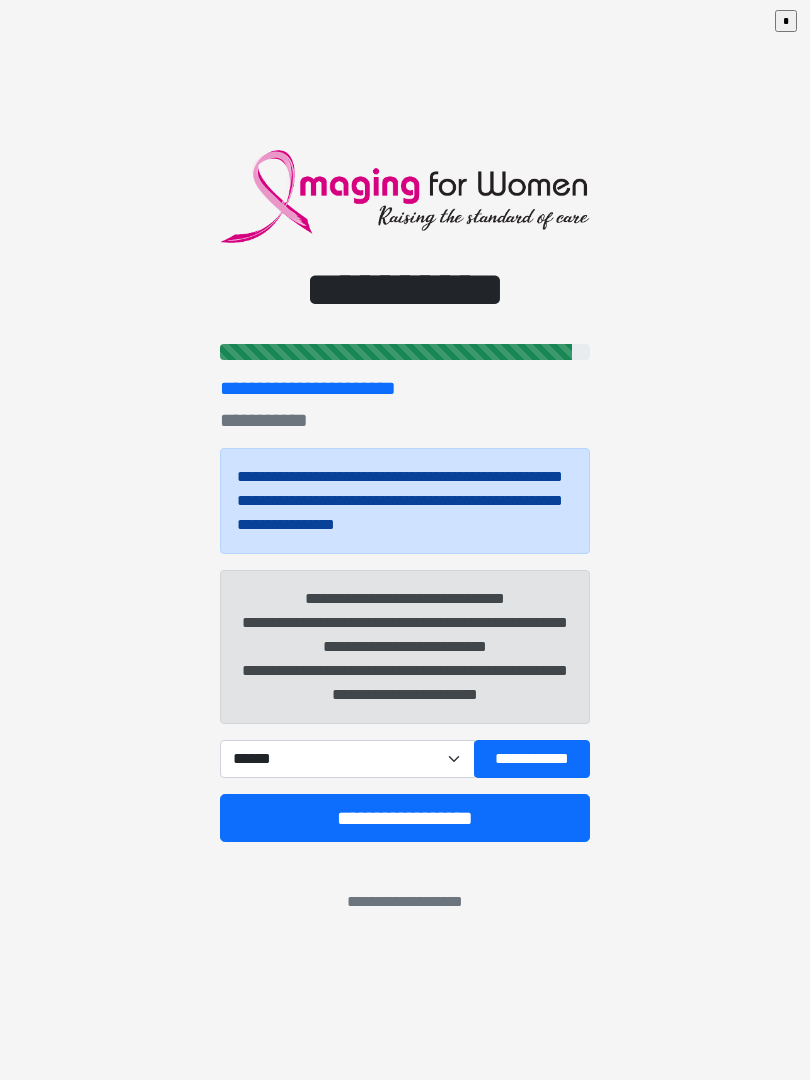 click on "**********" at bounding box center (532, 759) 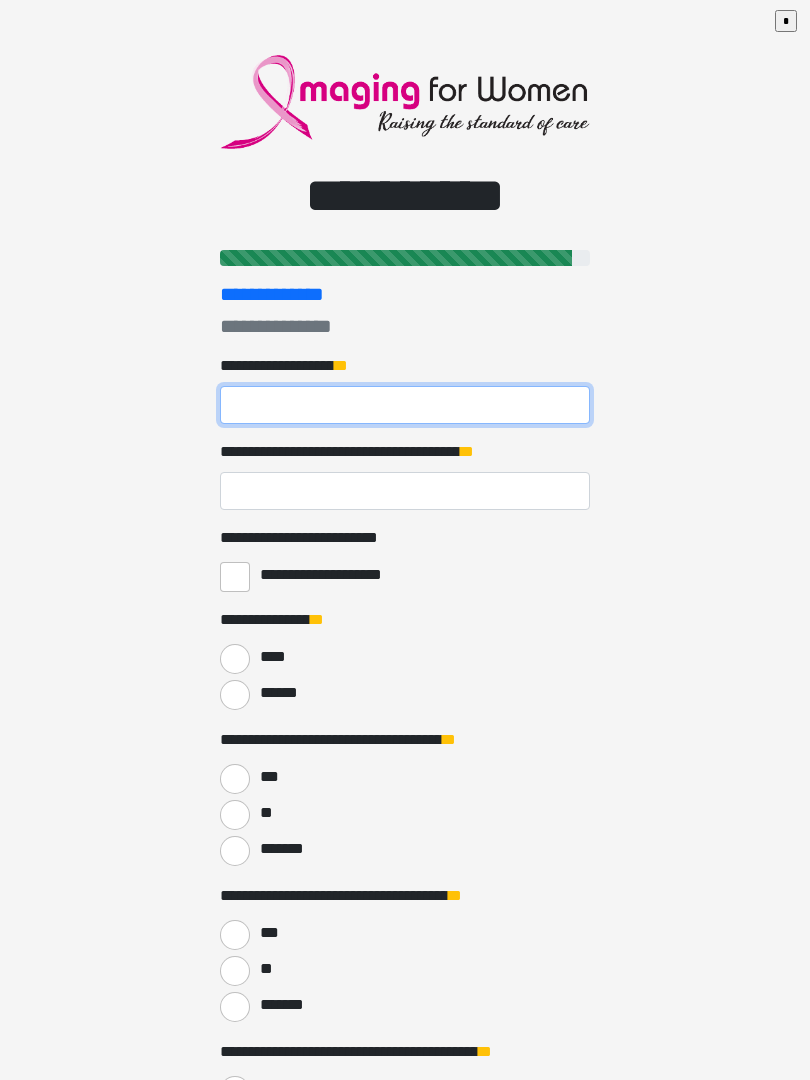 click on "**********" at bounding box center (405, 405) 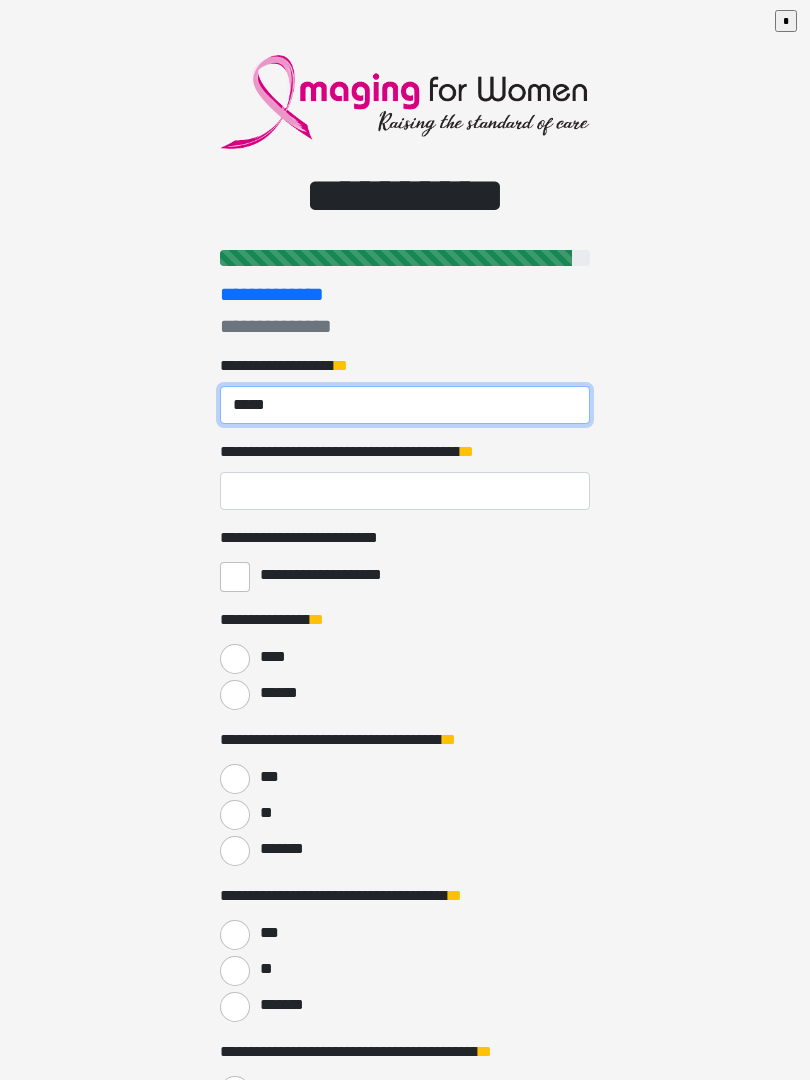 type on "*****" 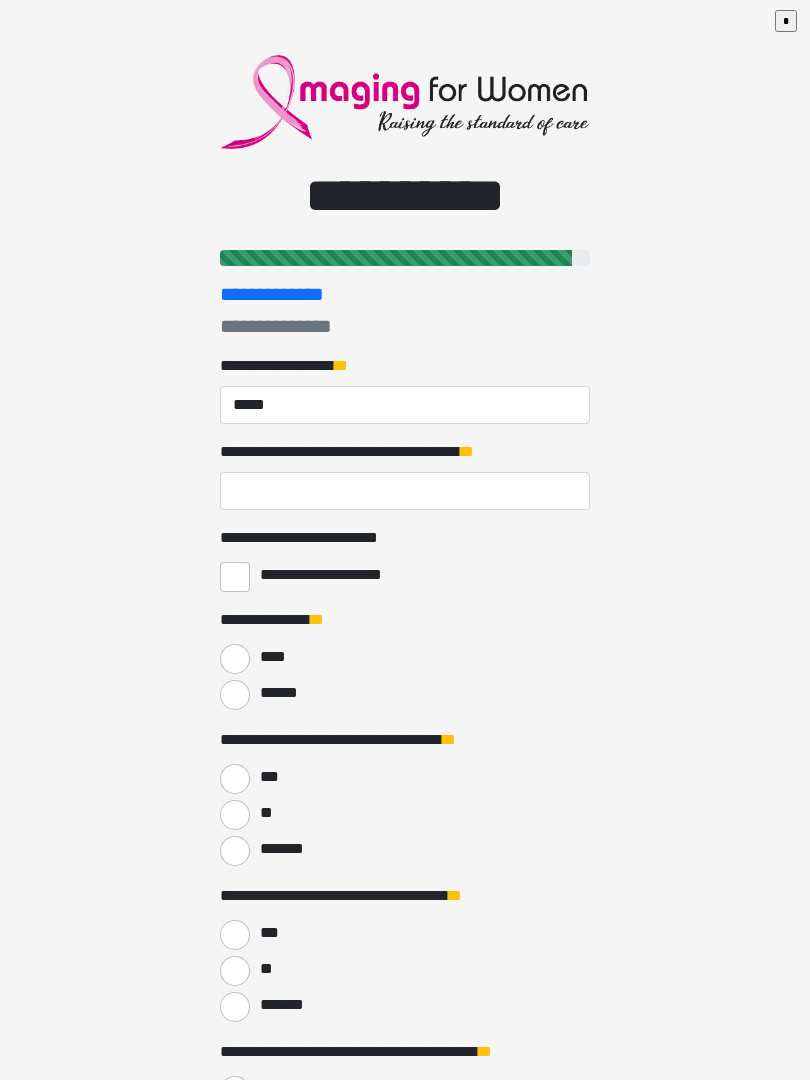 click on "**********" at bounding box center [405, 491] 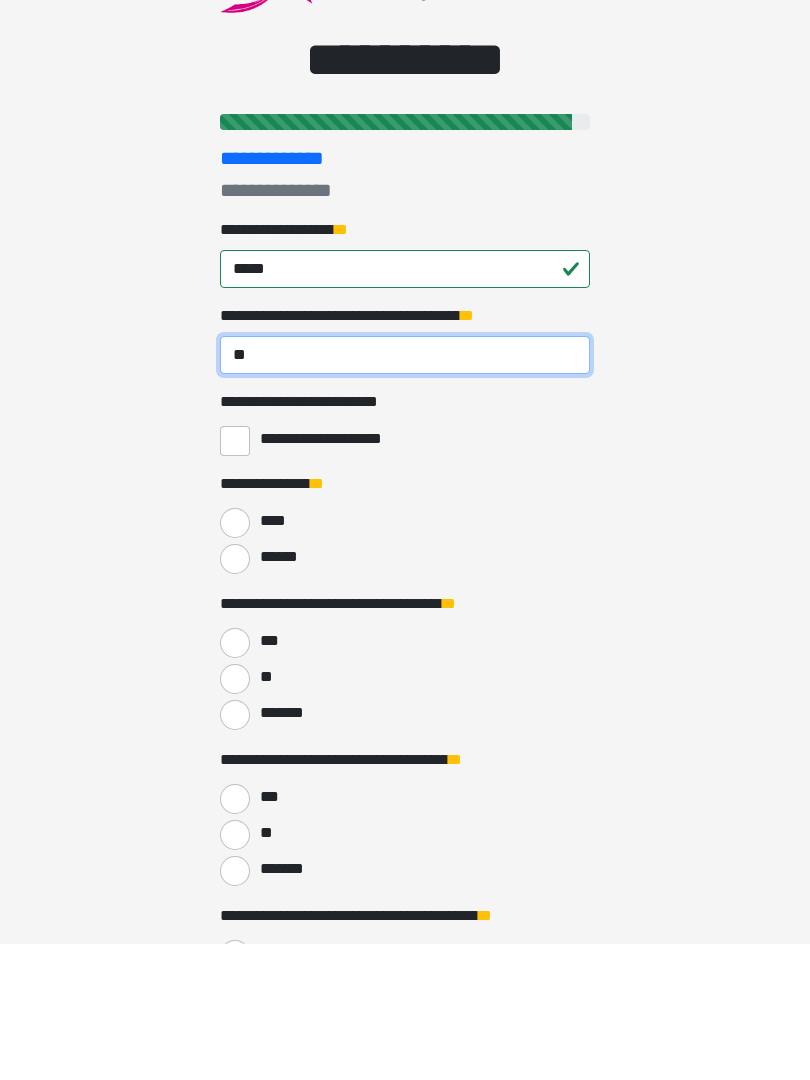 type on "**" 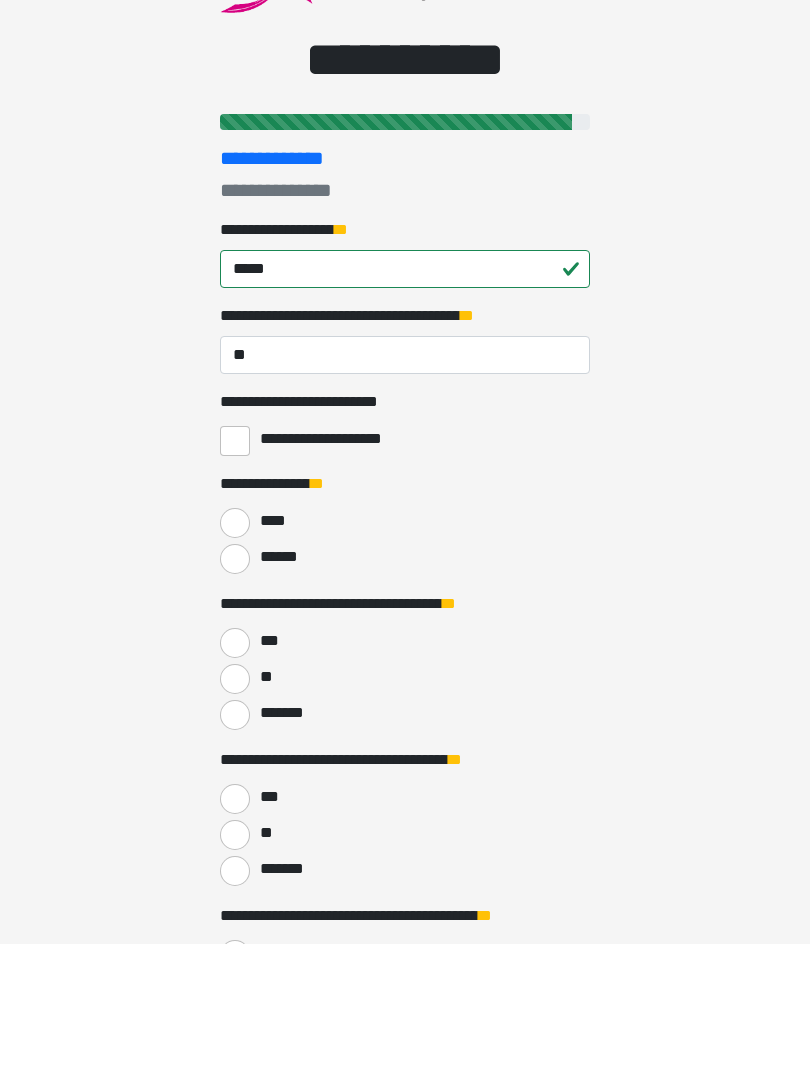click on "******" at bounding box center (235, 695) 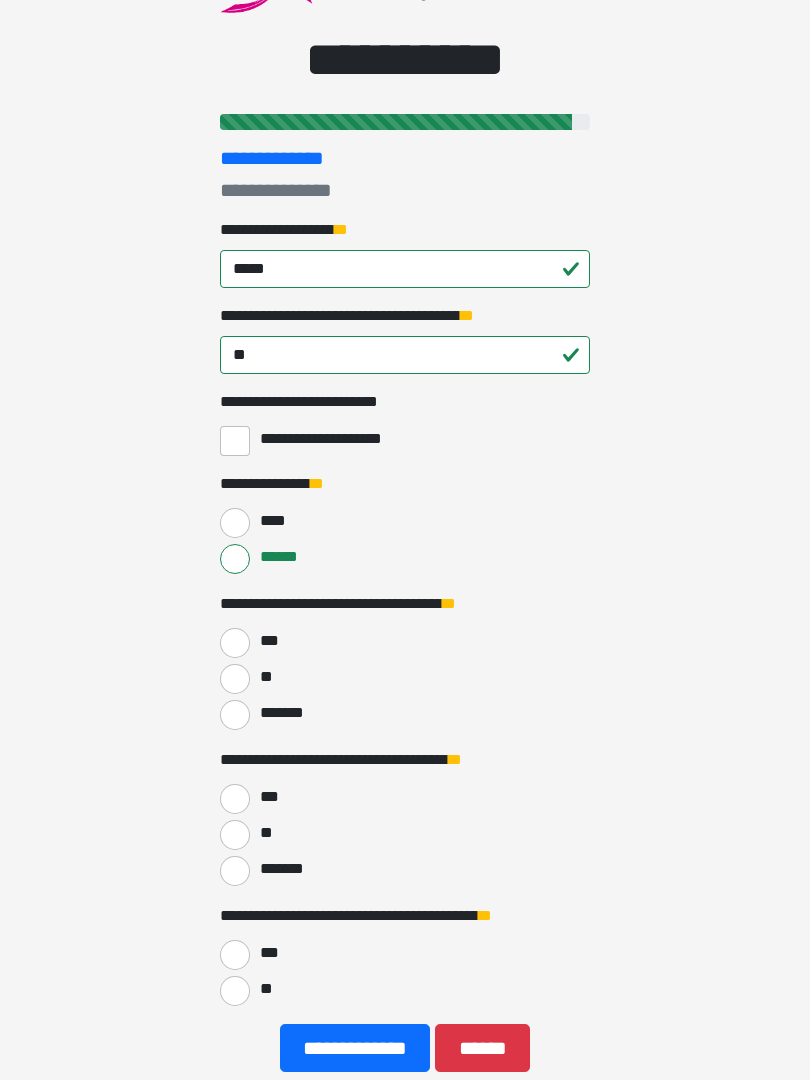 click on "***" at bounding box center [235, 643] 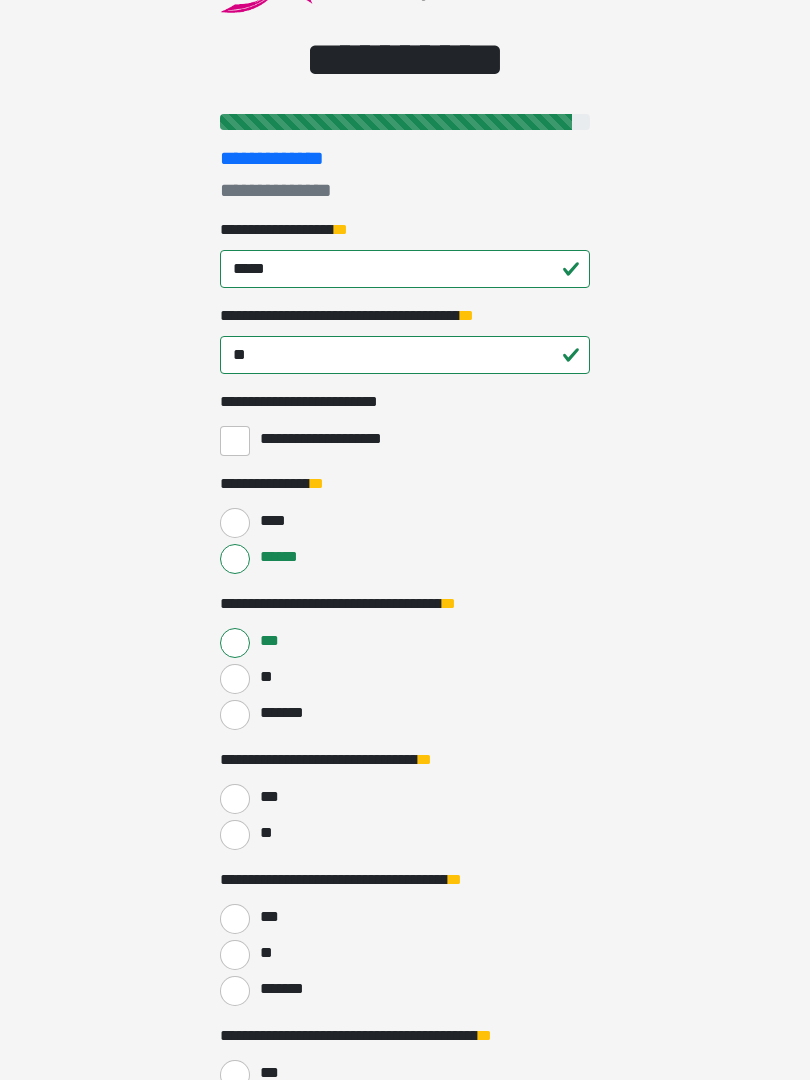 click on "**" at bounding box center (235, 835) 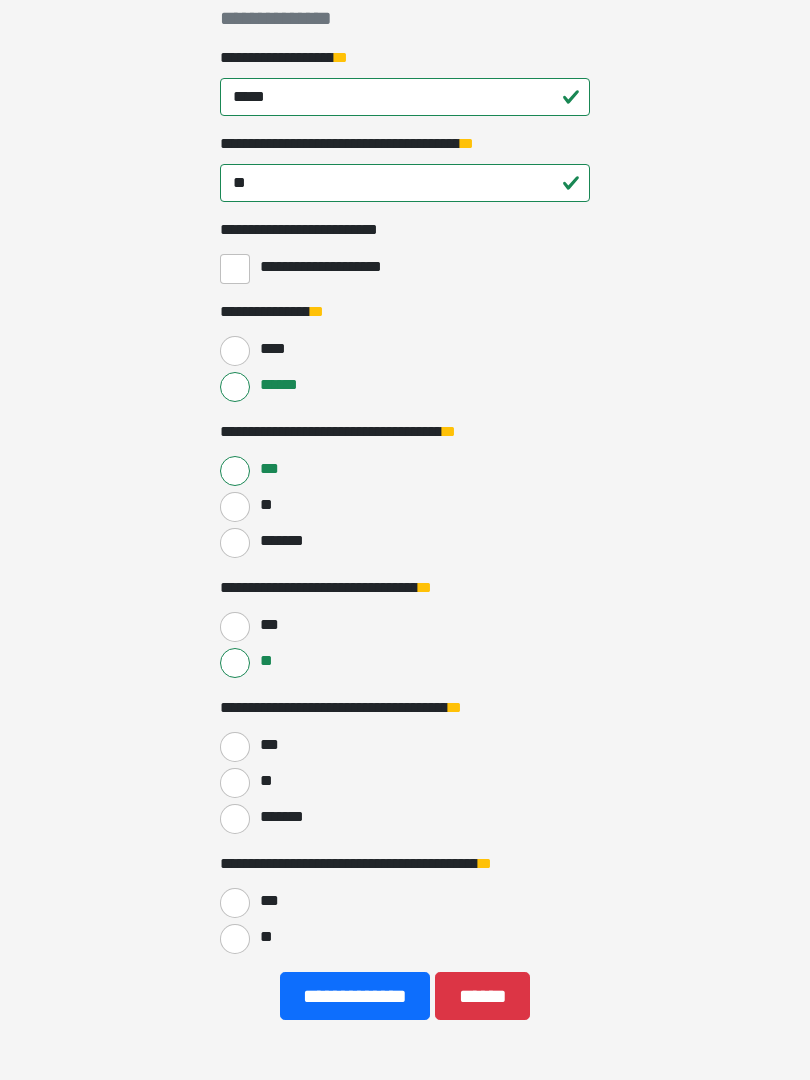 scroll, scrollTop: 367, scrollLeft: 0, axis: vertical 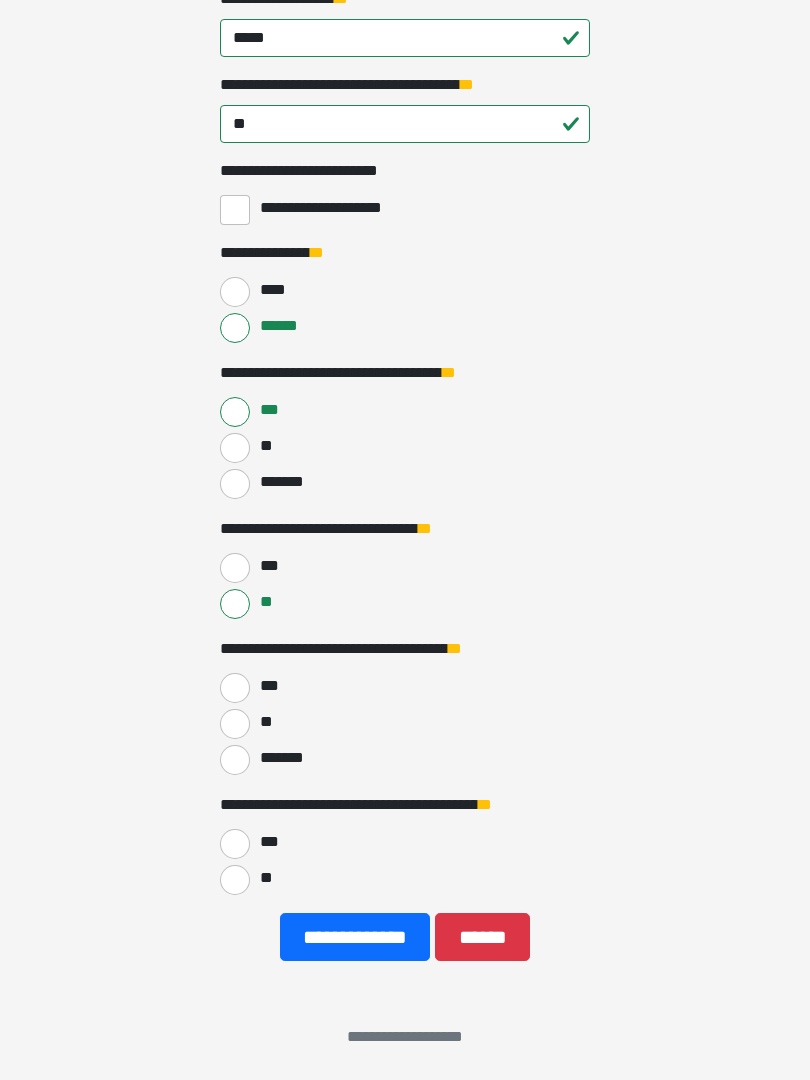 click on "**" at bounding box center (235, 724) 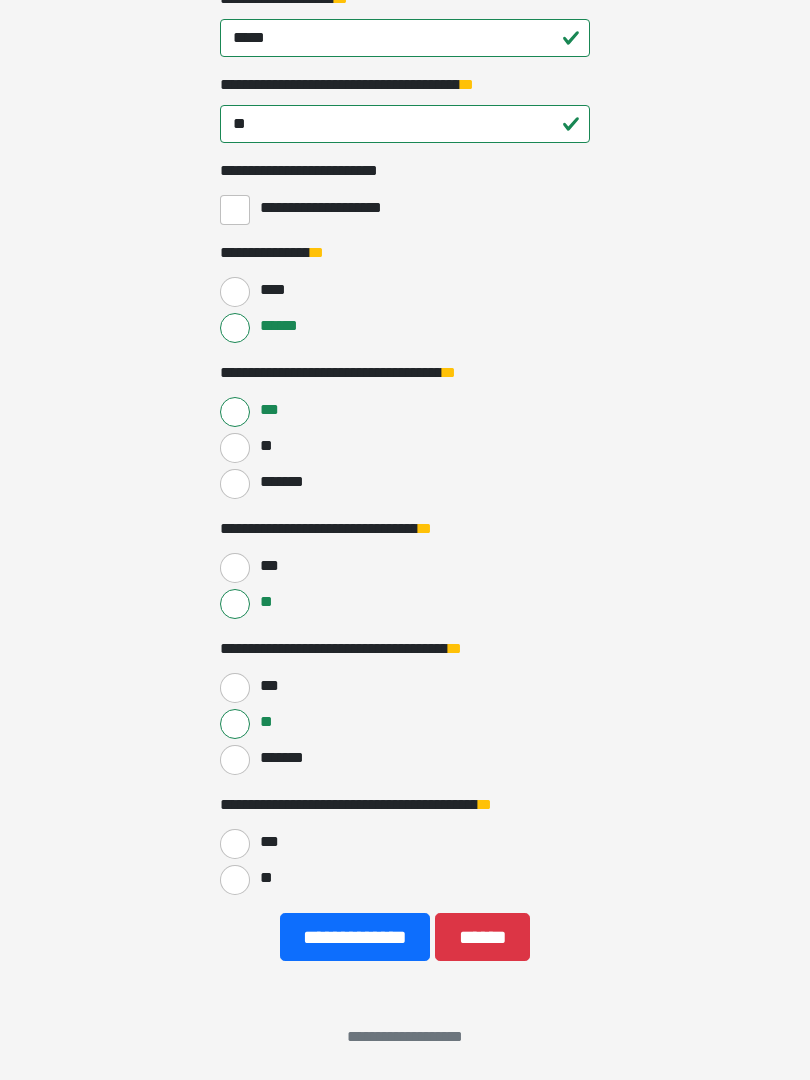click on "**" at bounding box center (235, 880) 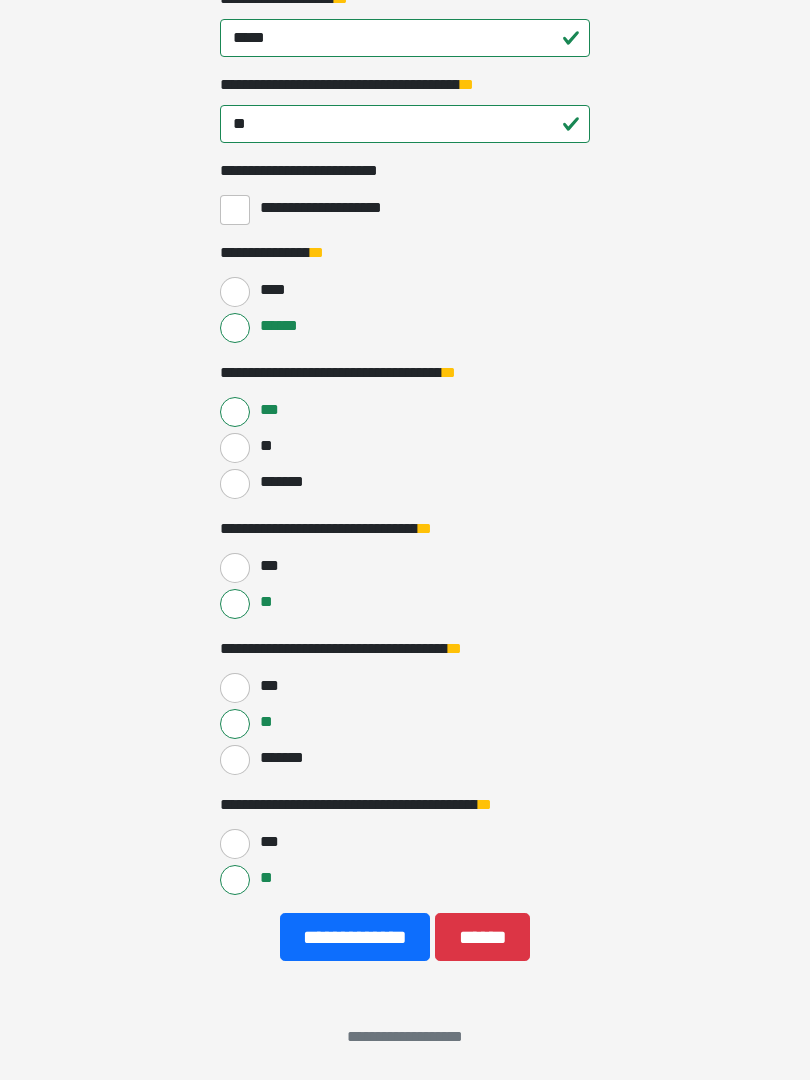 click on "**********" at bounding box center (355, 937) 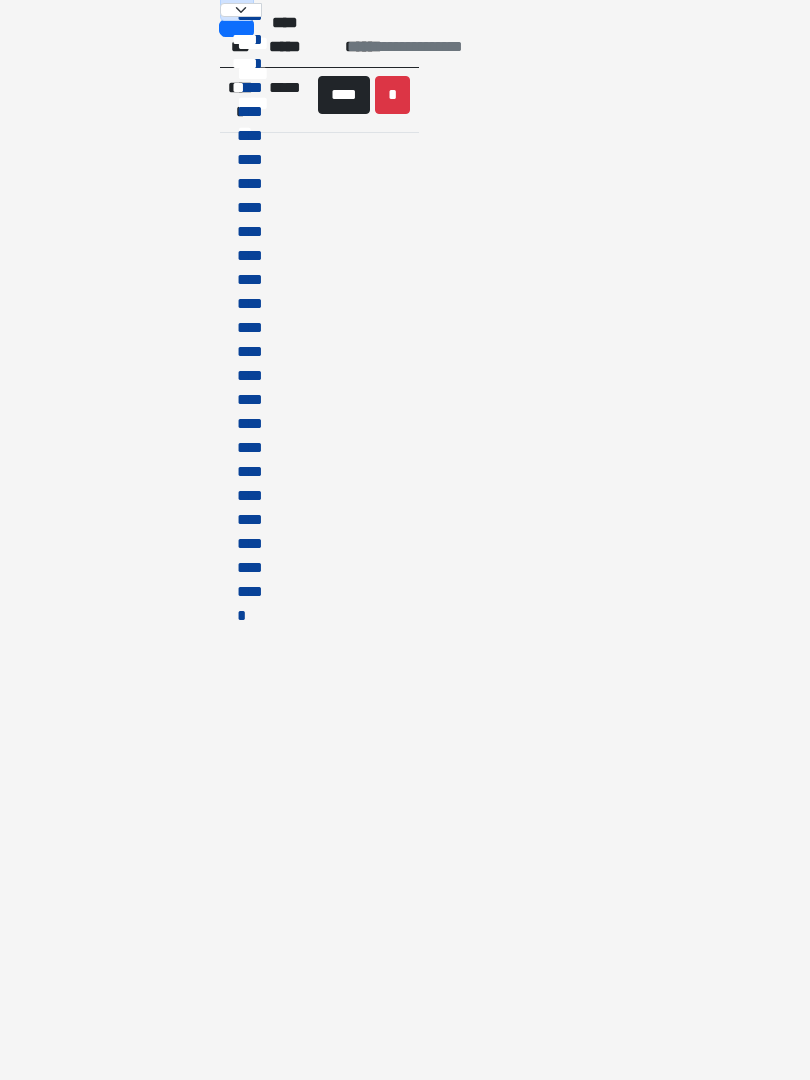 scroll, scrollTop: 0, scrollLeft: 0, axis: both 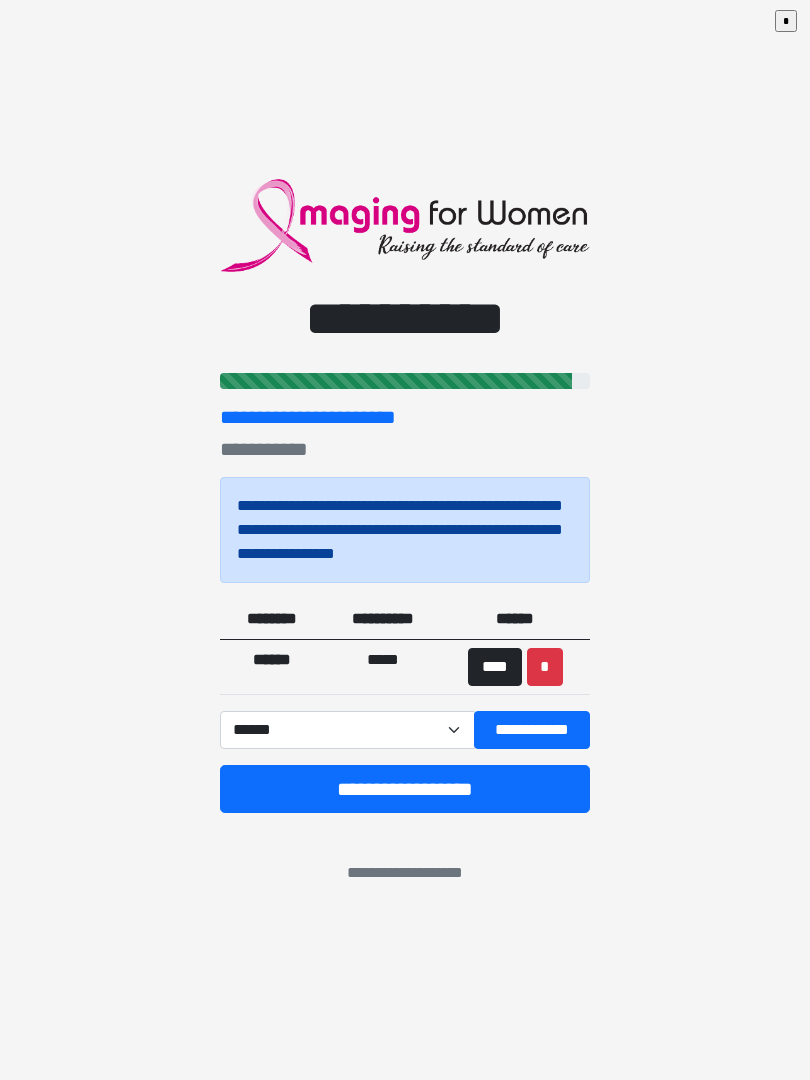 click on "**********" at bounding box center [532, 730] 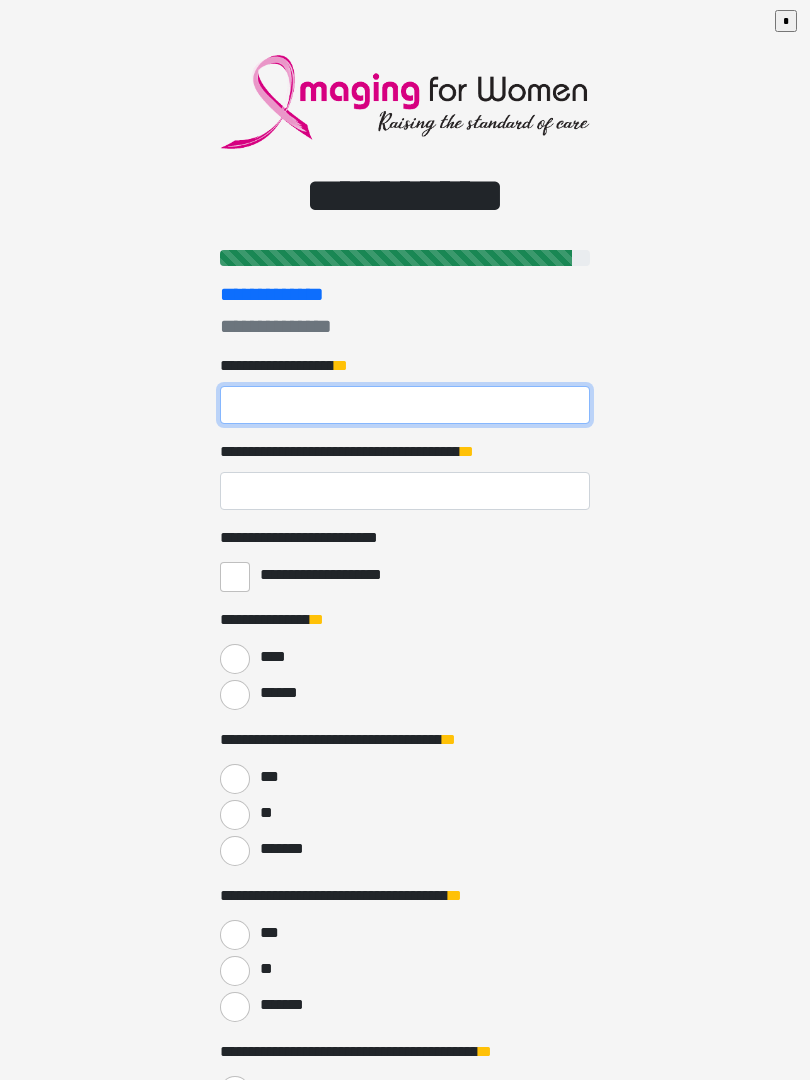 click on "**********" at bounding box center [405, 405] 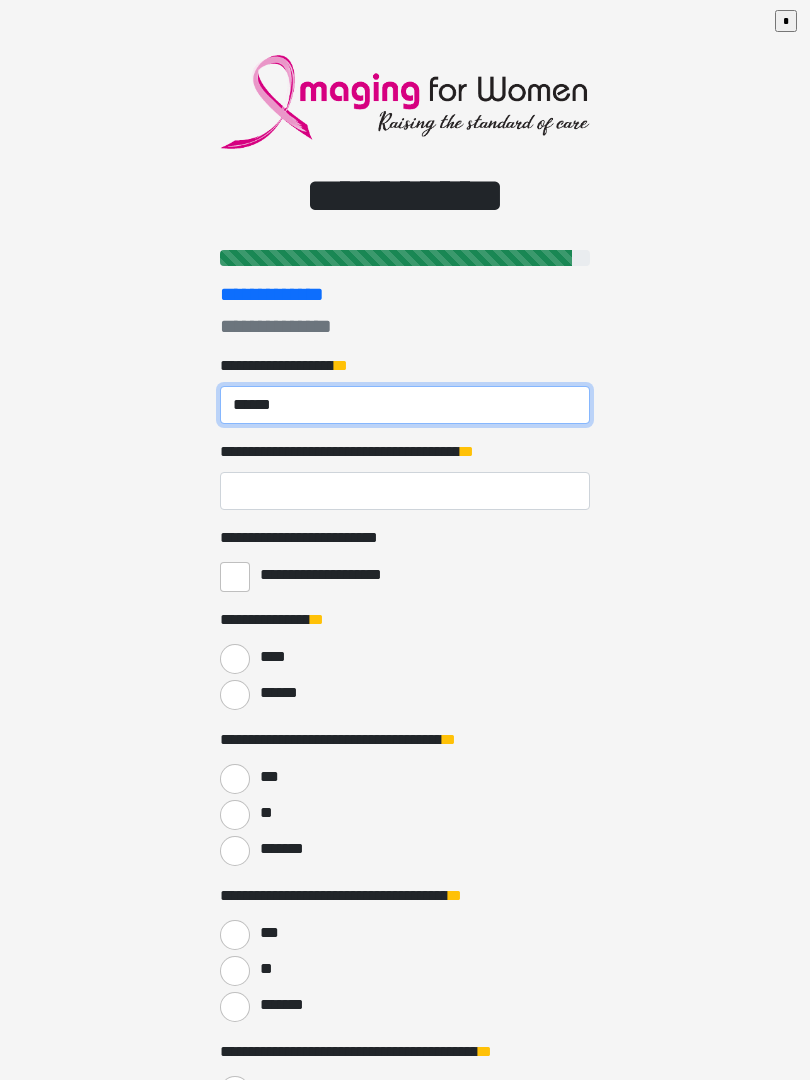 type on "******" 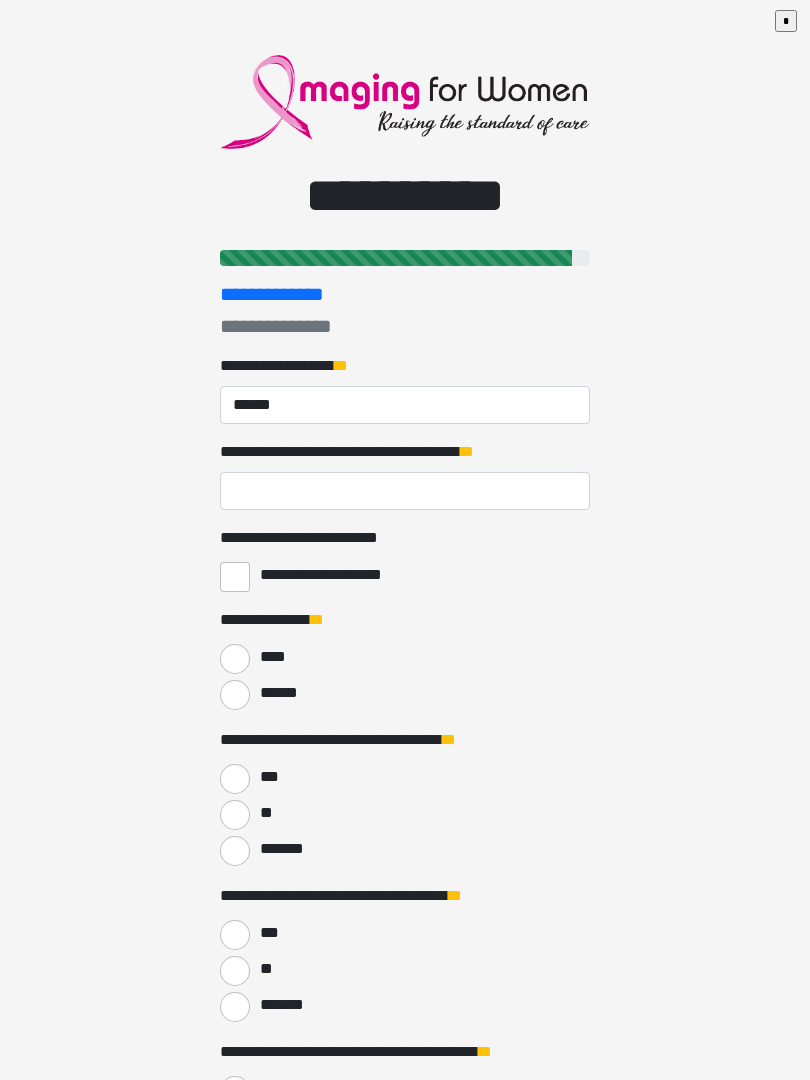 click on "**********" at bounding box center [405, 491] 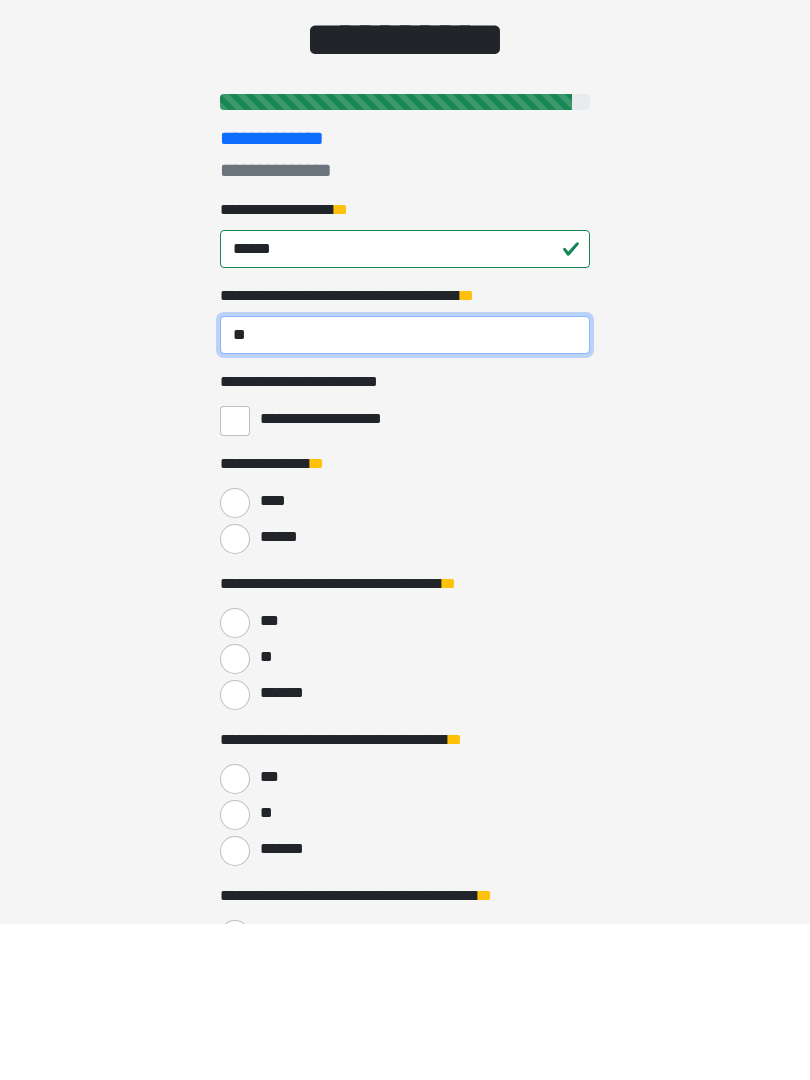 type on "**" 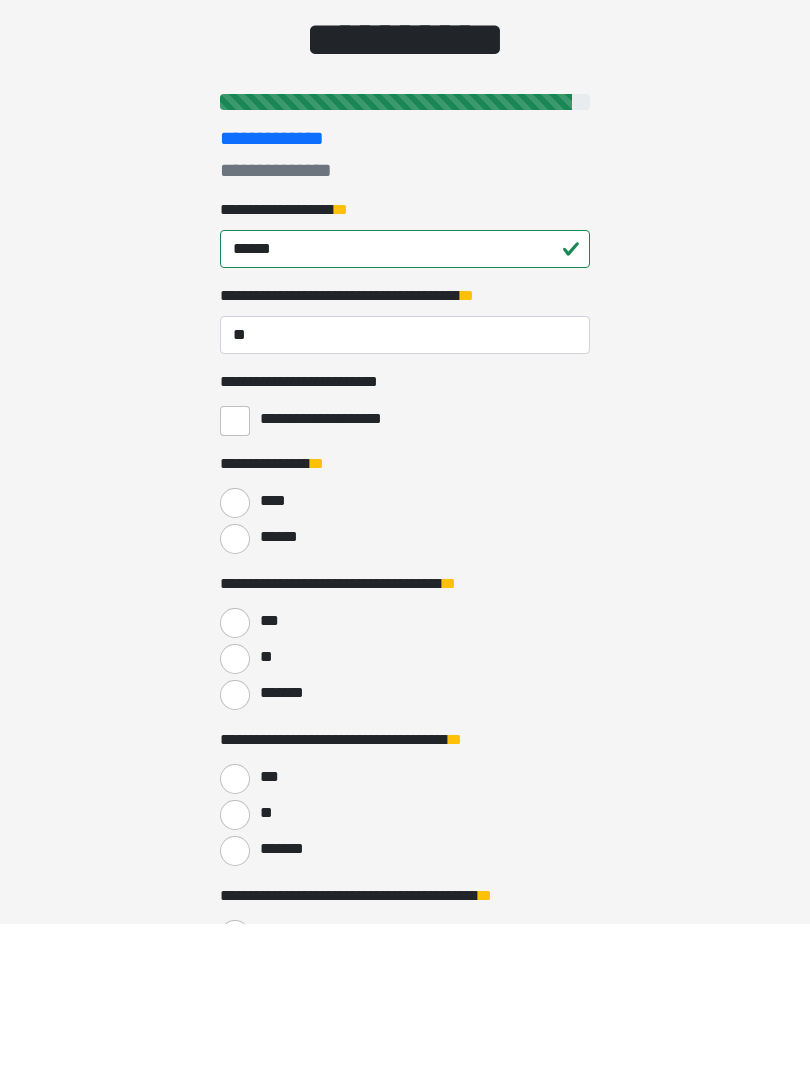 click on "******" at bounding box center [235, 695] 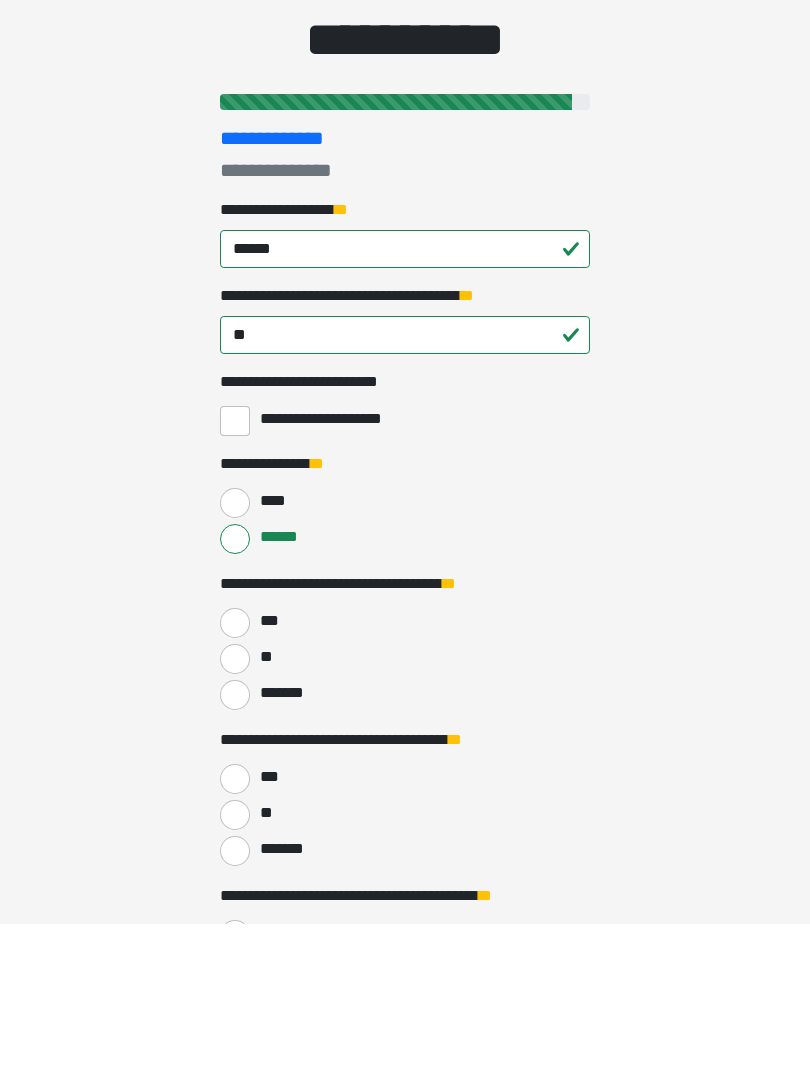 scroll, scrollTop: 156, scrollLeft: 0, axis: vertical 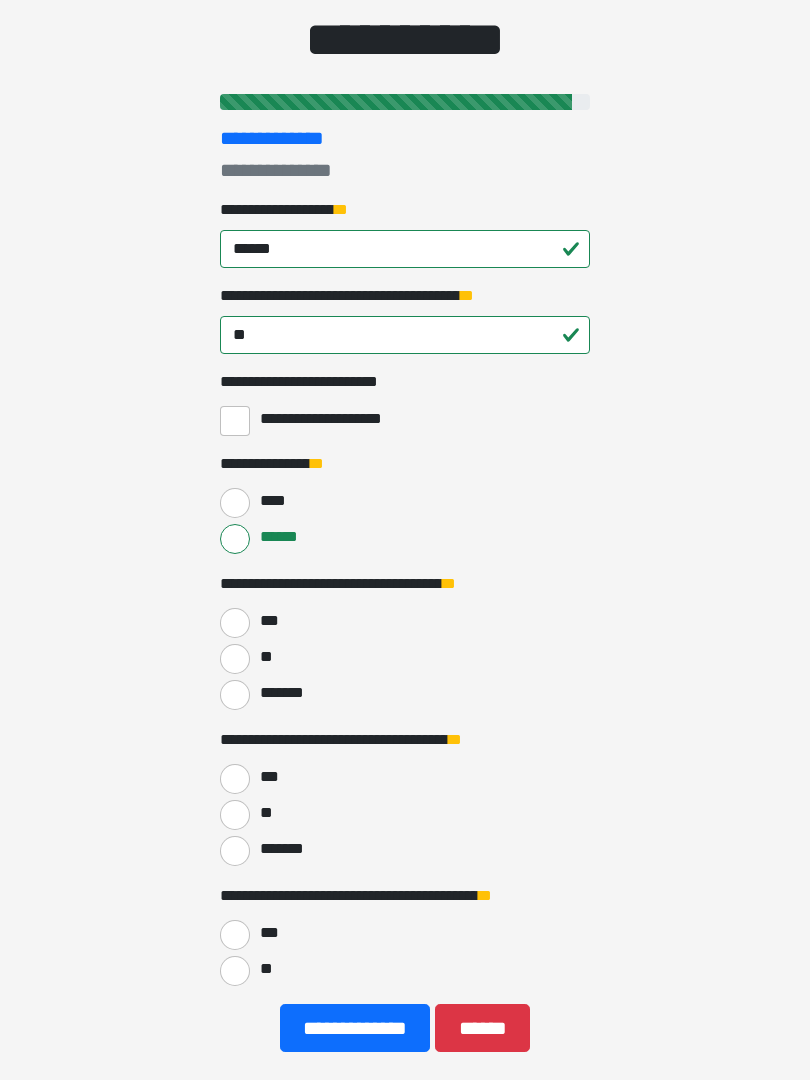 click on "***" at bounding box center [235, 623] 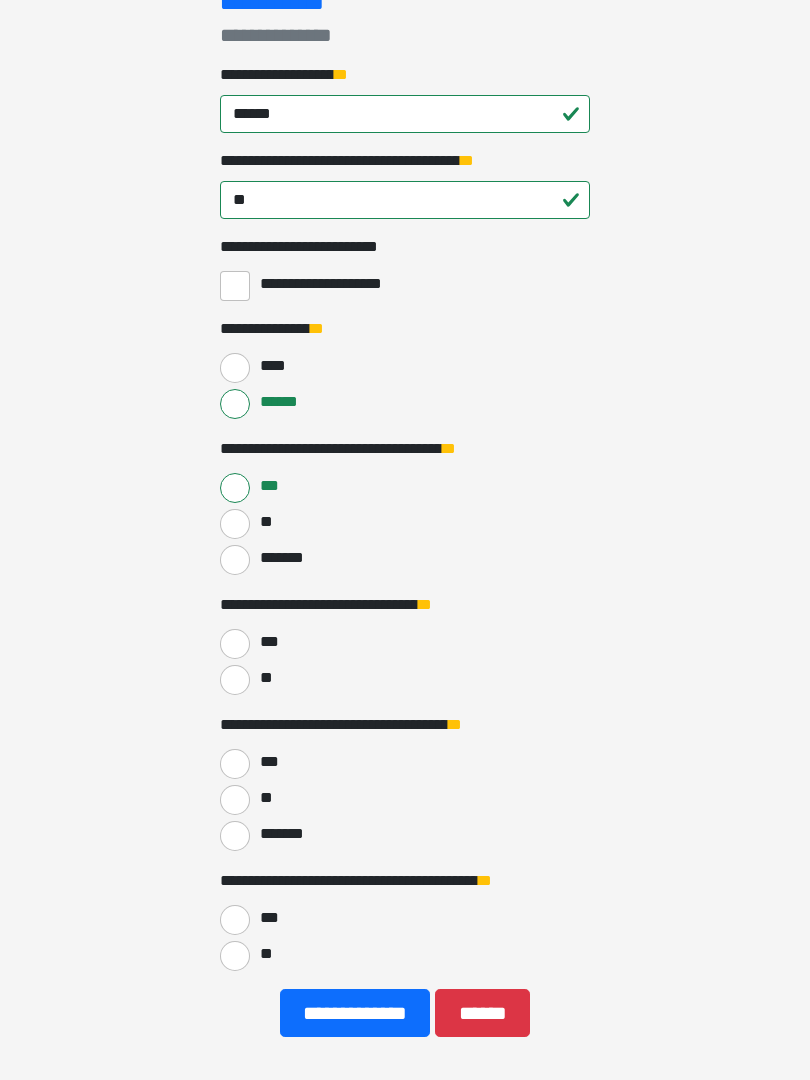 scroll, scrollTop: 337, scrollLeft: 0, axis: vertical 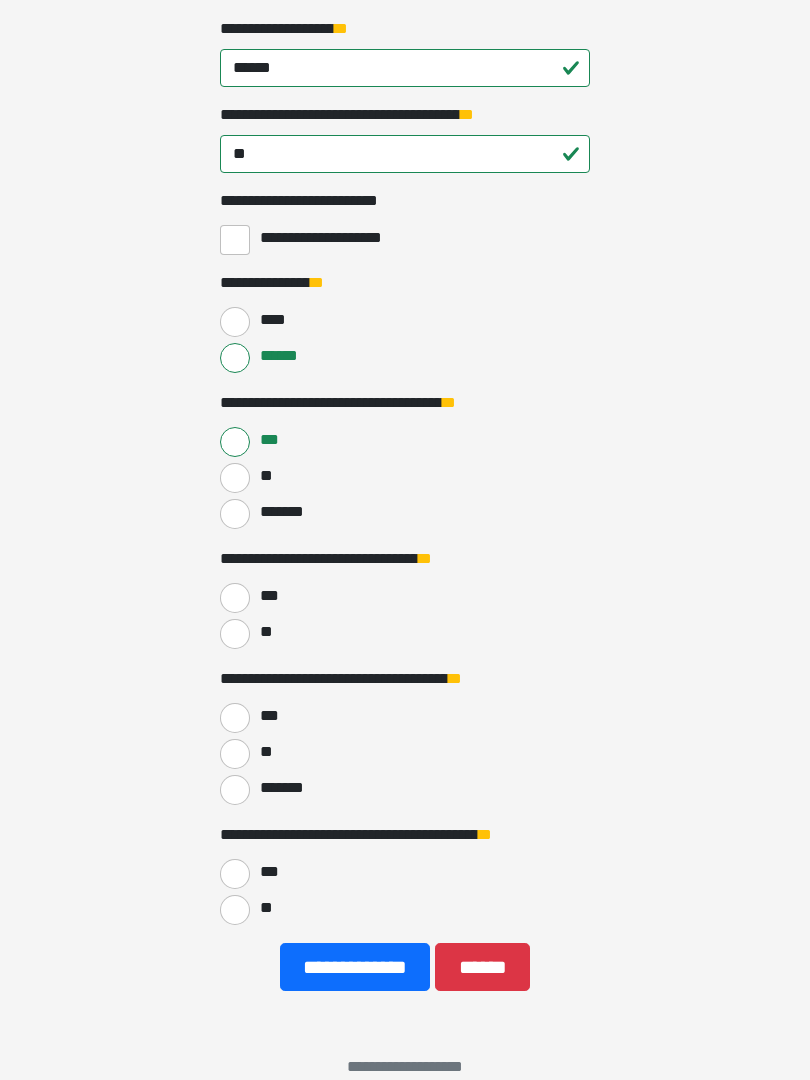 click on "**" at bounding box center (235, 634) 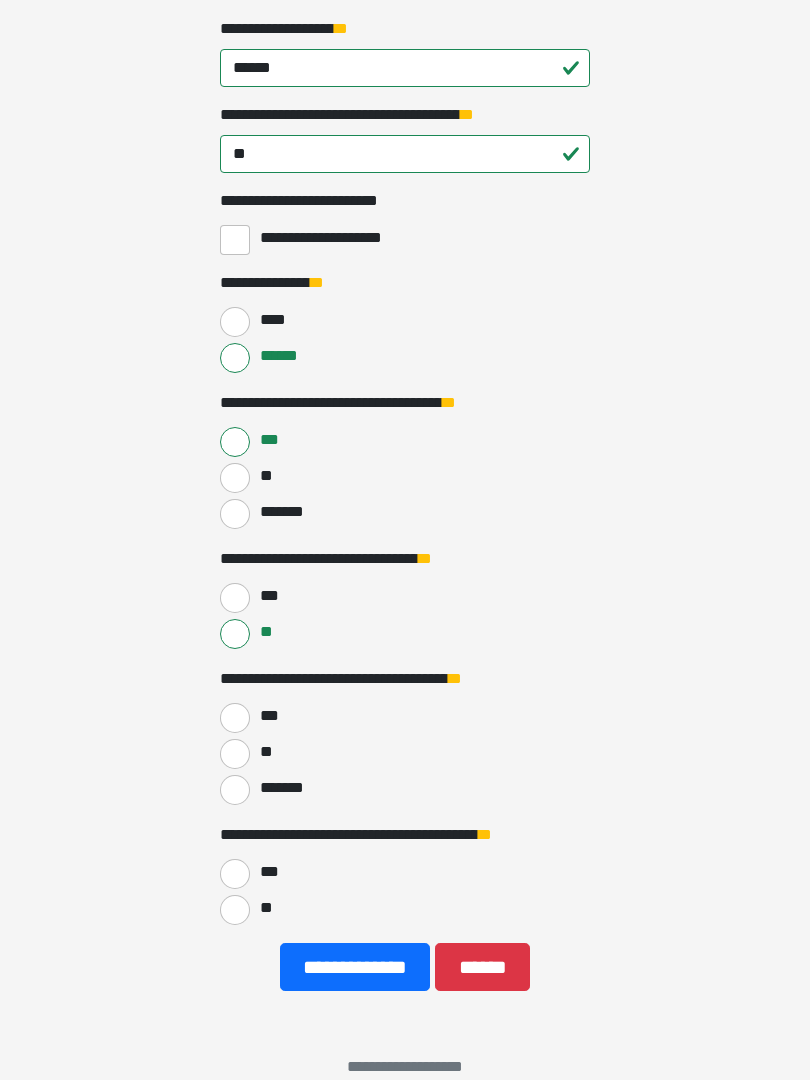 click on "**" at bounding box center (235, 754) 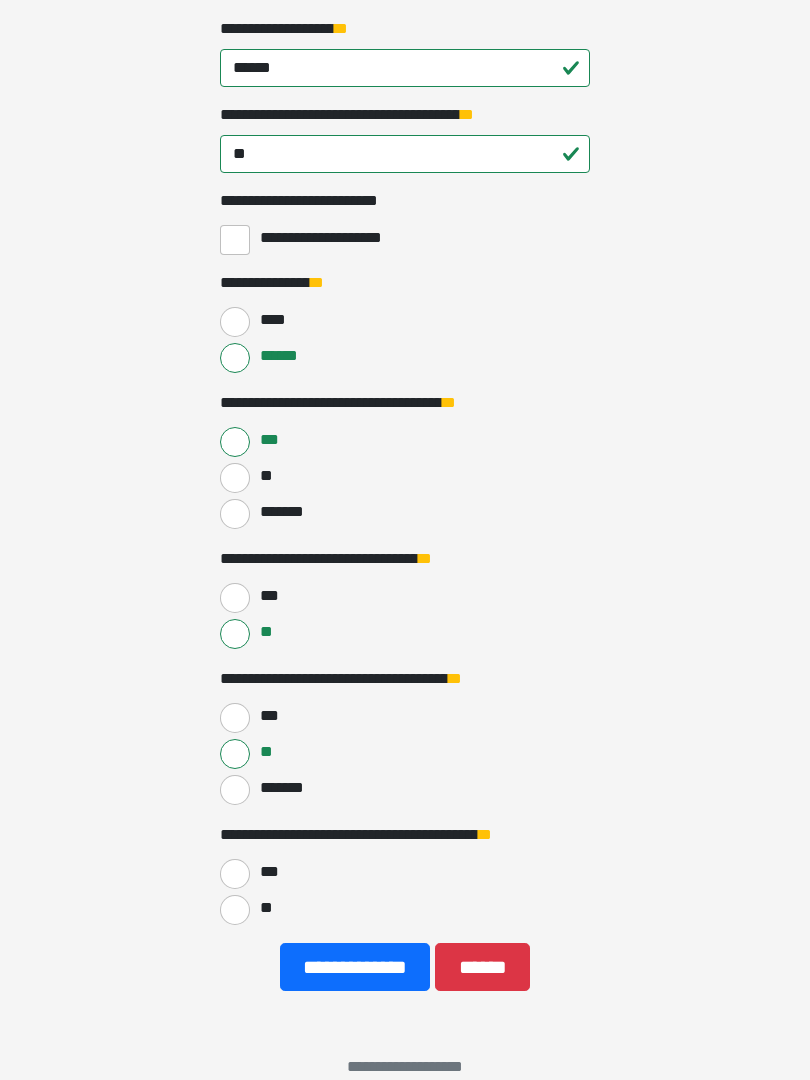 scroll, scrollTop: 367, scrollLeft: 0, axis: vertical 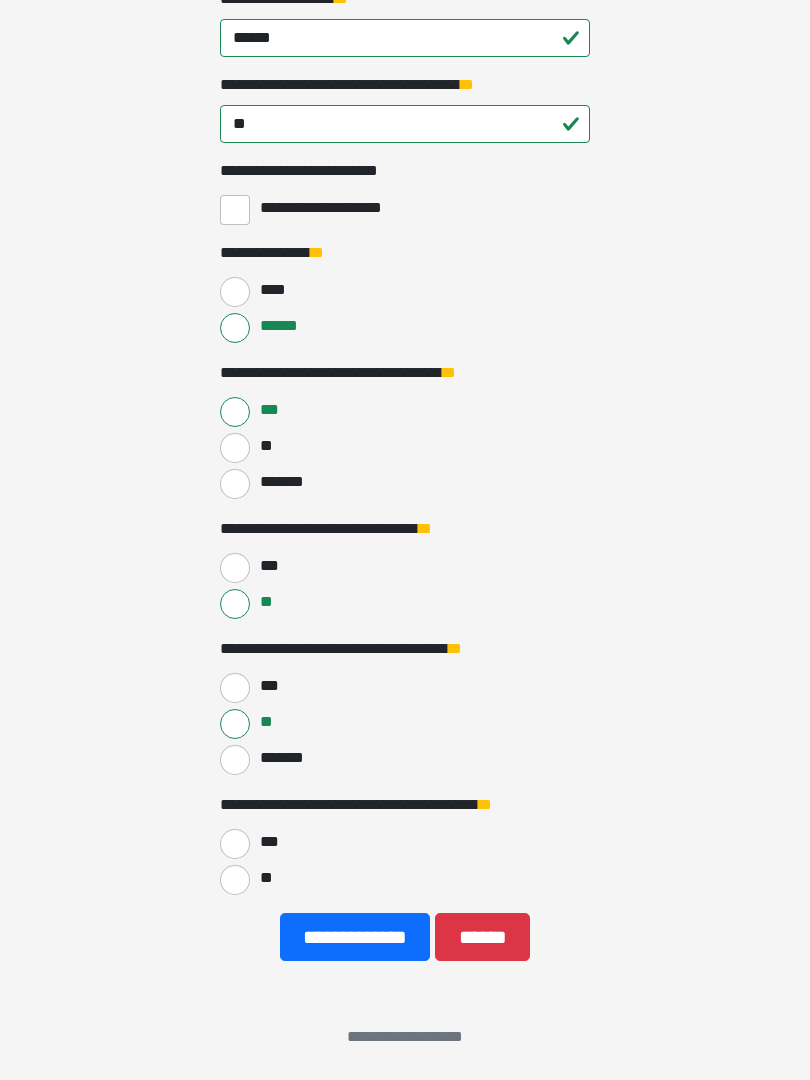 click on "**" at bounding box center (235, 880) 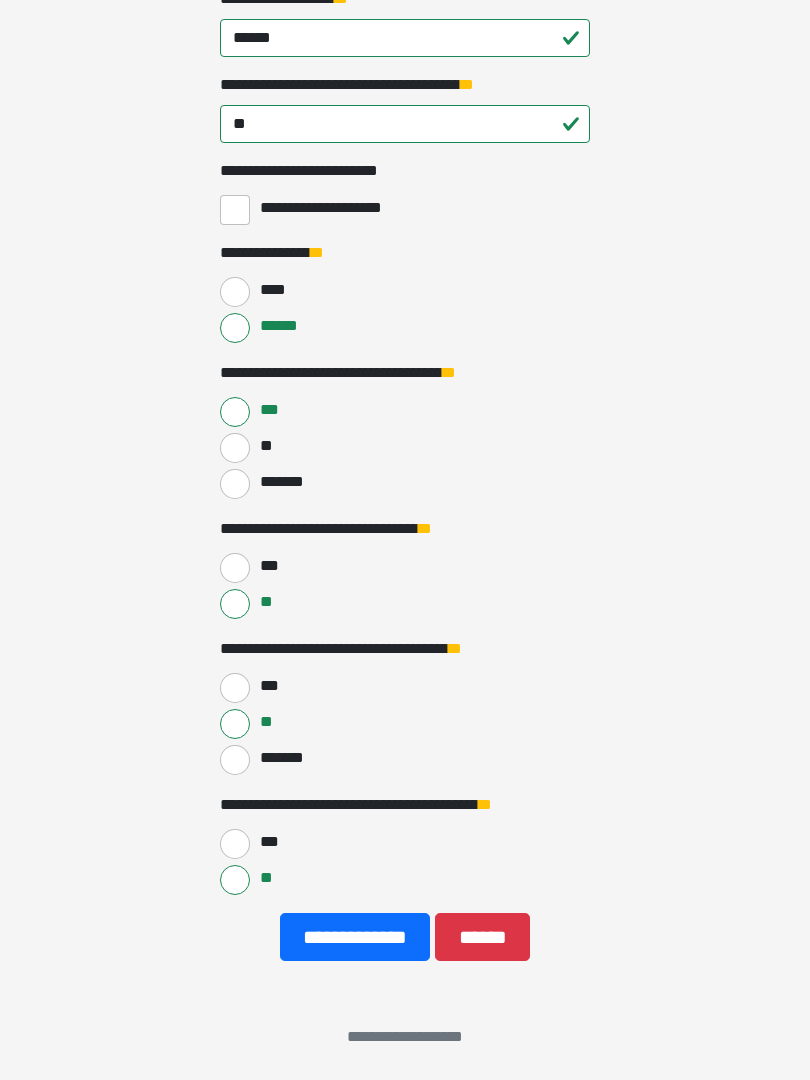 click on "**********" at bounding box center (355, 937) 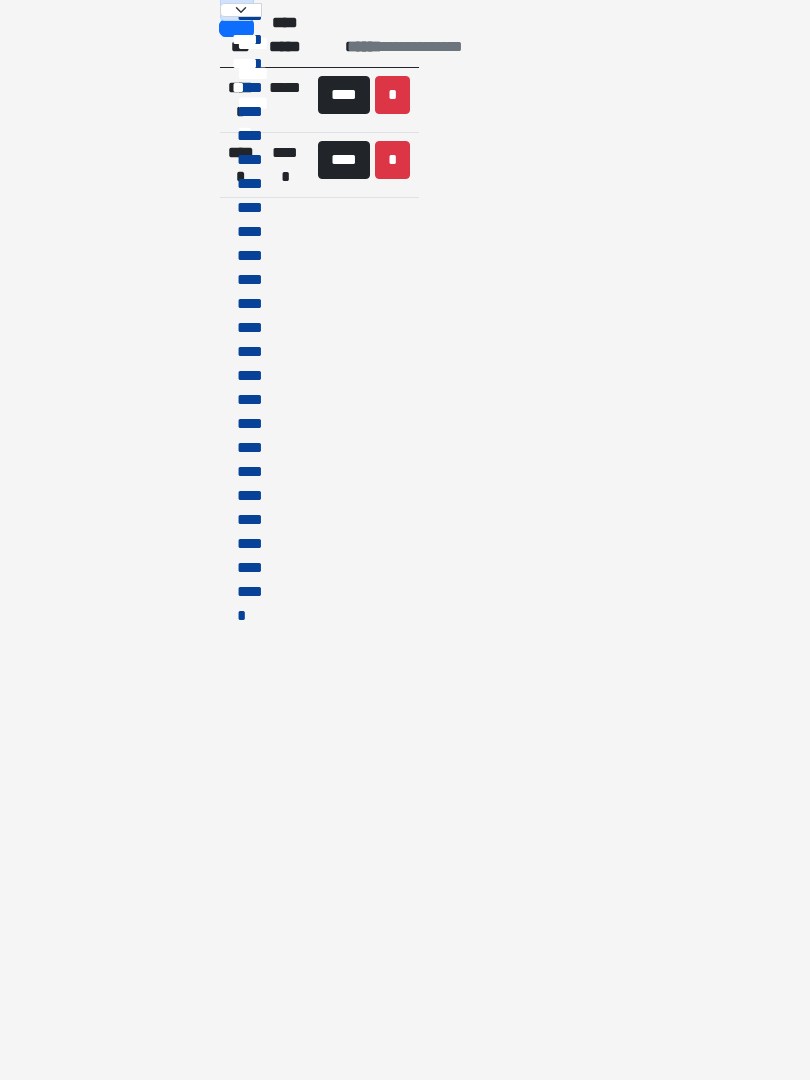 scroll, scrollTop: 0, scrollLeft: 0, axis: both 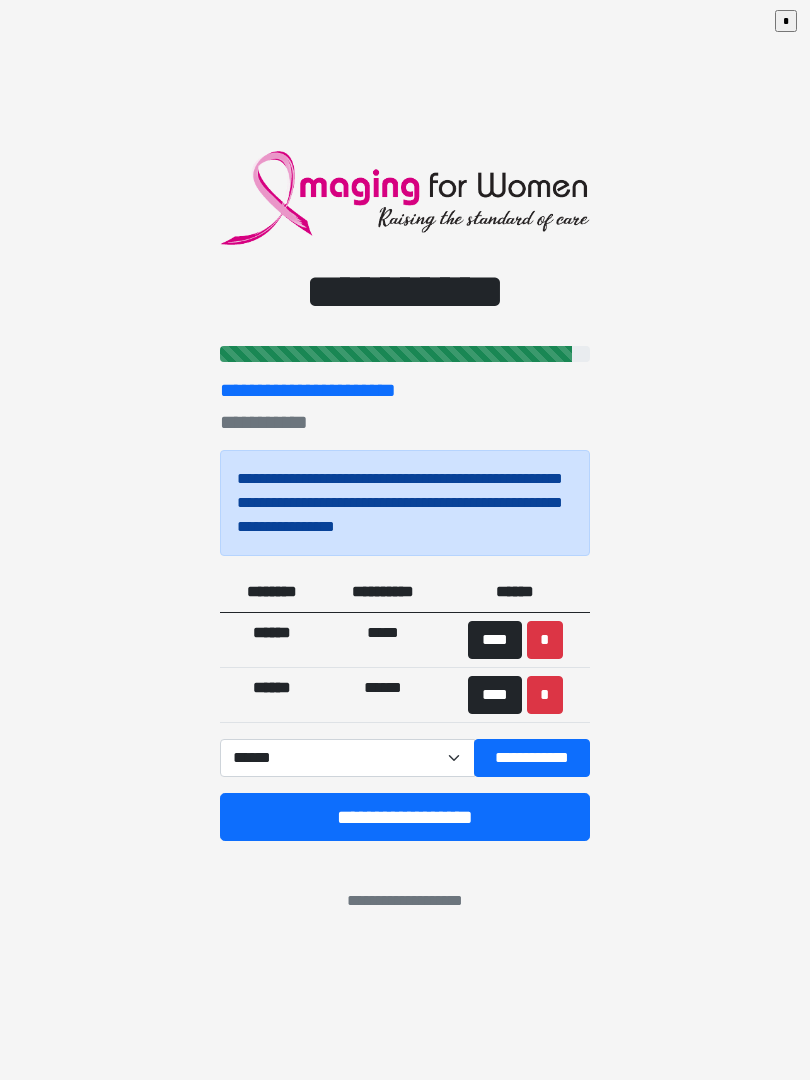 click on "**********" at bounding box center [405, 817] 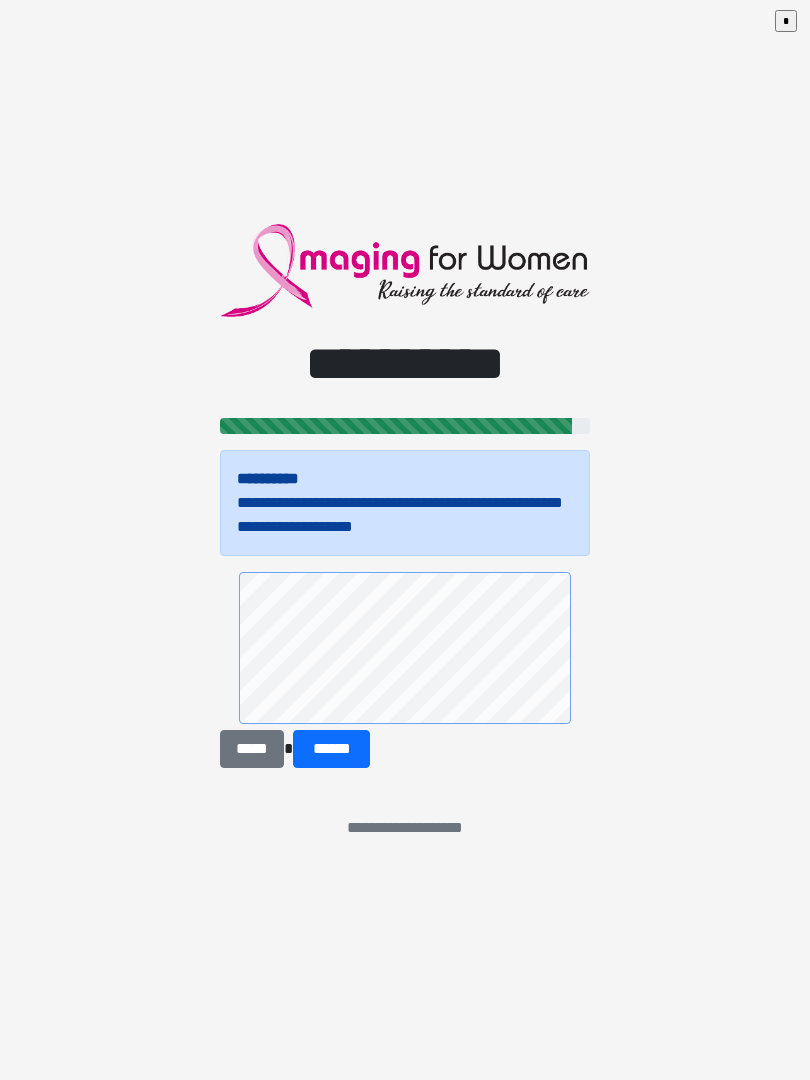 click on "******" at bounding box center [331, 749] 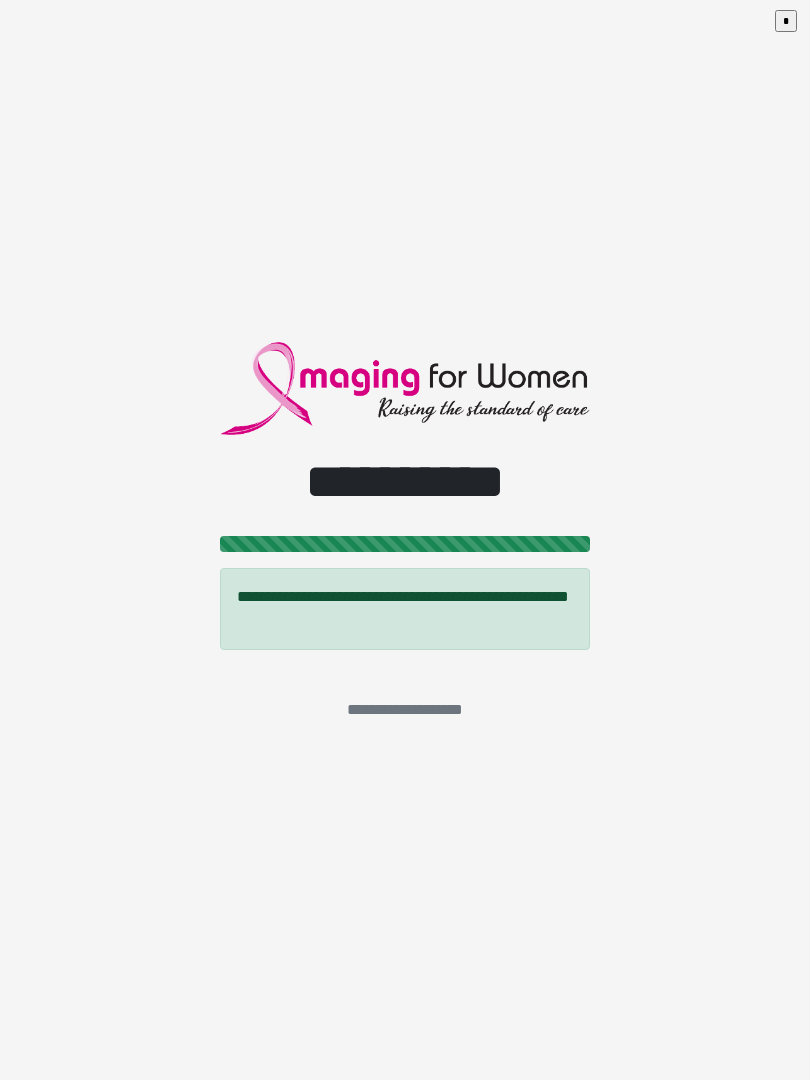 click on "*" at bounding box center [786, 21] 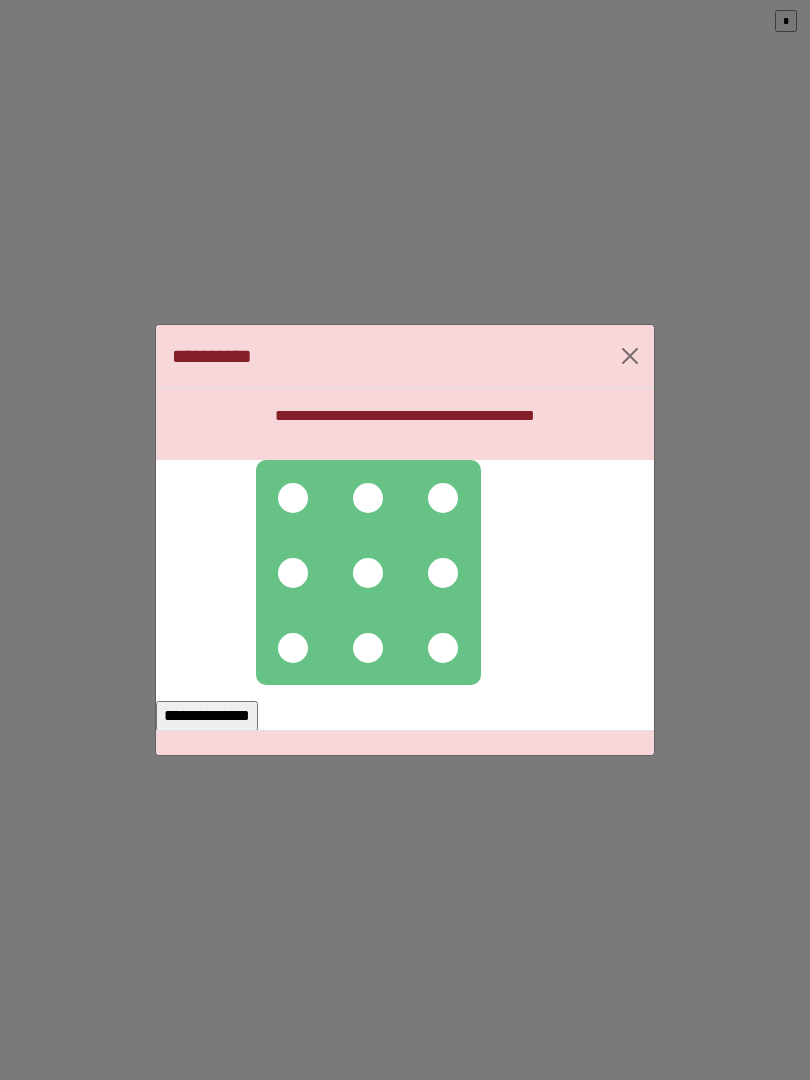 click at bounding box center [368, 572] 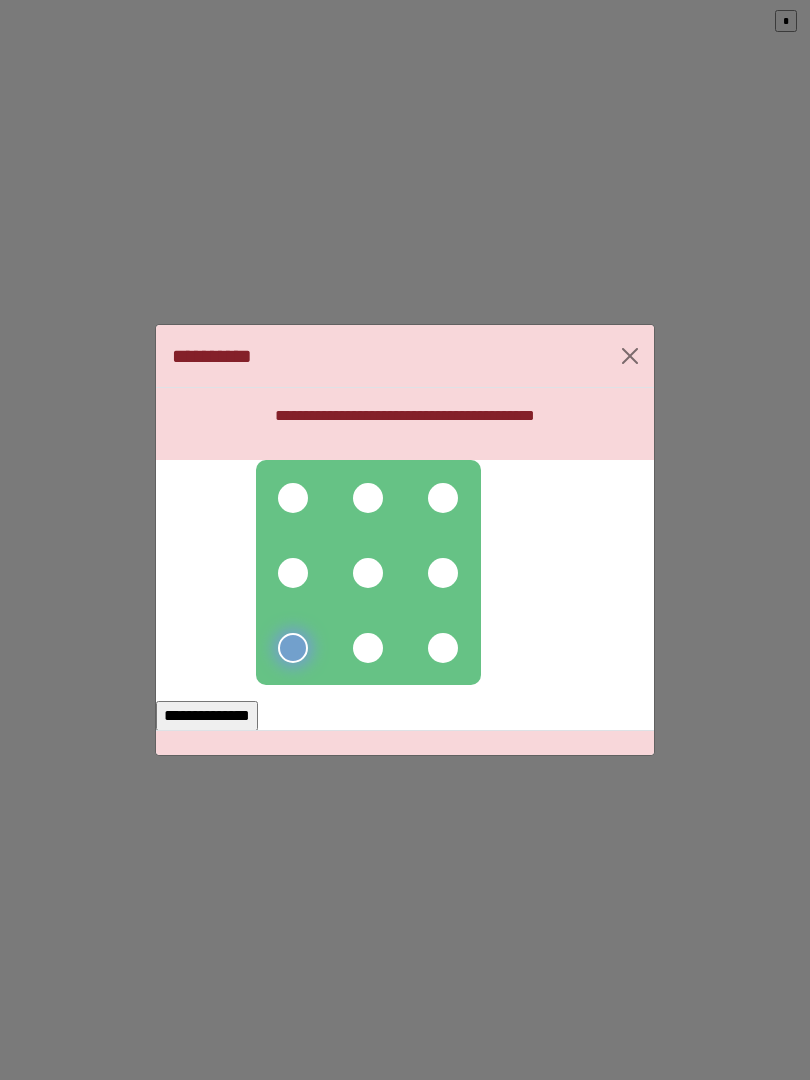 click at bounding box center [368, 498] 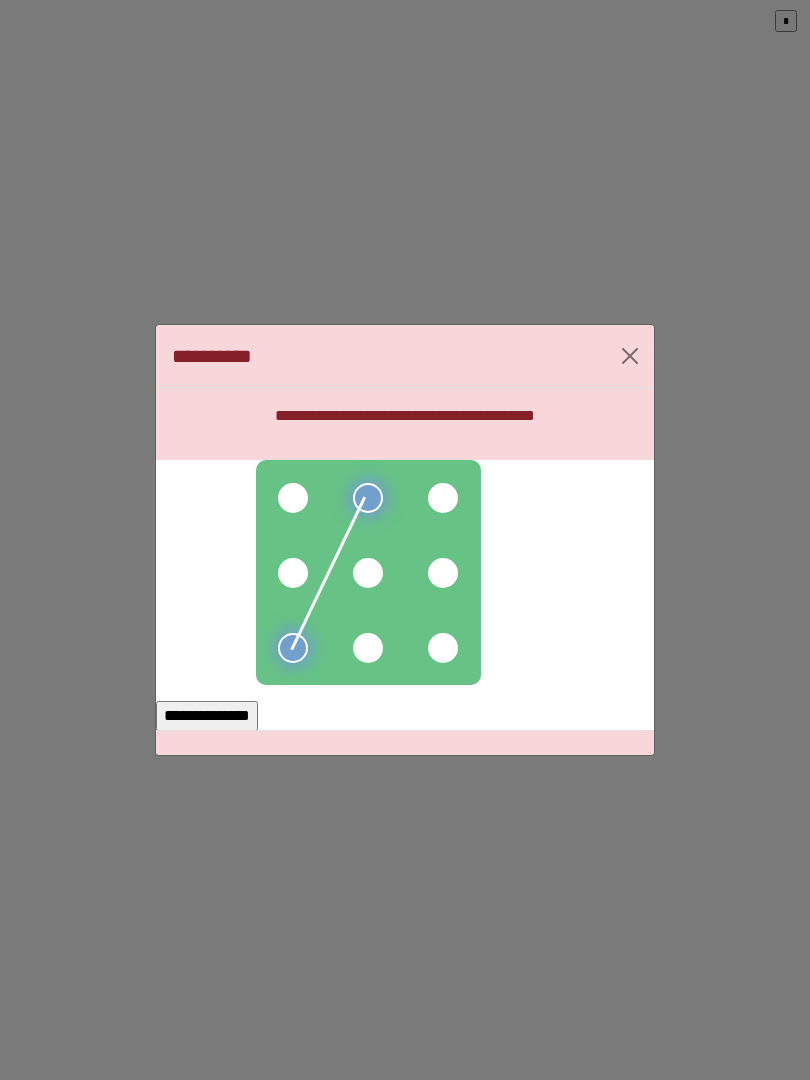 click at bounding box center [293, 498] 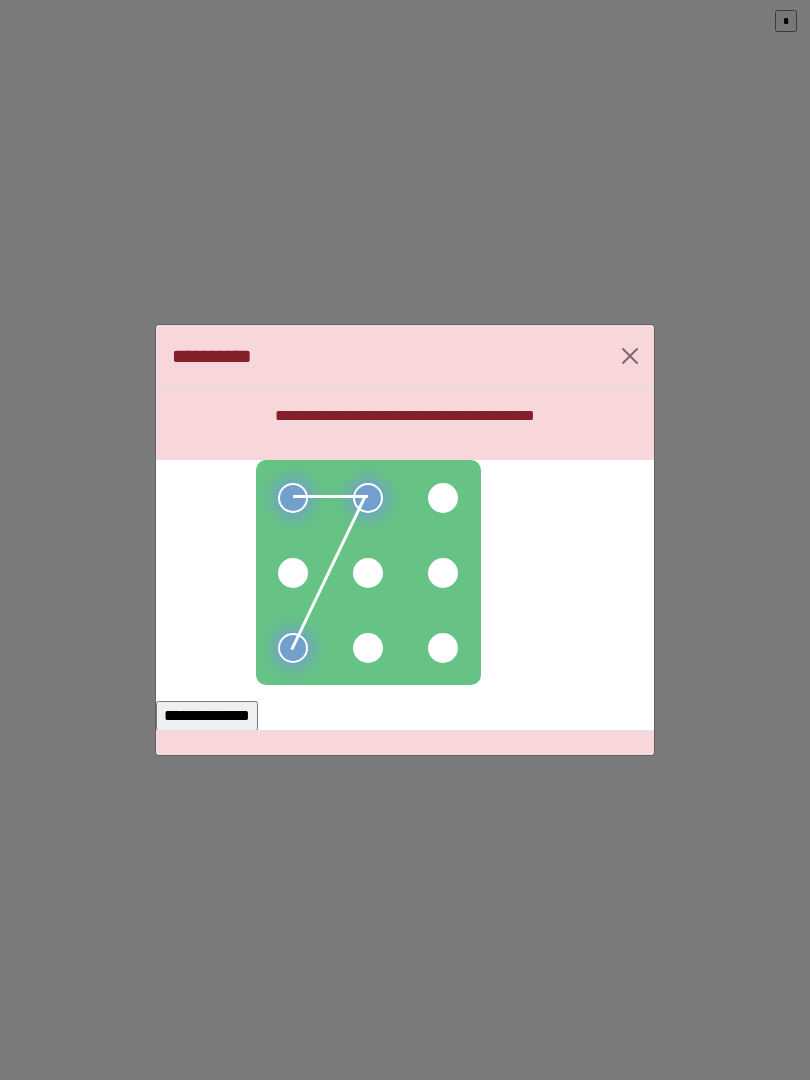 click at bounding box center [368, 573] 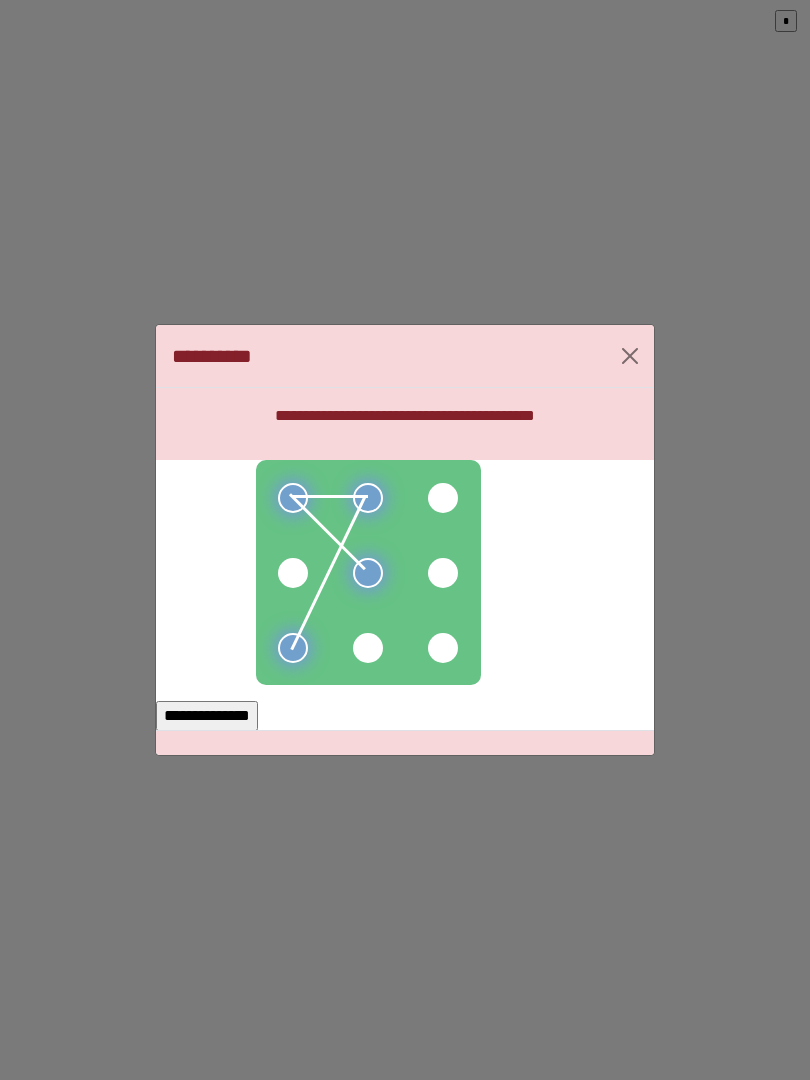 click at bounding box center (293, 573) 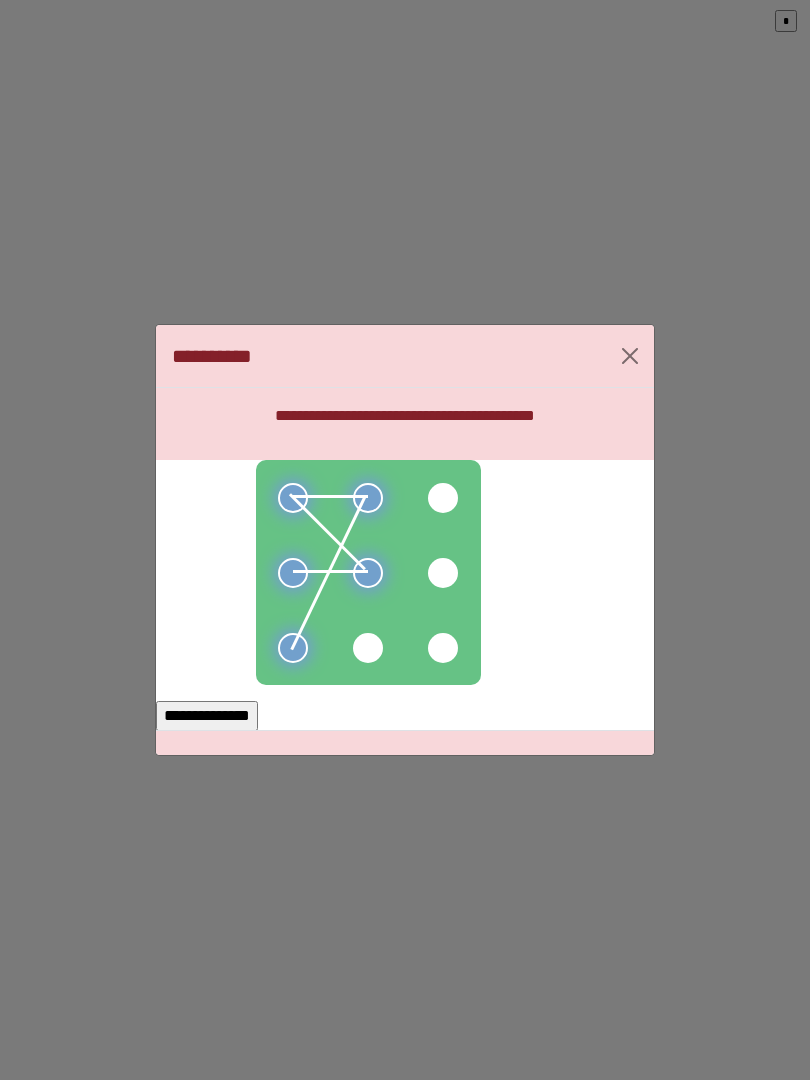 click on "**********" at bounding box center [207, 716] 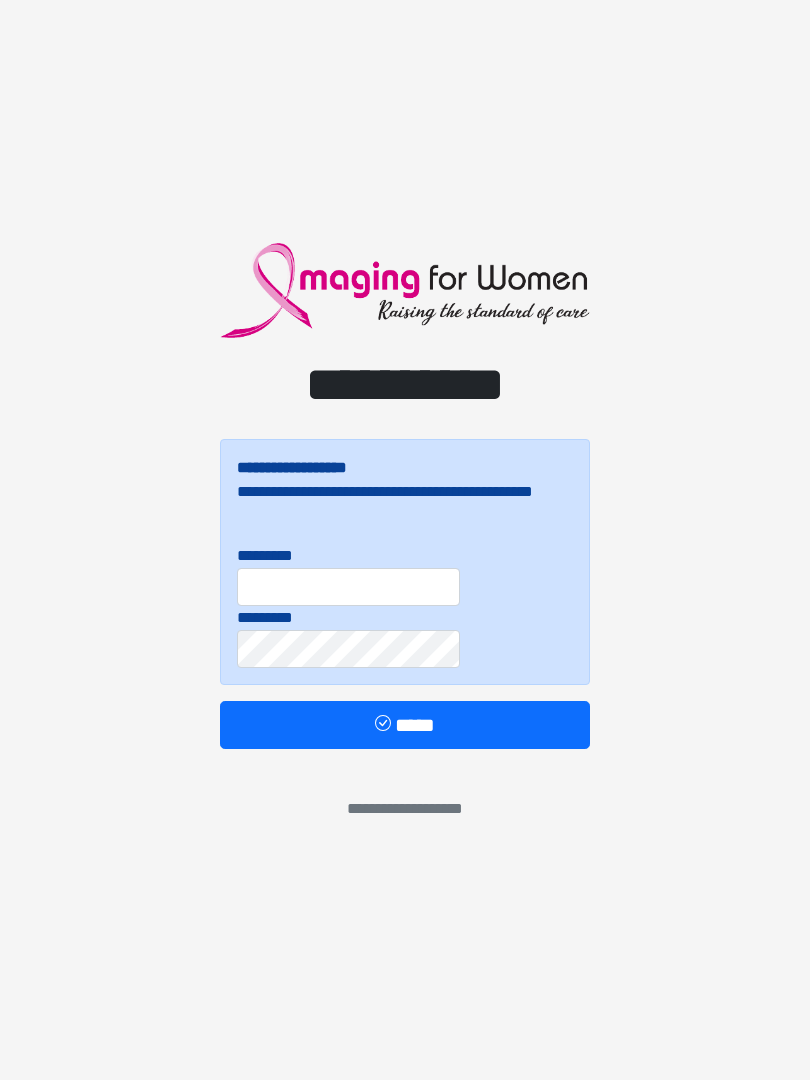 scroll, scrollTop: 0, scrollLeft: 0, axis: both 